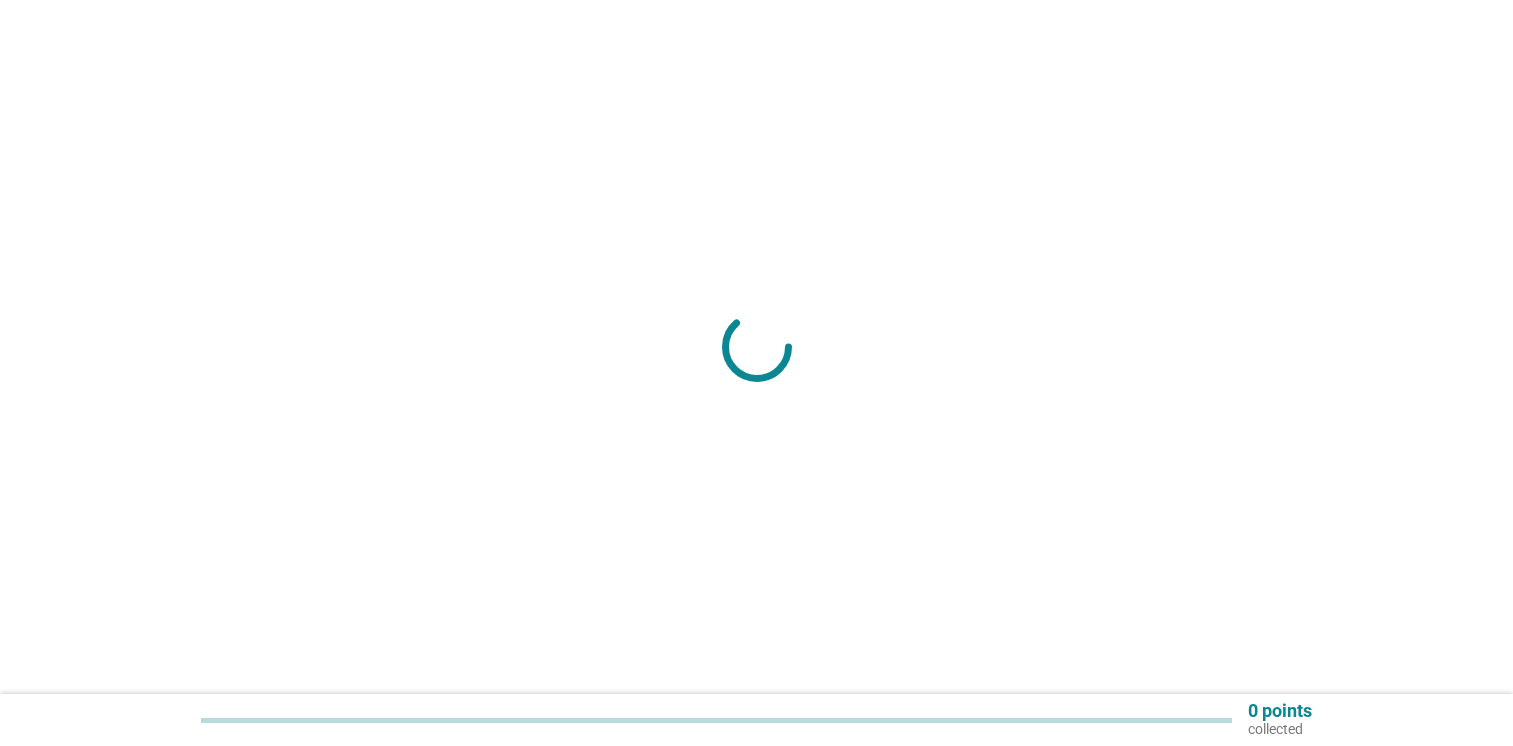 scroll, scrollTop: 0, scrollLeft: 0, axis: both 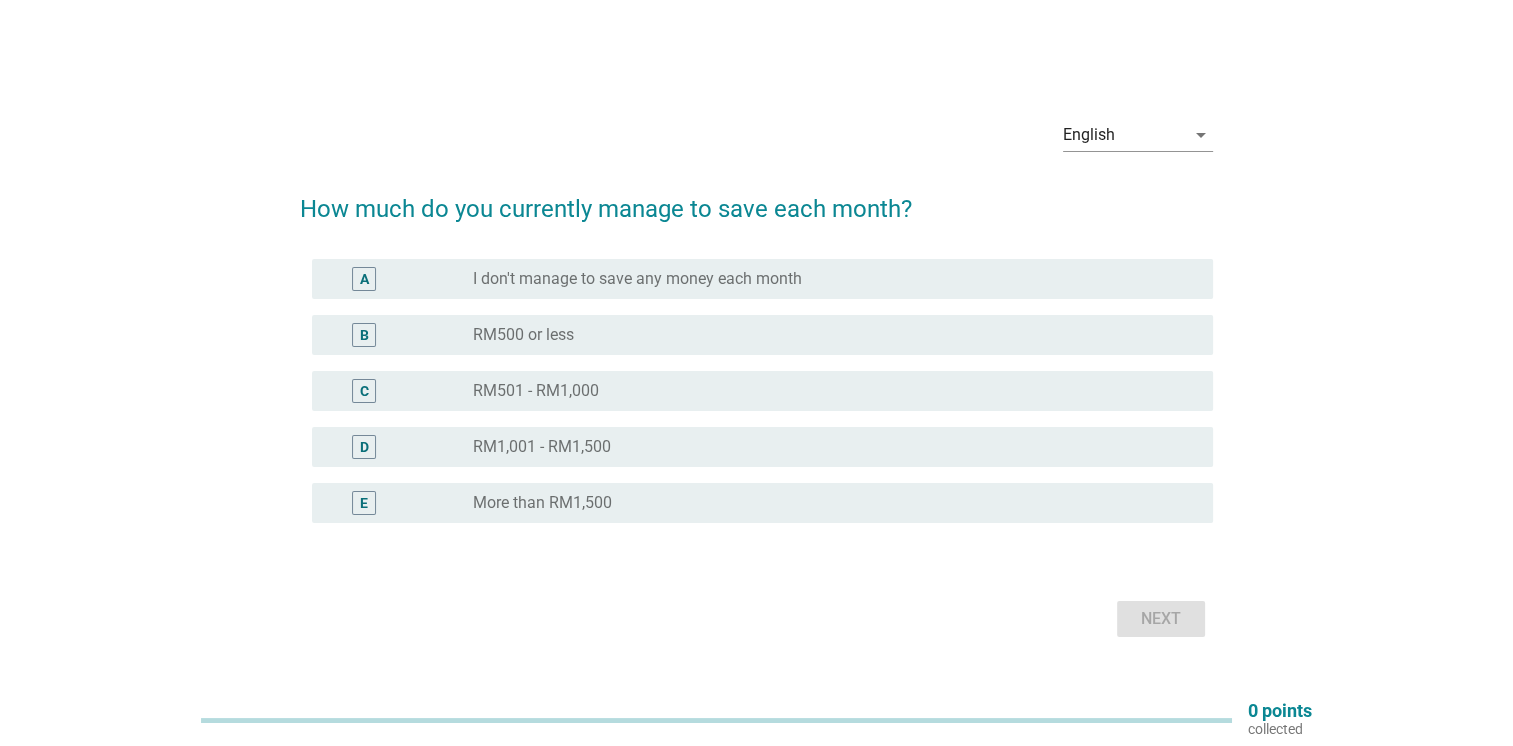 click on "B" at bounding box center [364, 335] 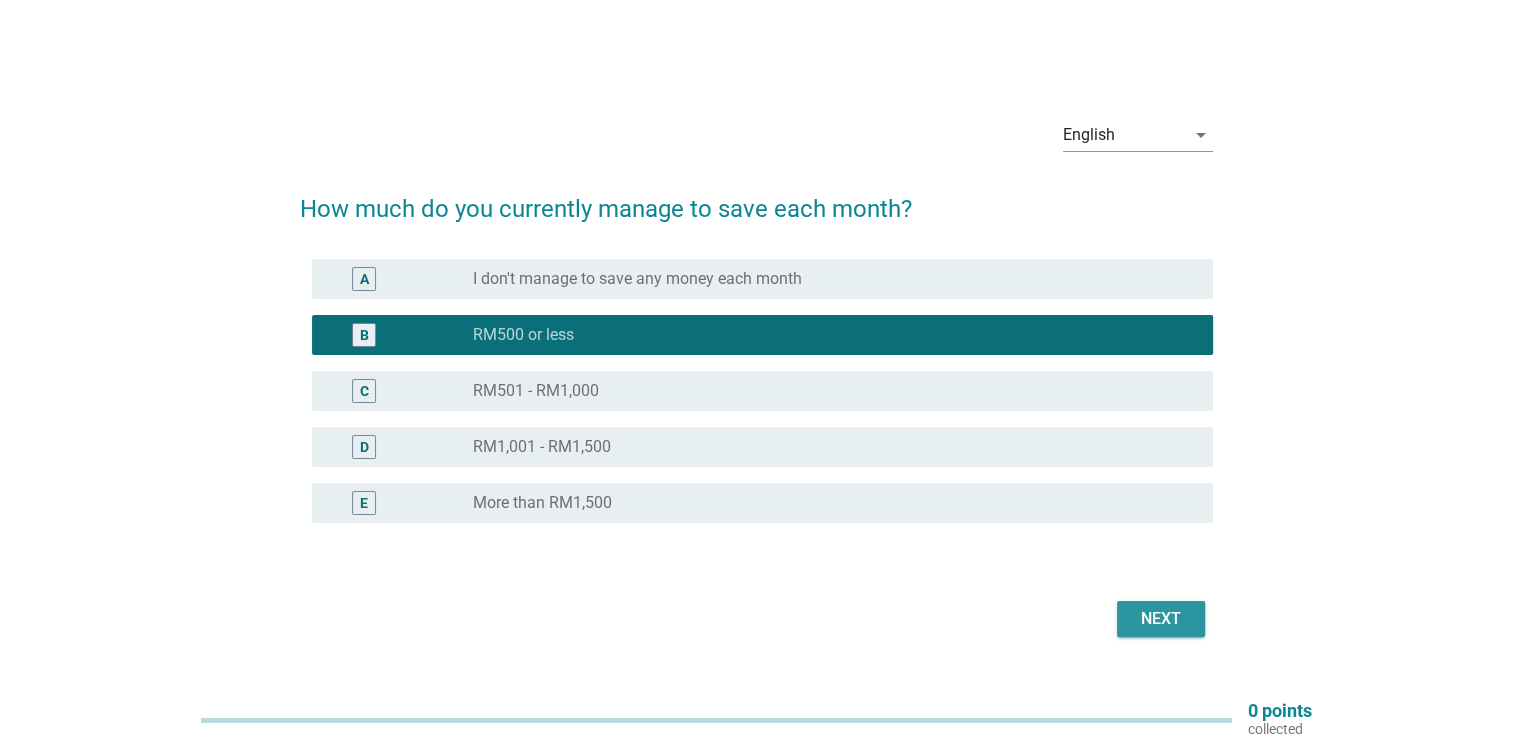 drag, startPoint x: 1183, startPoint y: 628, endPoint x: 1174, endPoint y: 623, distance: 10.29563 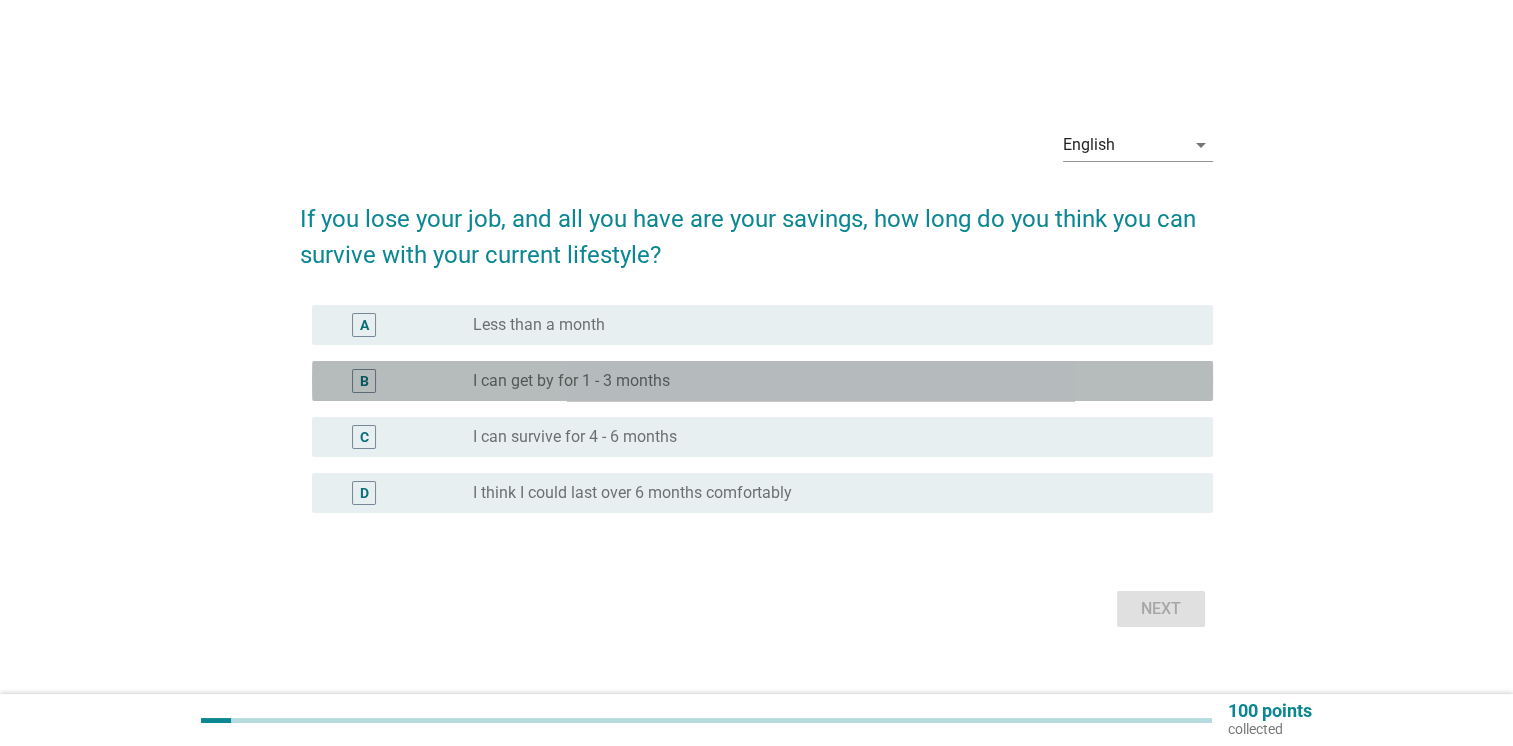 click on "B" at bounding box center [364, 381] 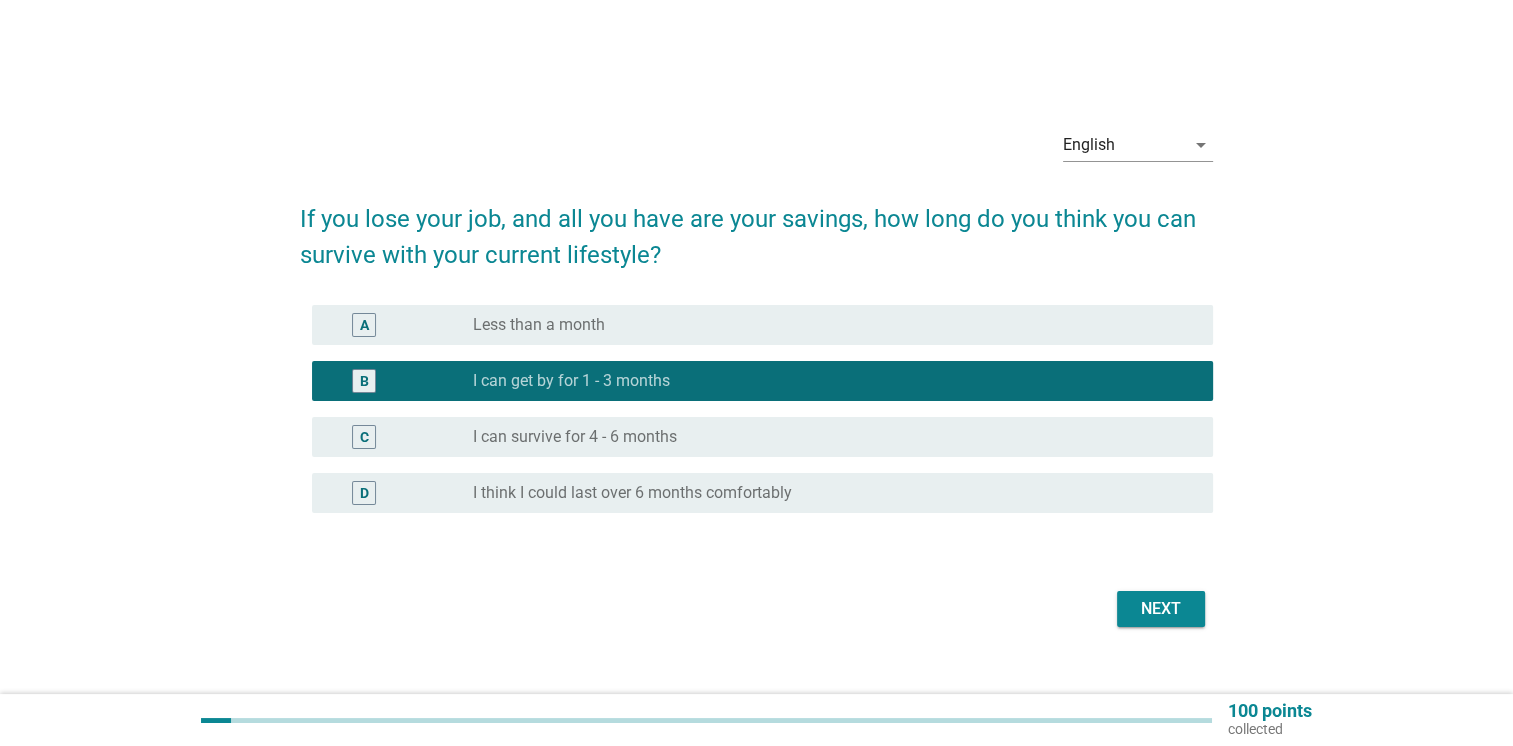 click on "Next" at bounding box center [1161, 609] 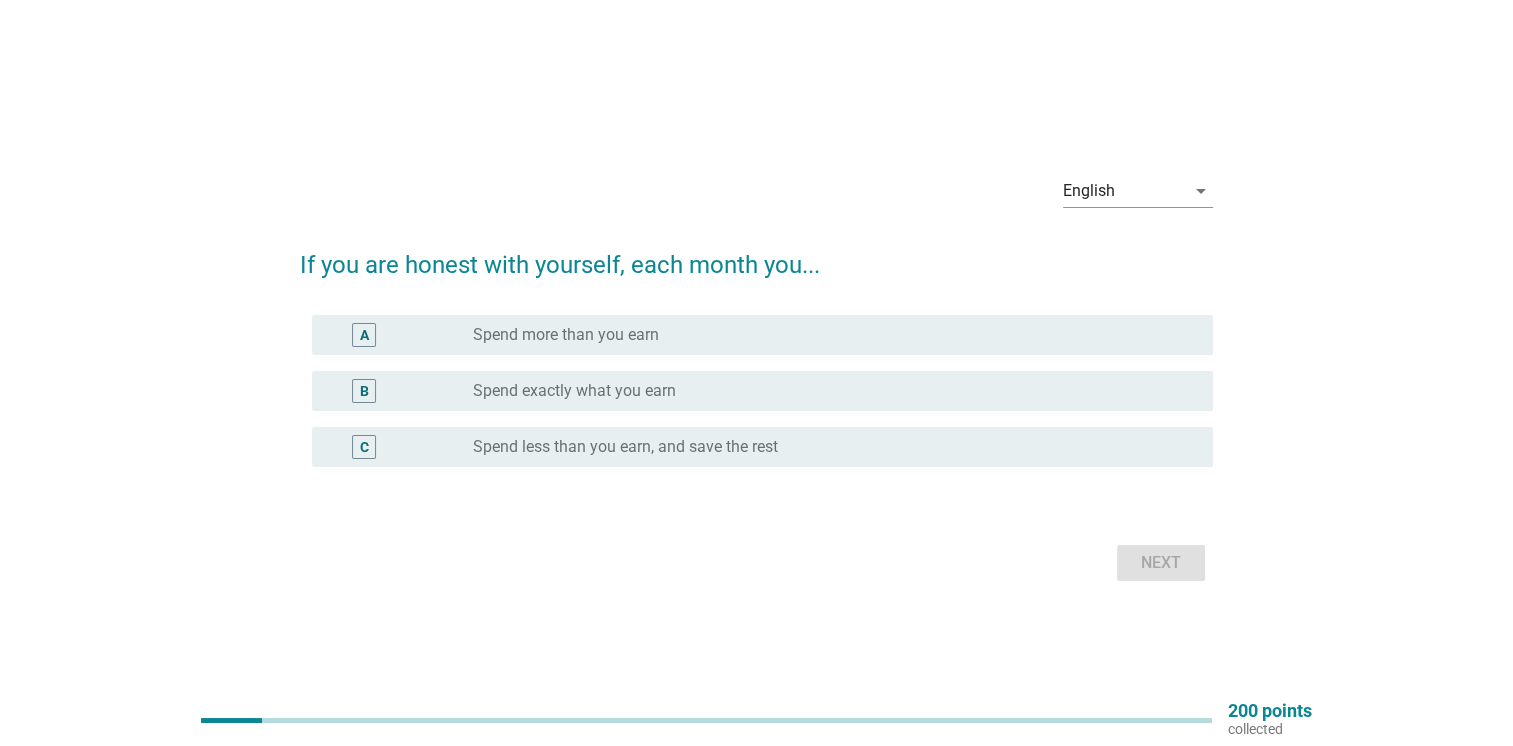 click on "C" at bounding box center [364, 447] 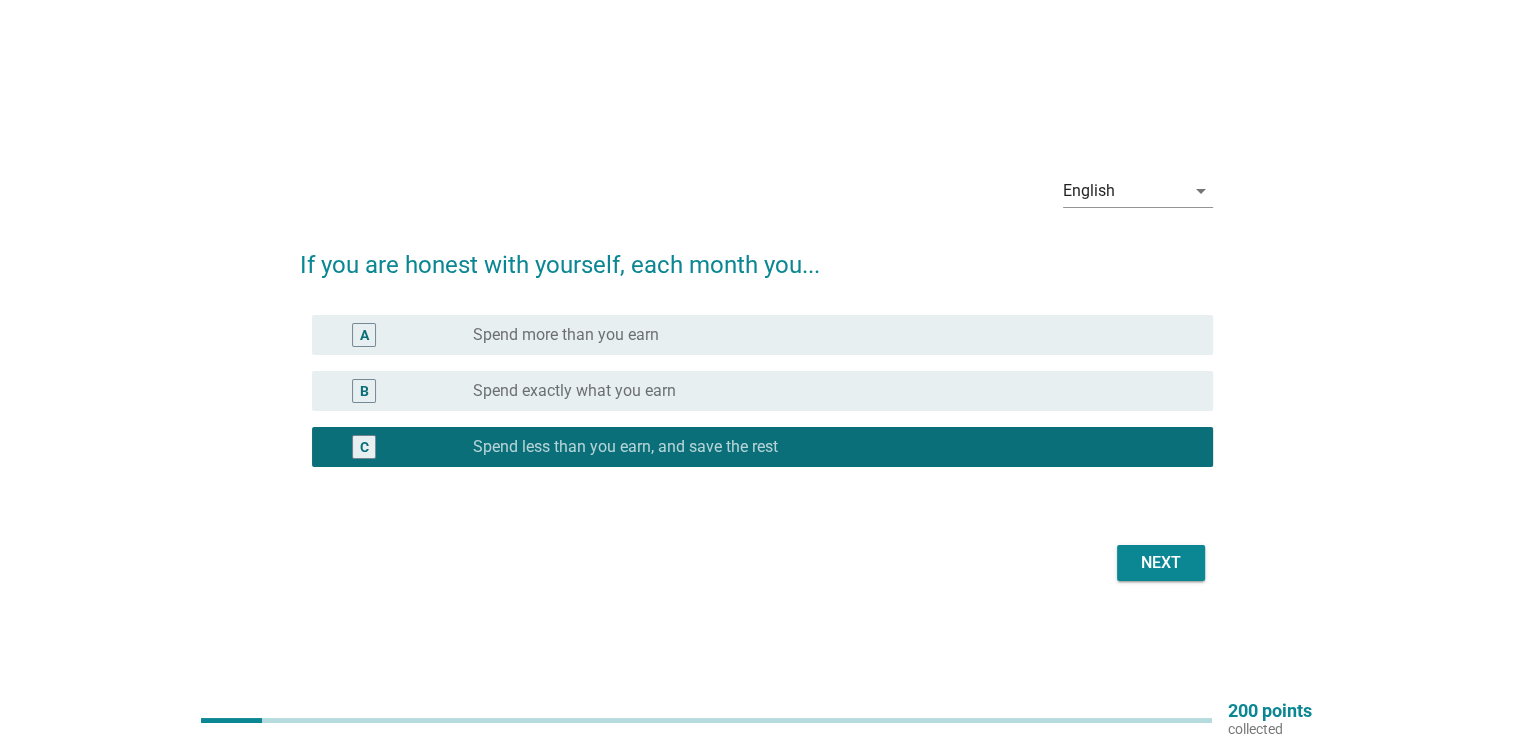 click on "Next" at bounding box center [1161, 563] 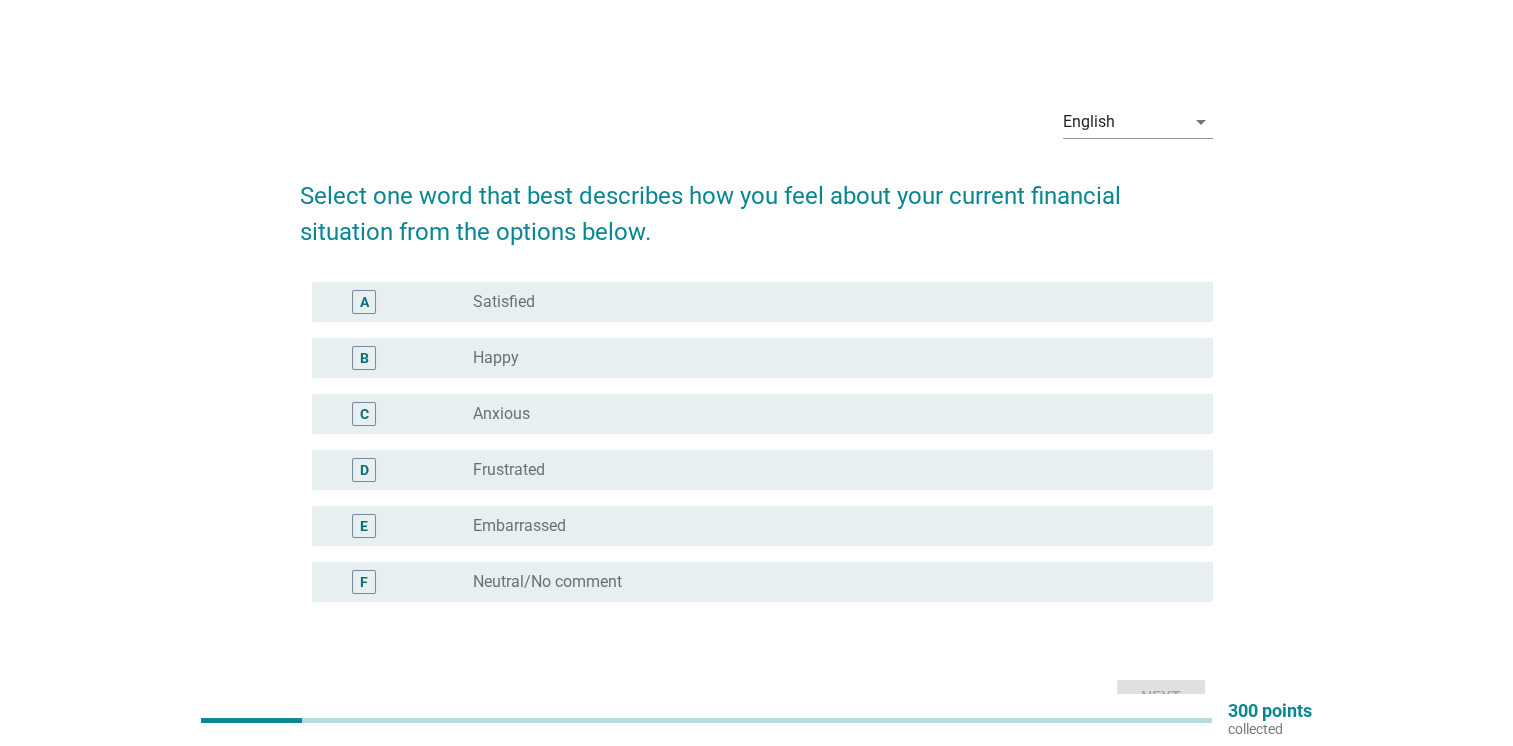 click on "C" at bounding box center (364, 414) 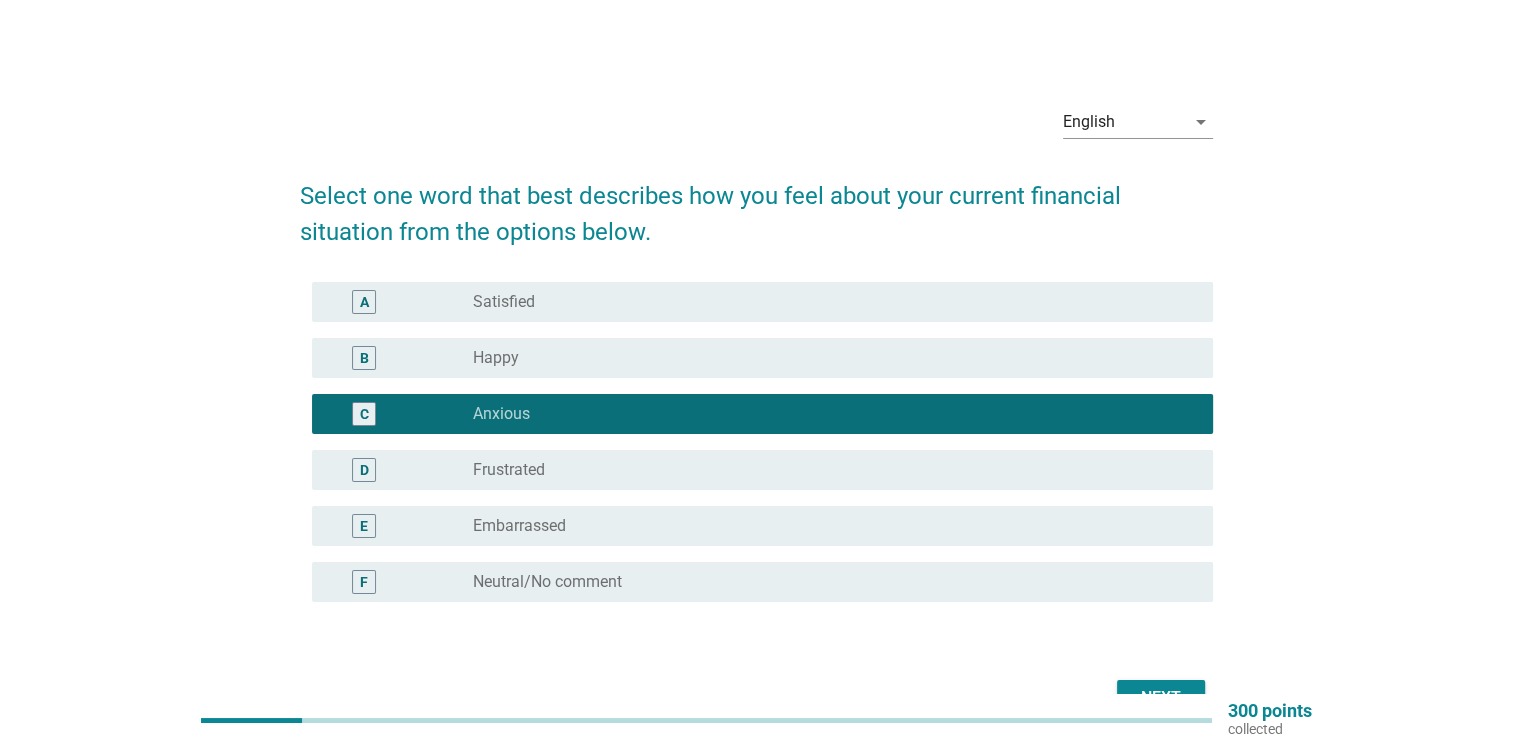 click on "Next" at bounding box center [1161, 698] 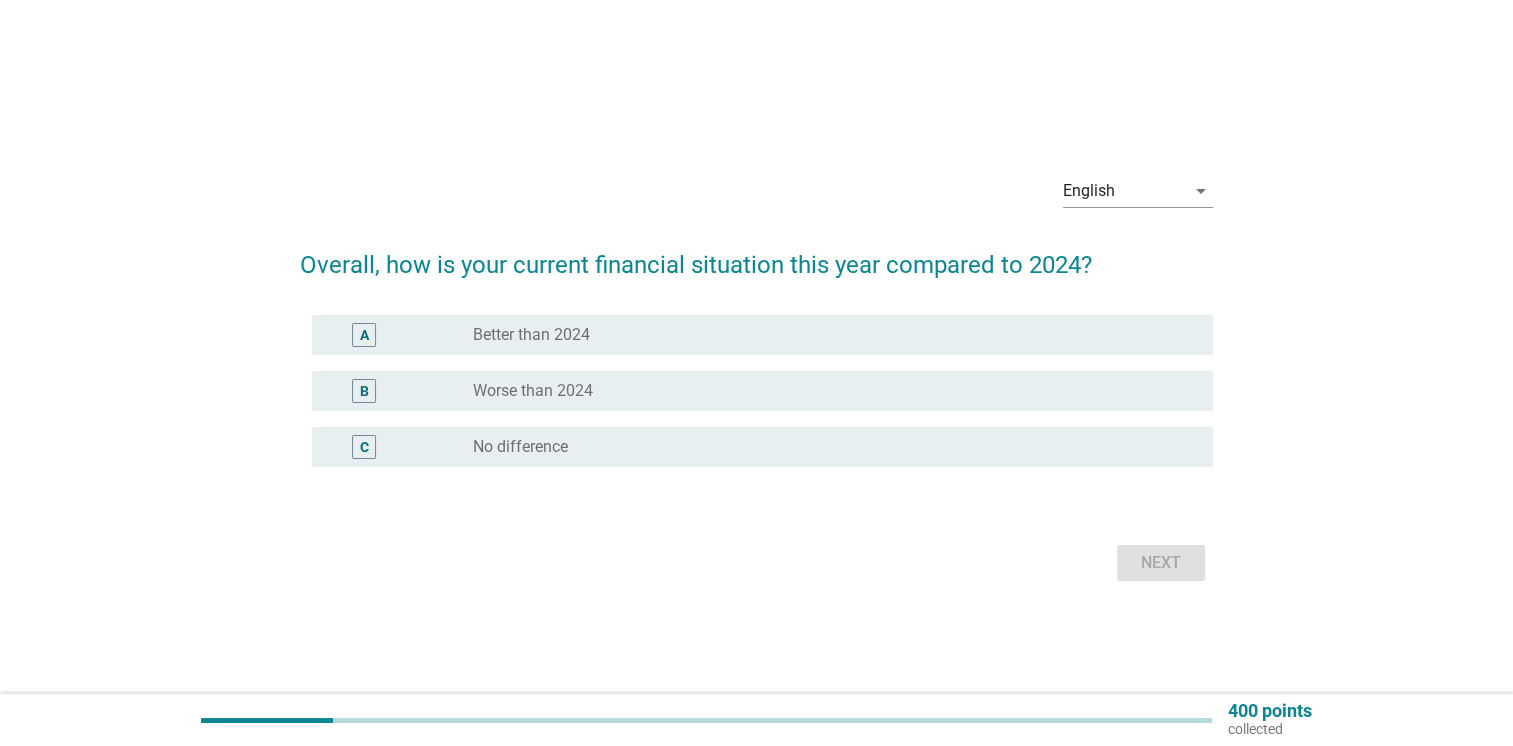 click on "A" at bounding box center [364, 335] 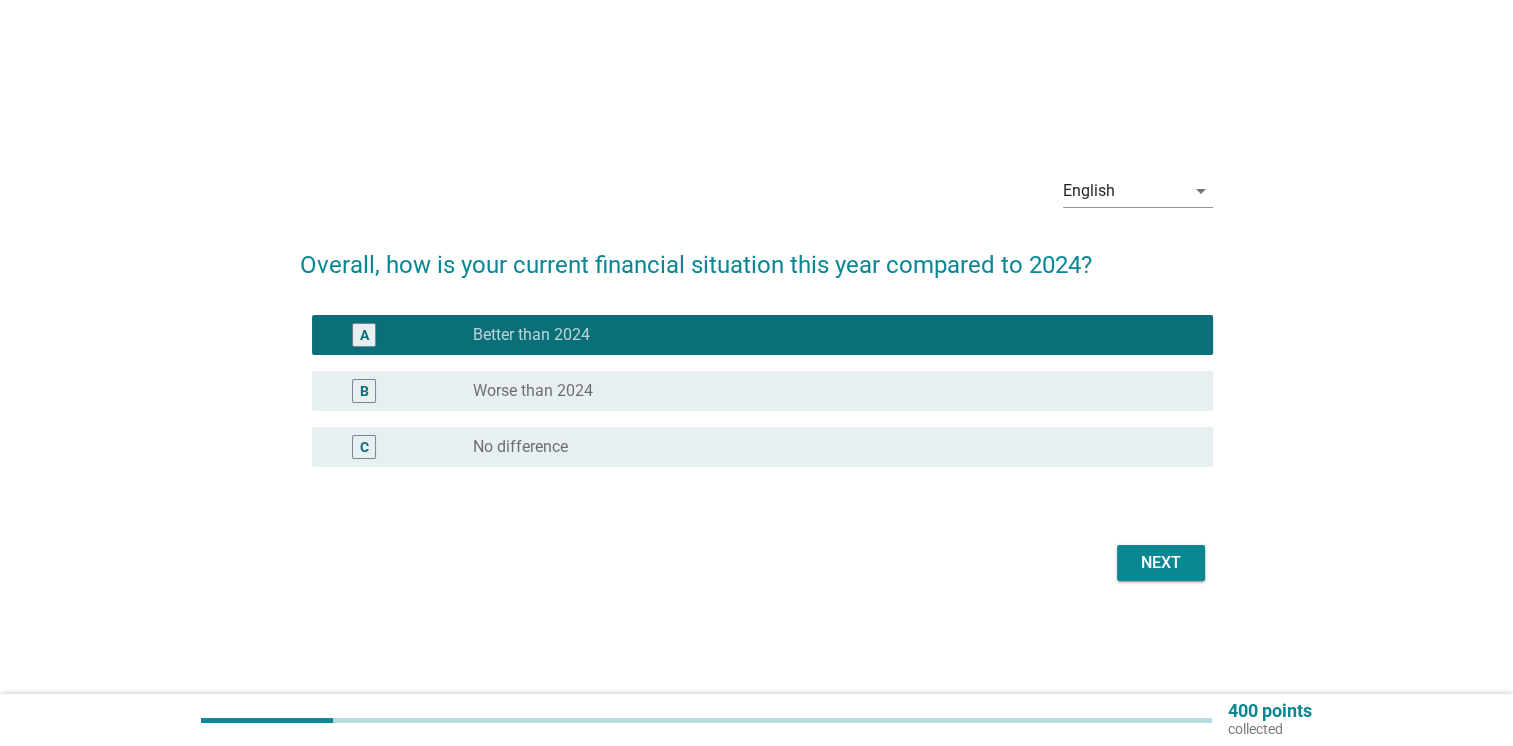 click on "Next" at bounding box center [1161, 563] 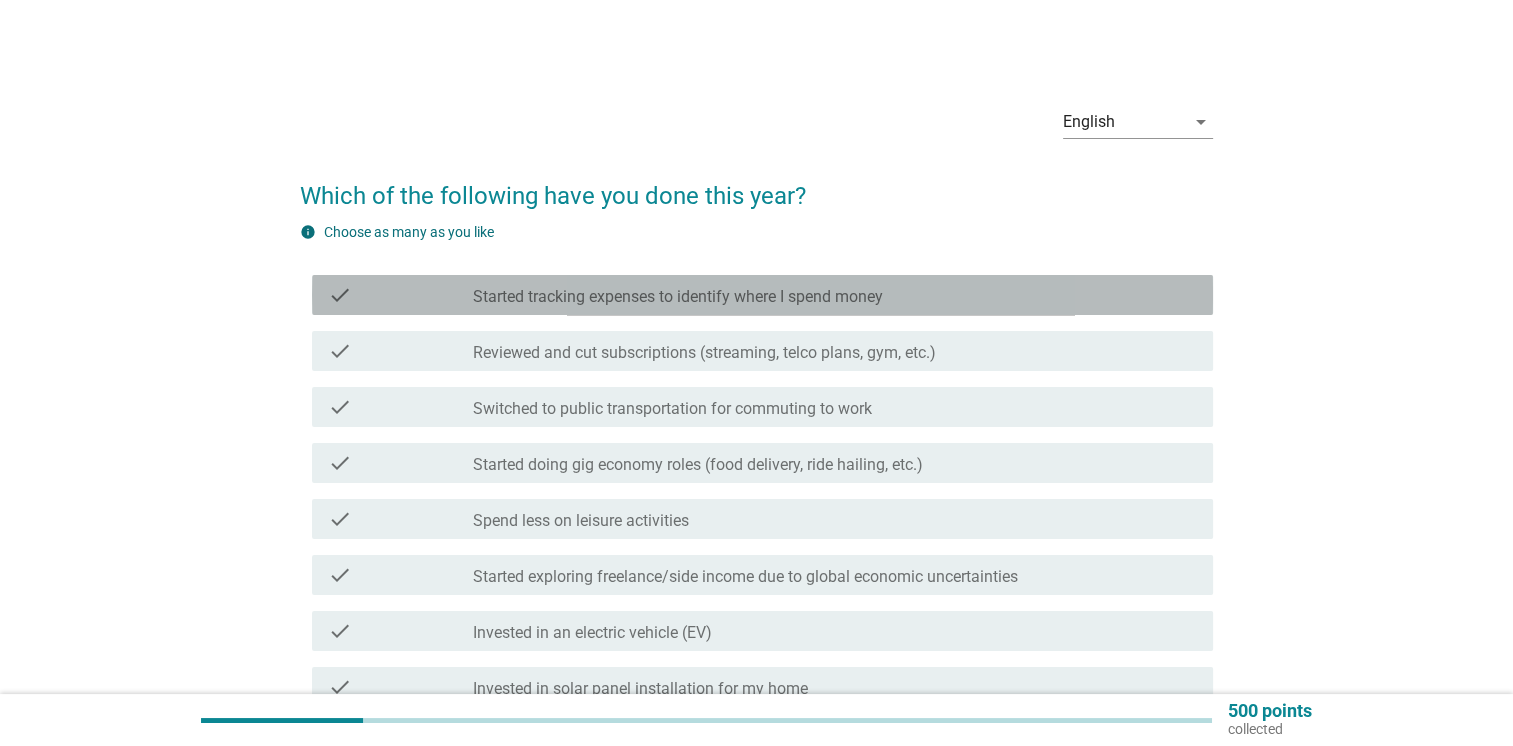 click on "Started tracking expenses to identify where I spend money" at bounding box center (678, 297) 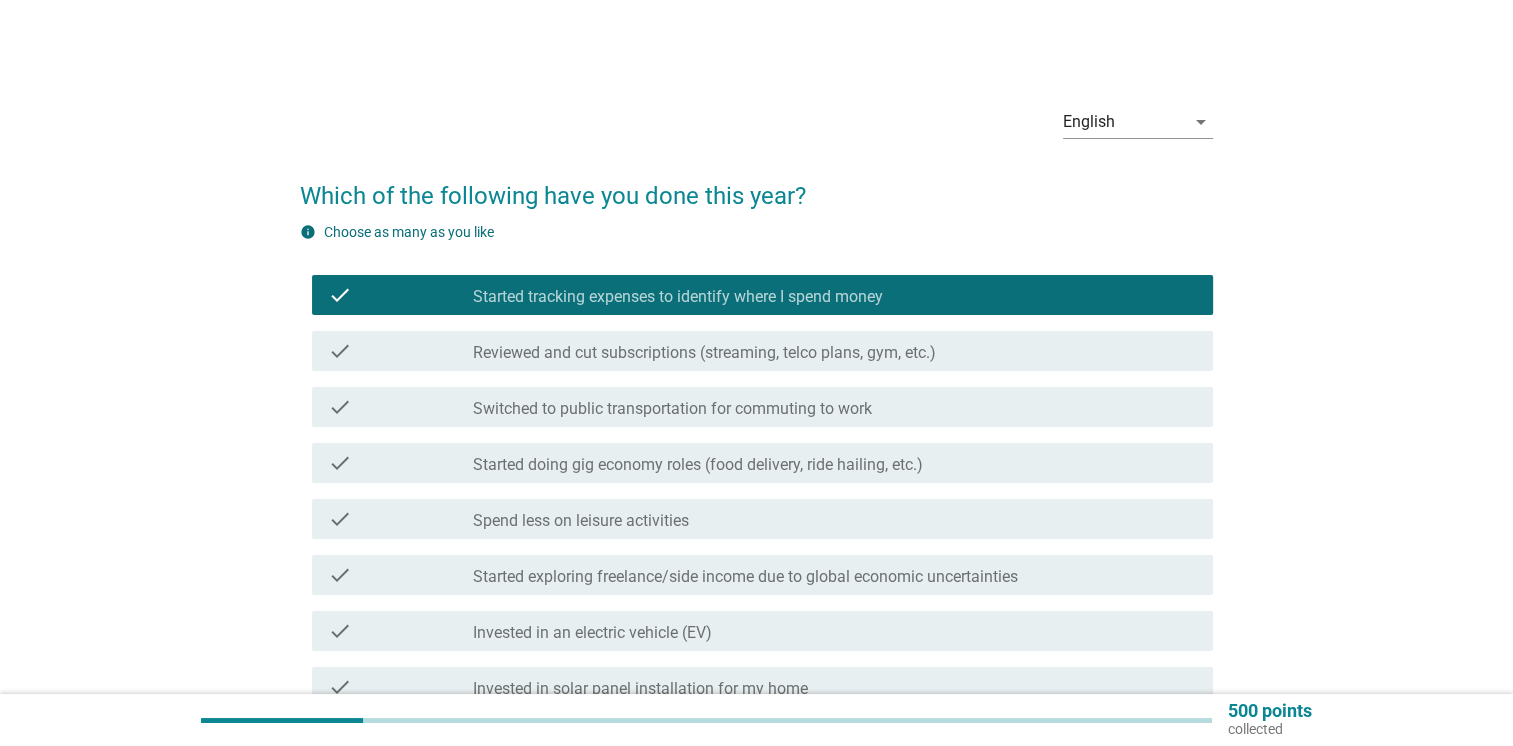 click on "Reviewed and cut subscriptions (streaming, telco plans, gym, etc.)" at bounding box center [704, 353] 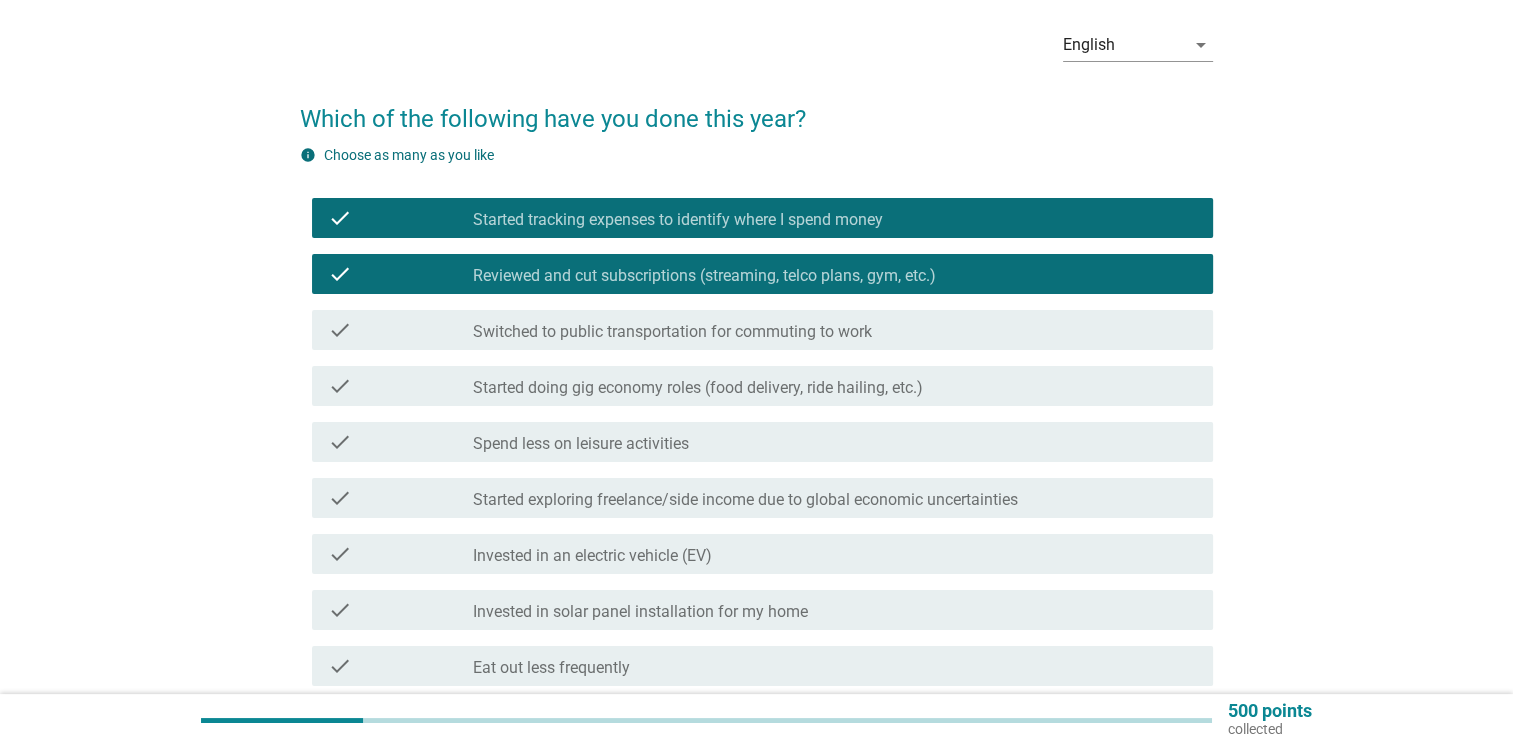 scroll, scrollTop: 100, scrollLeft: 0, axis: vertical 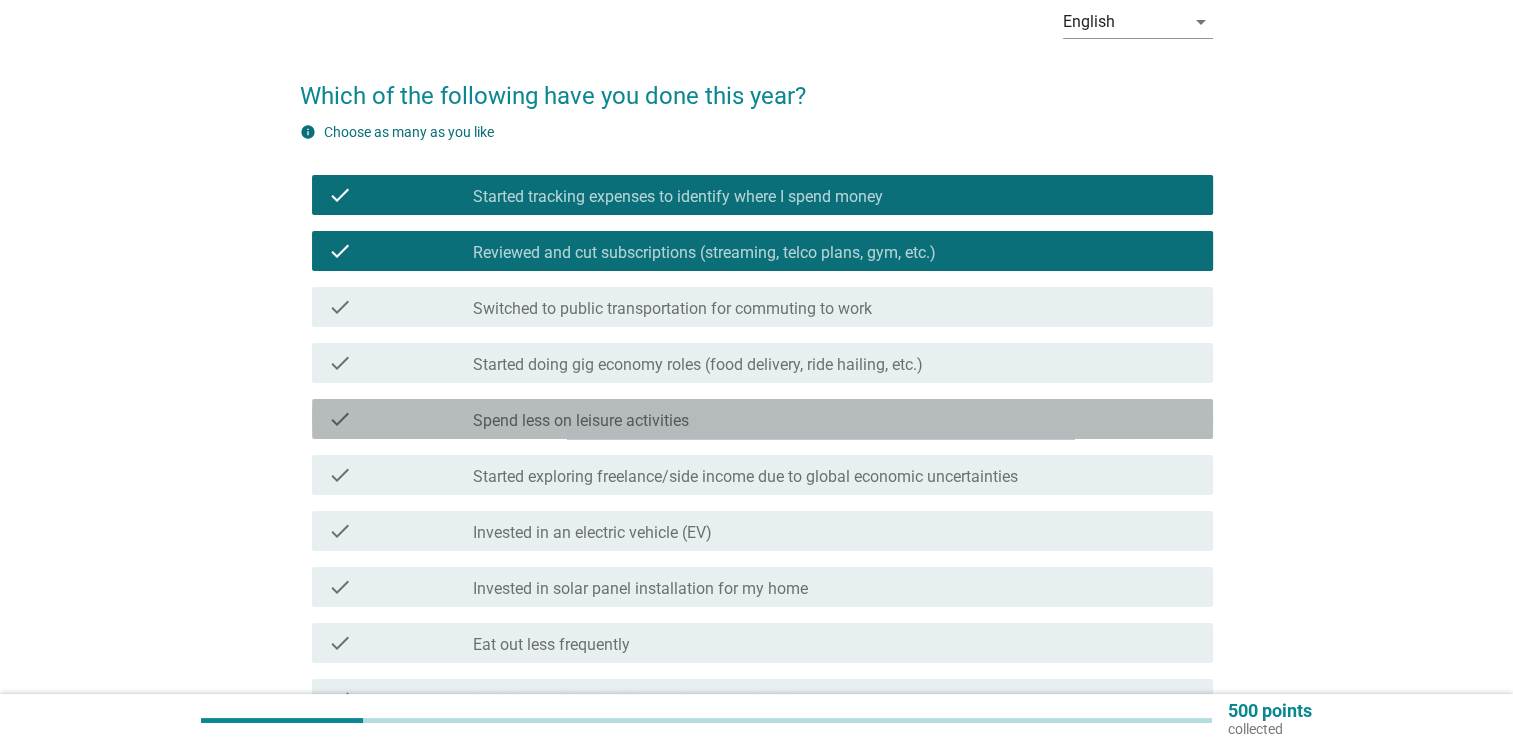 click on "check" at bounding box center (400, 419) 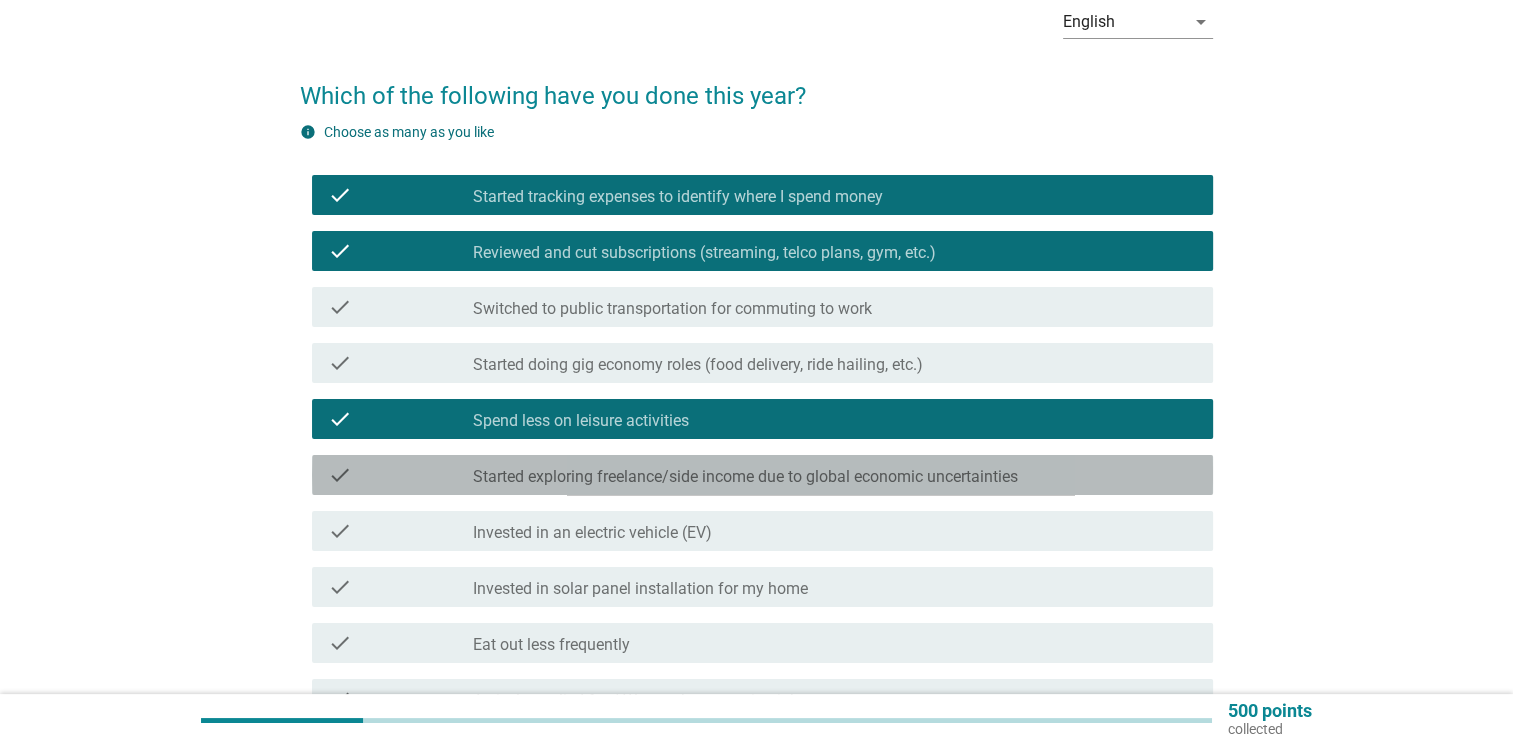click on "check" at bounding box center (400, 475) 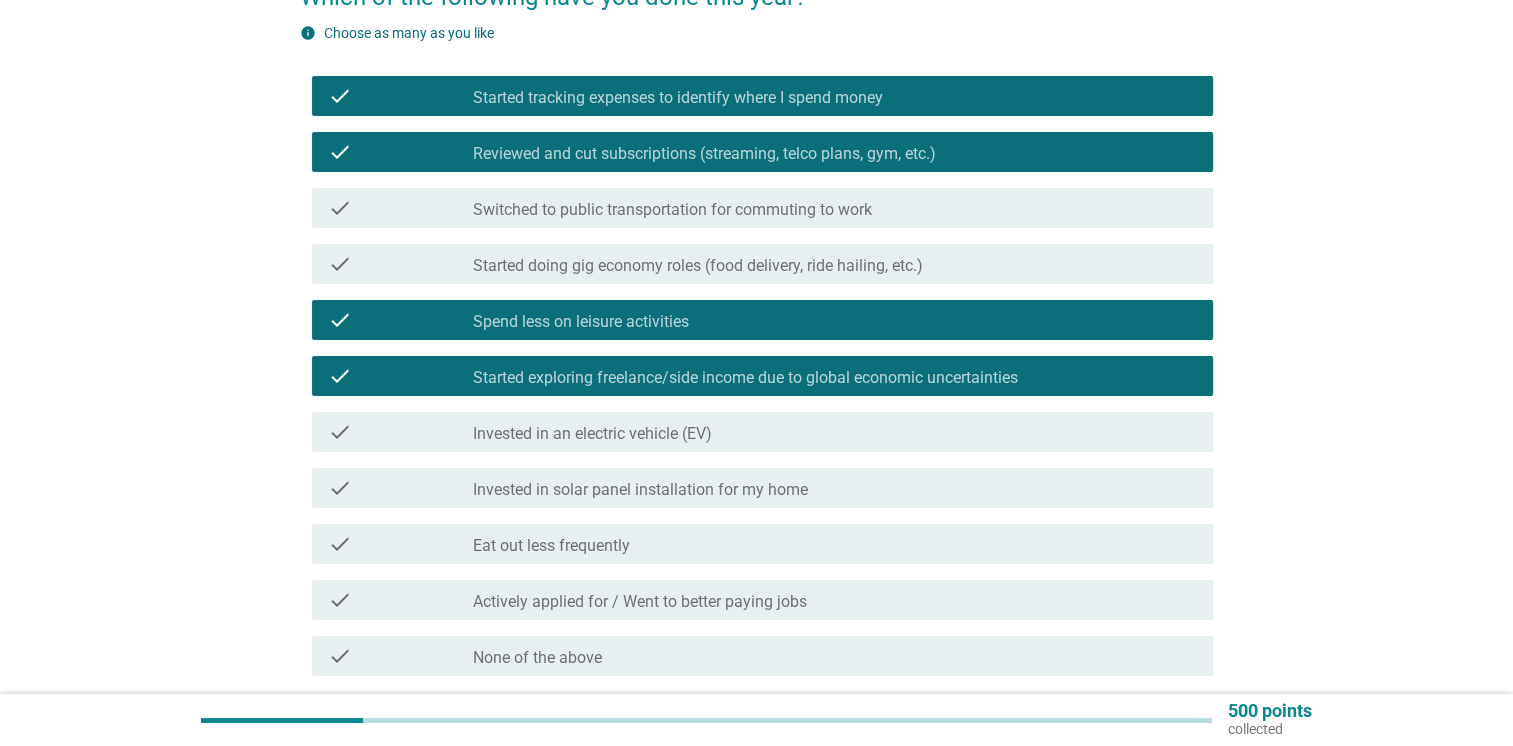 scroll, scrollTop: 200, scrollLeft: 0, axis: vertical 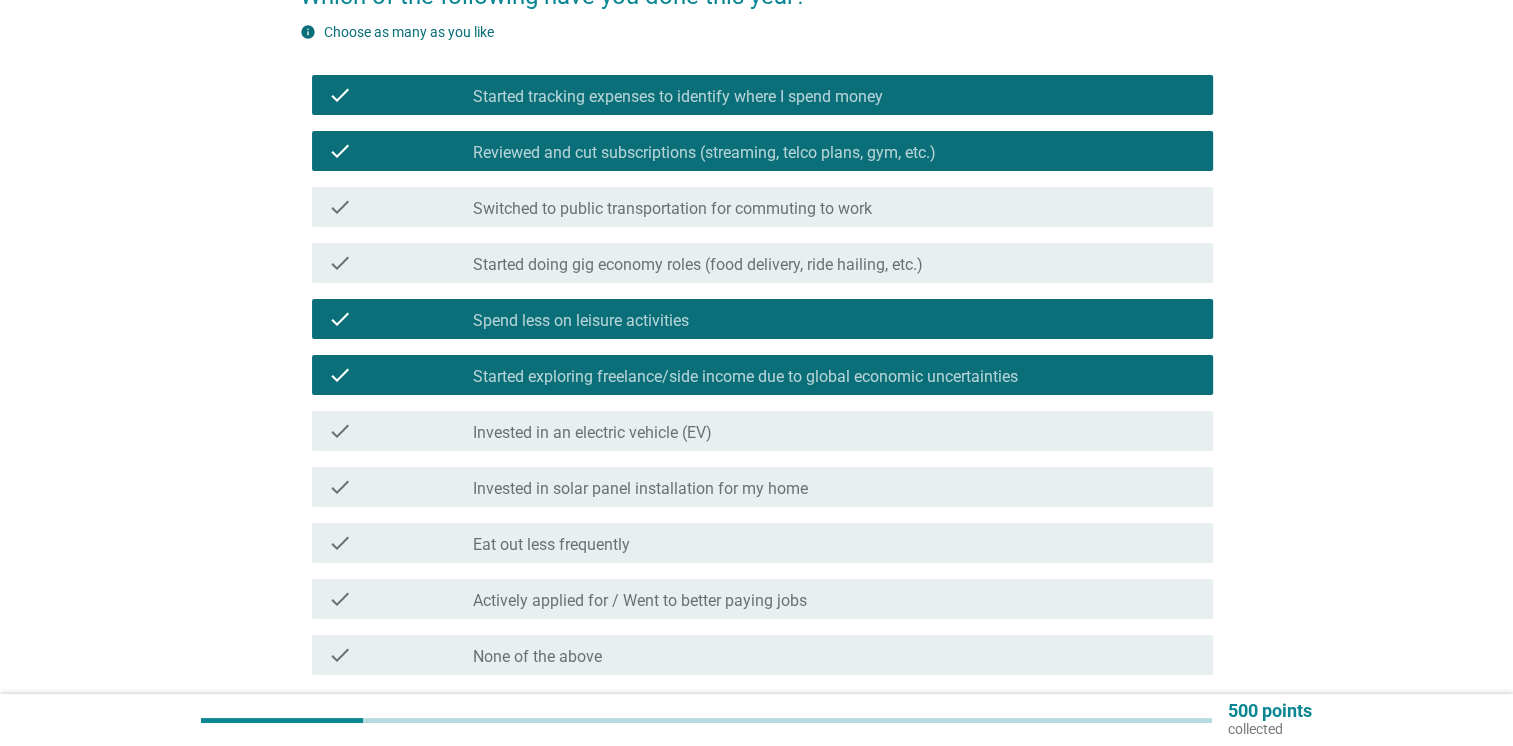 click on "check" at bounding box center [400, 543] 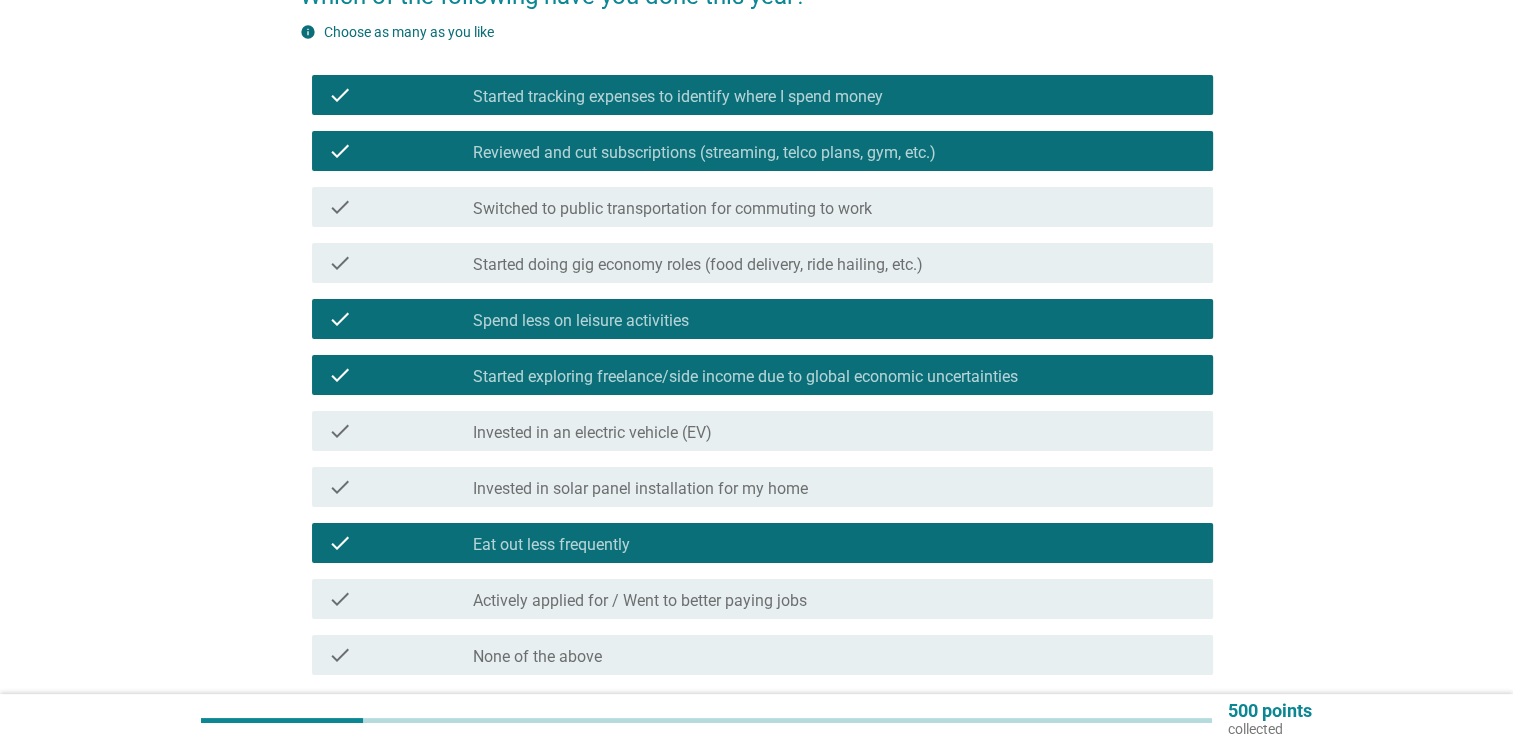 click on "check" at bounding box center (400, 599) 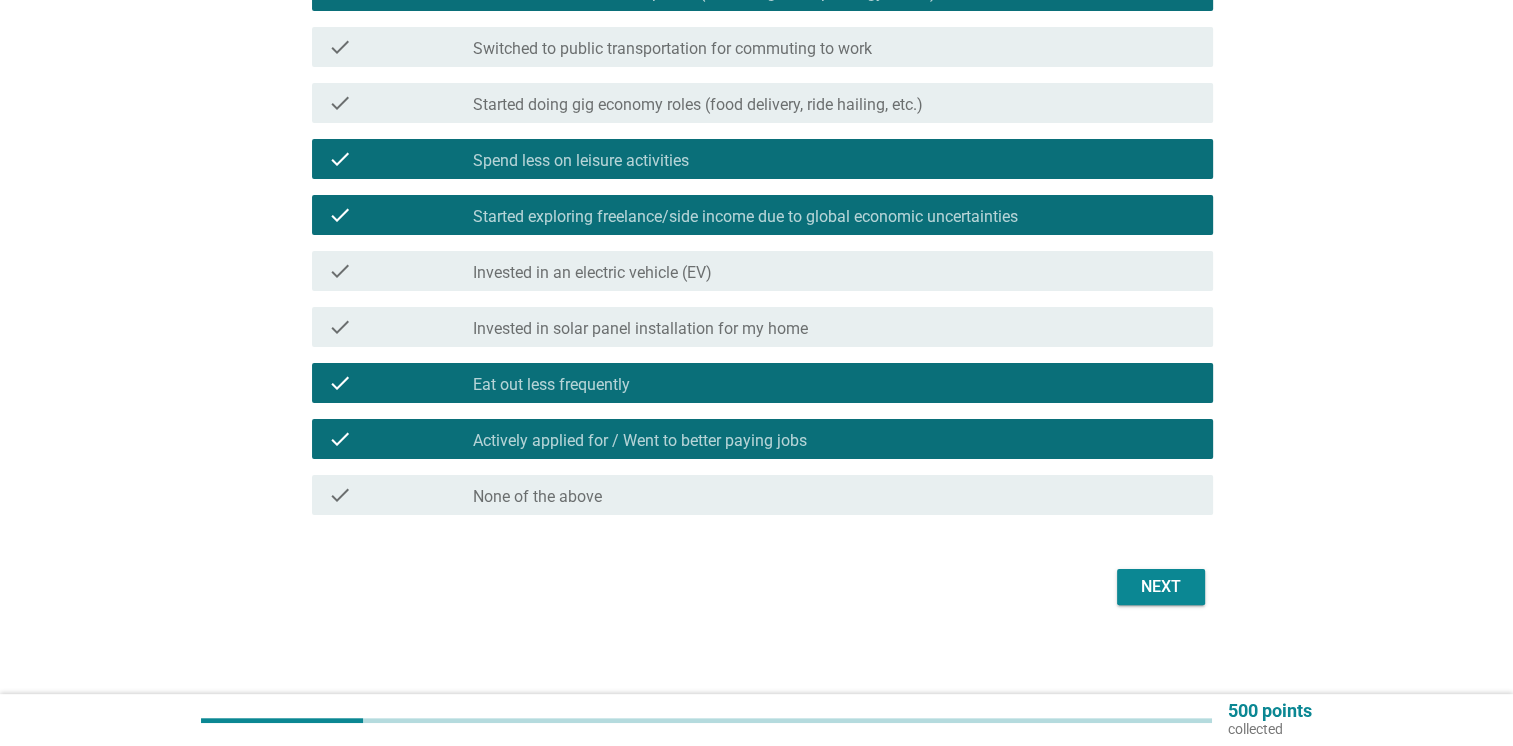 scroll, scrollTop: 366, scrollLeft: 0, axis: vertical 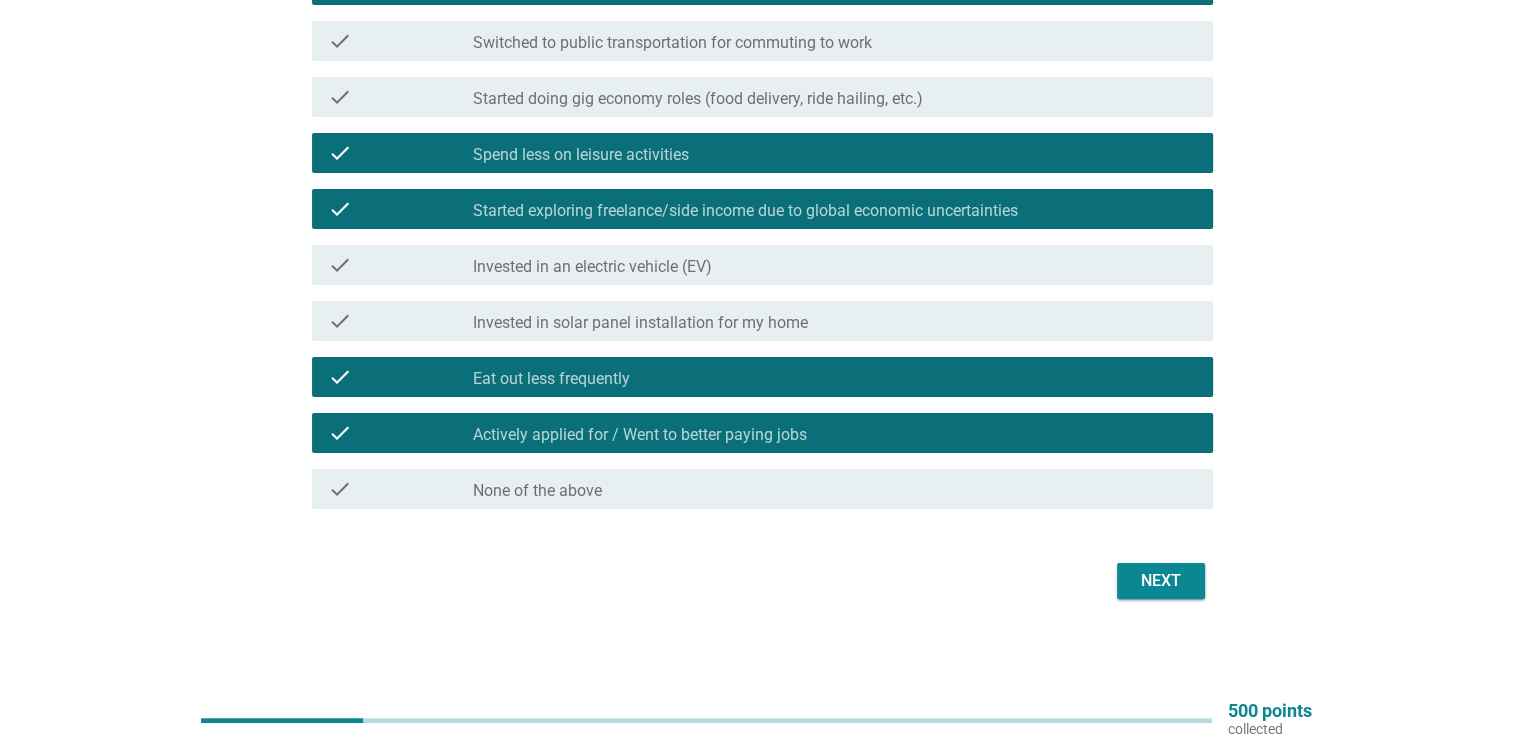 click on "Next" at bounding box center [1161, 581] 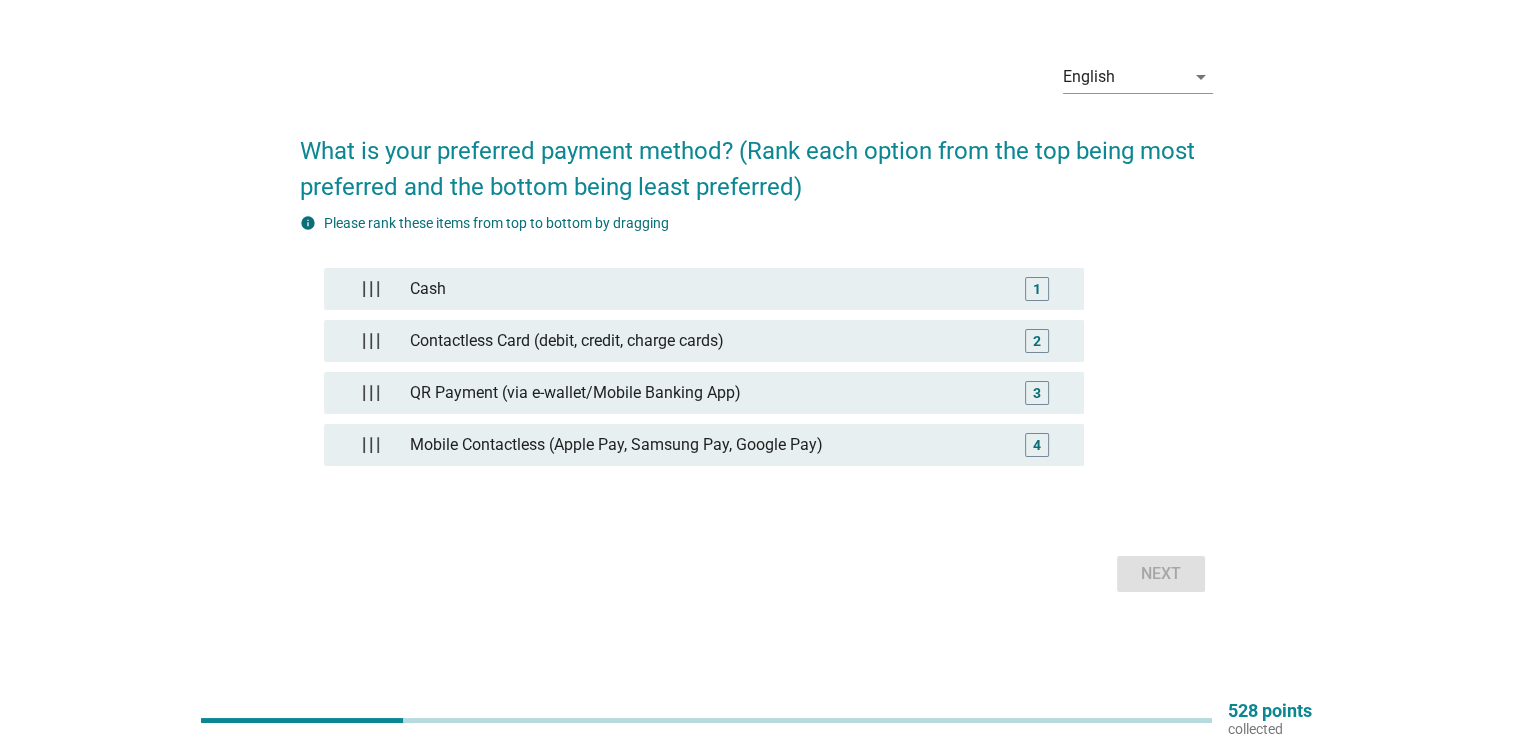 scroll, scrollTop: 0, scrollLeft: 0, axis: both 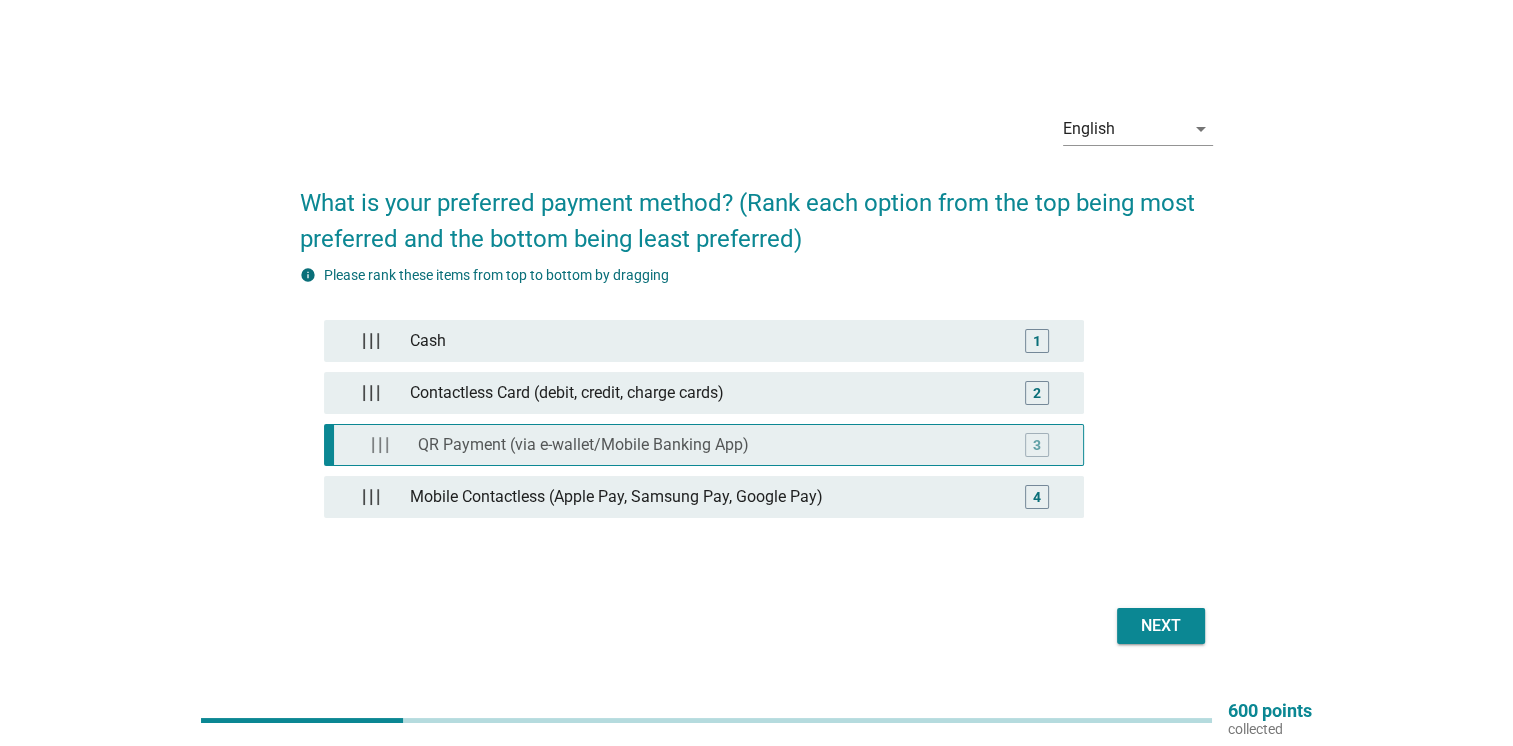 type 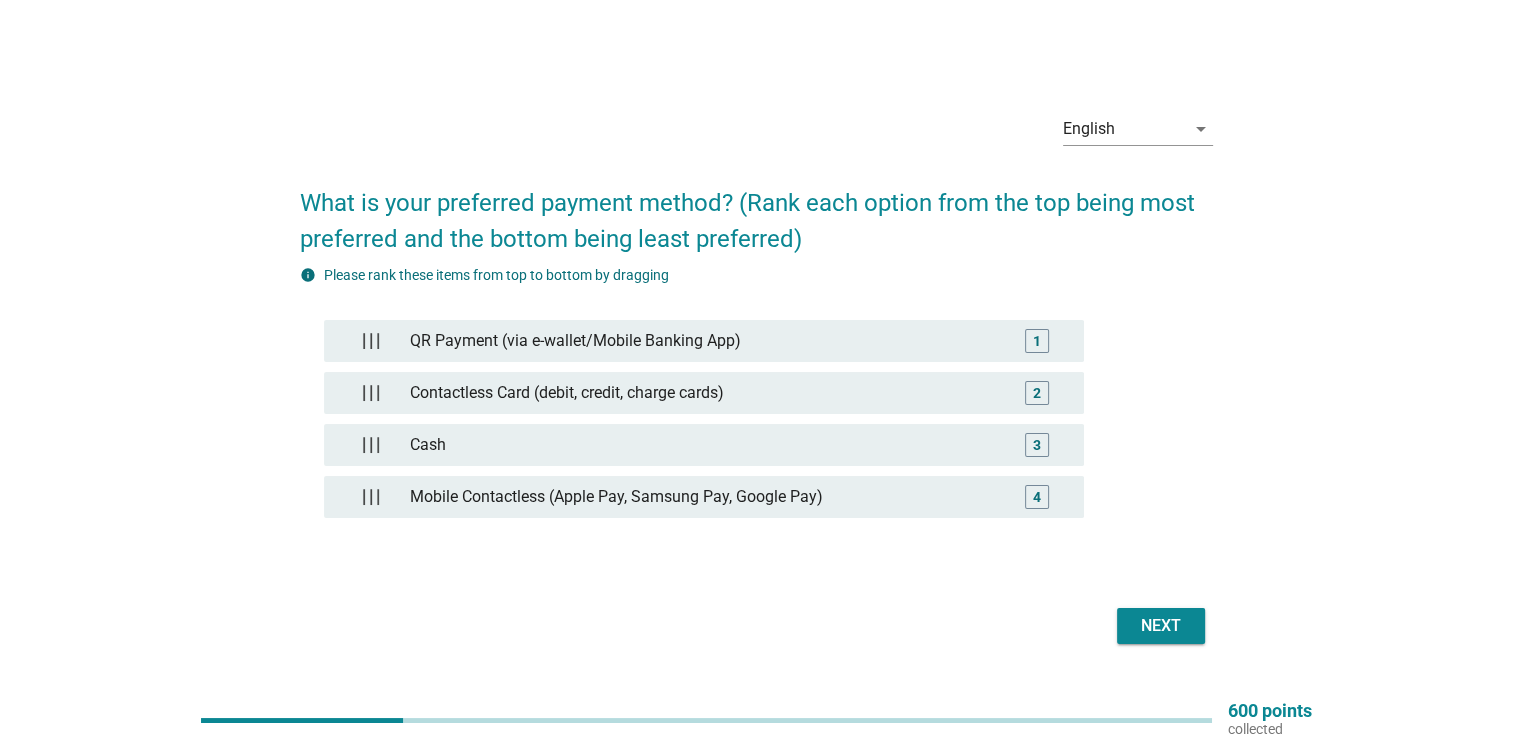 click on "Next" at bounding box center [1161, 626] 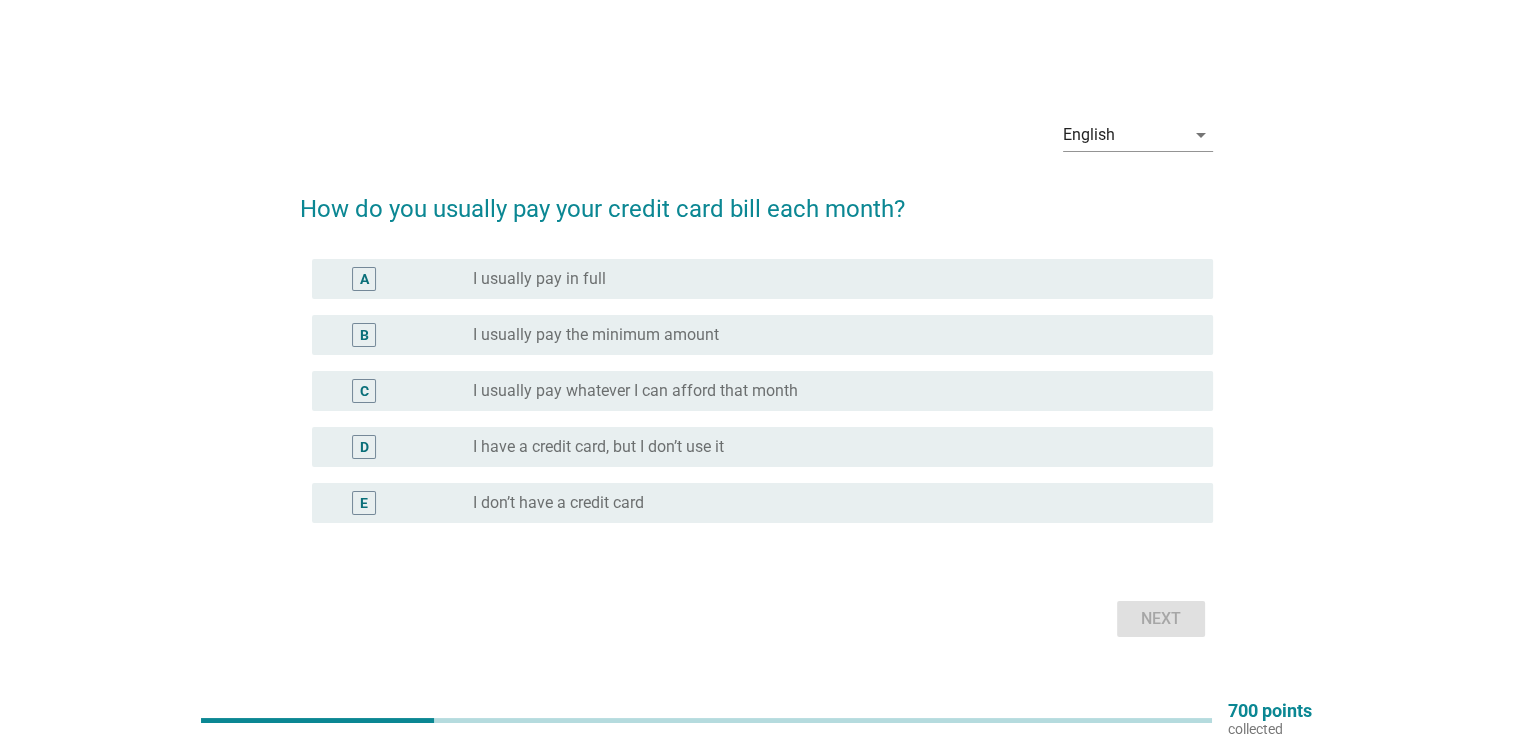 click on "D" at bounding box center [400, 447] 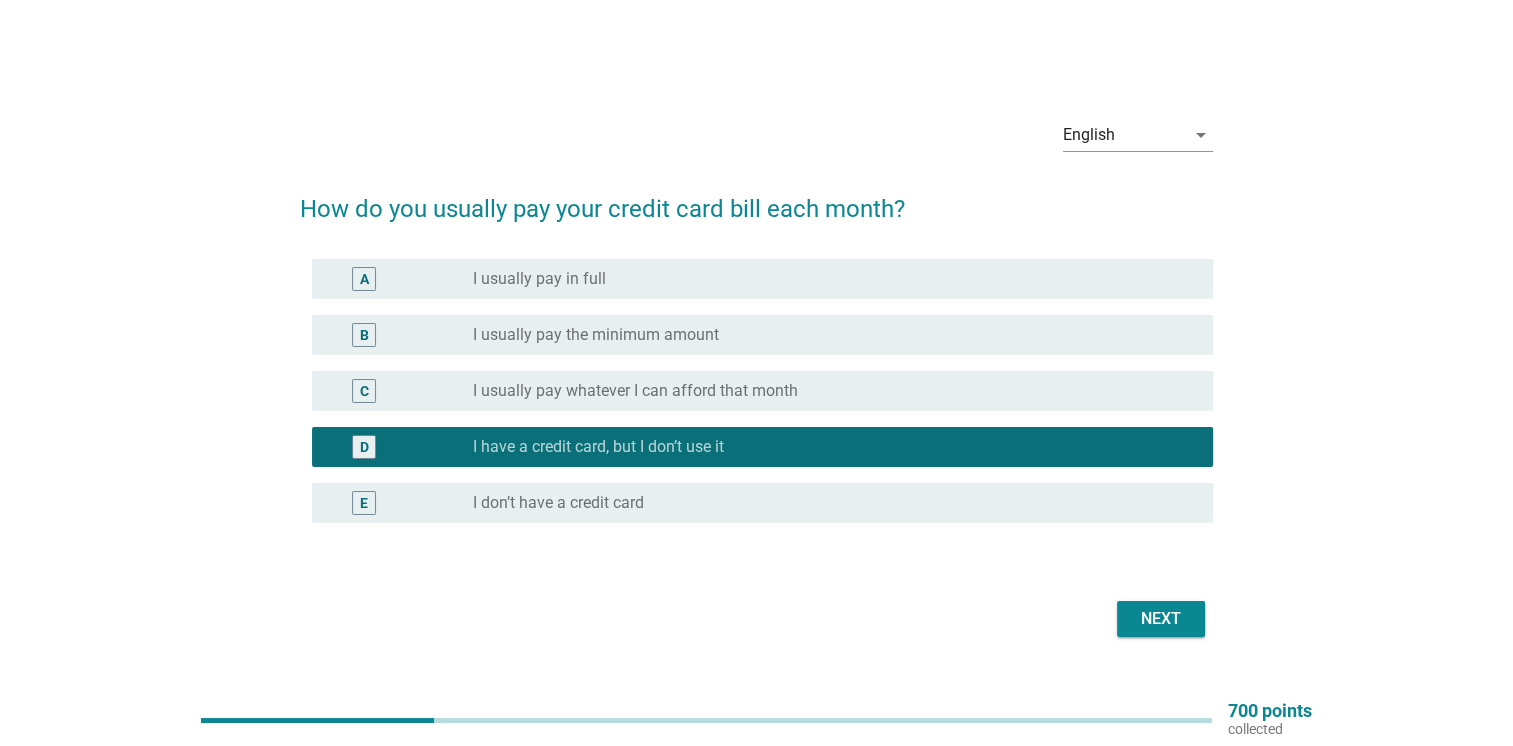 click on "Next" at bounding box center [1161, 619] 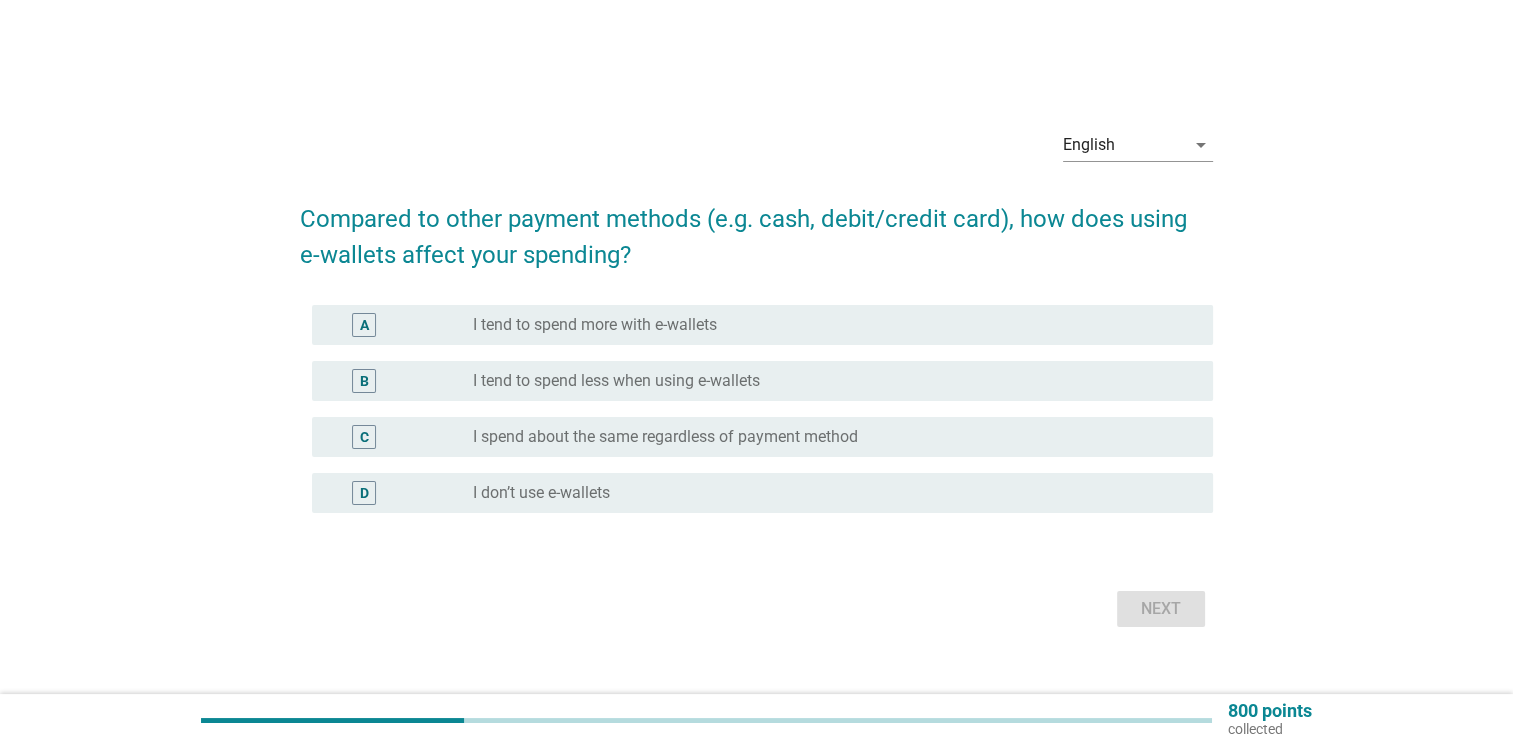 click on "C     radio_button_unchecked I spend about the same regardless of payment method" at bounding box center [762, 437] 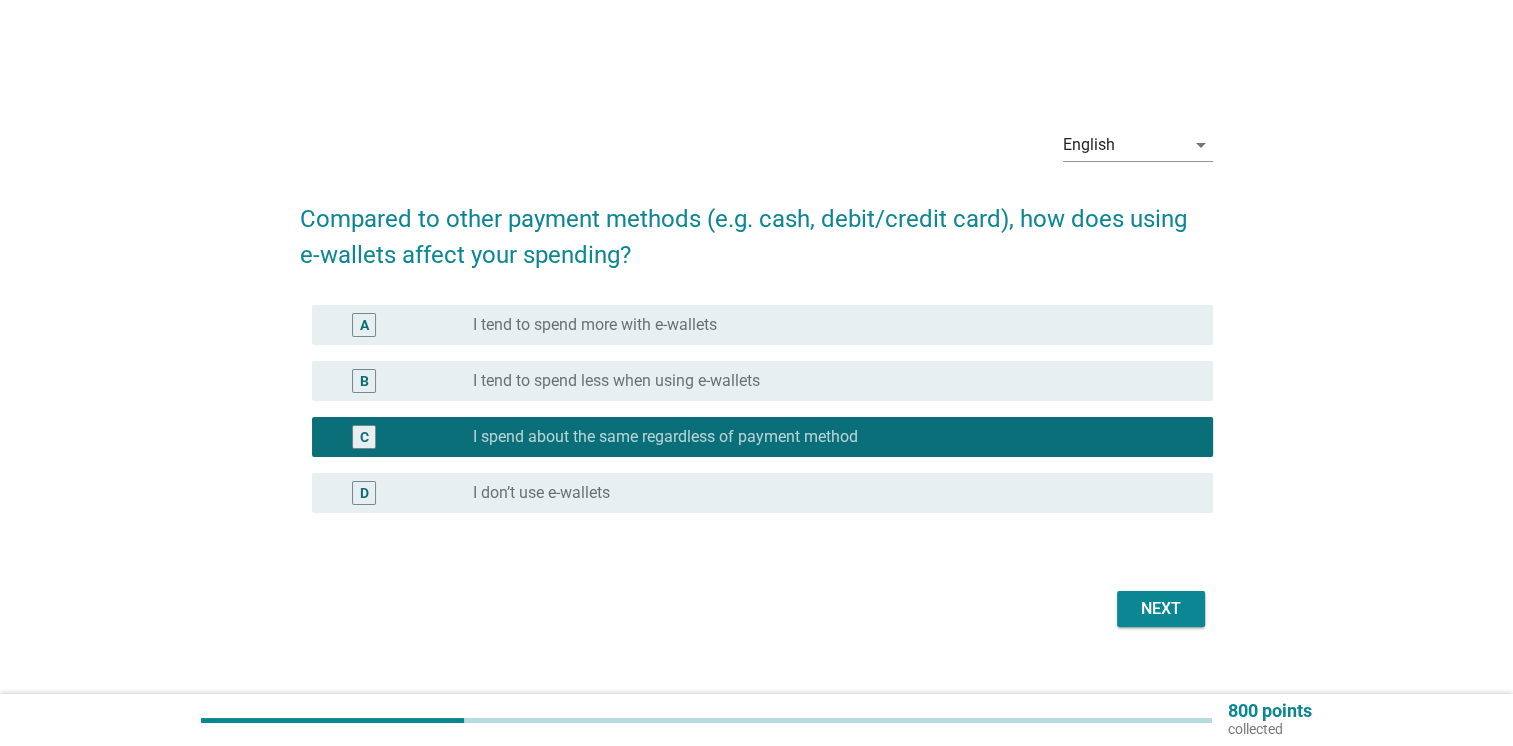 click on "Next" at bounding box center [1161, 609] 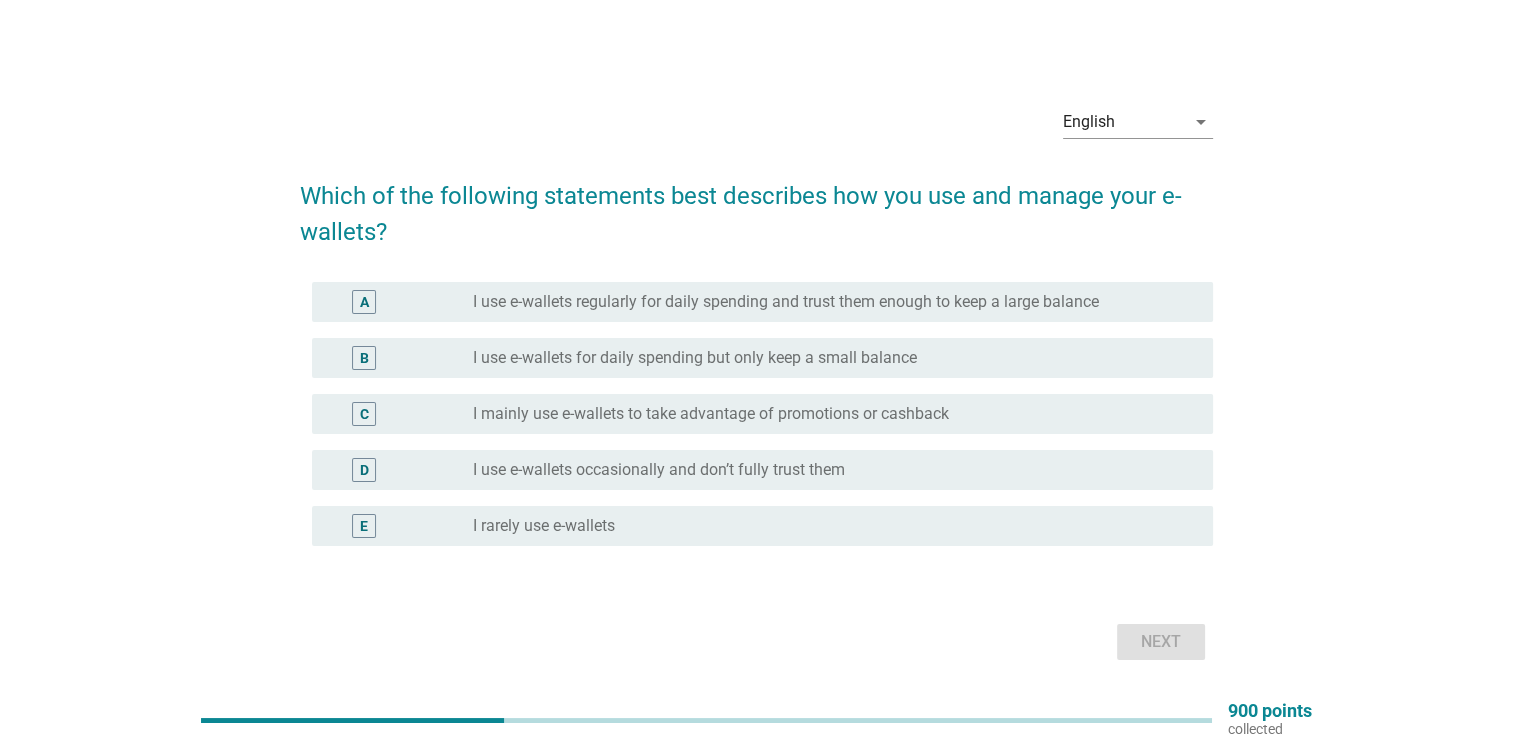 click on "B" at bounding box center (364, 358) 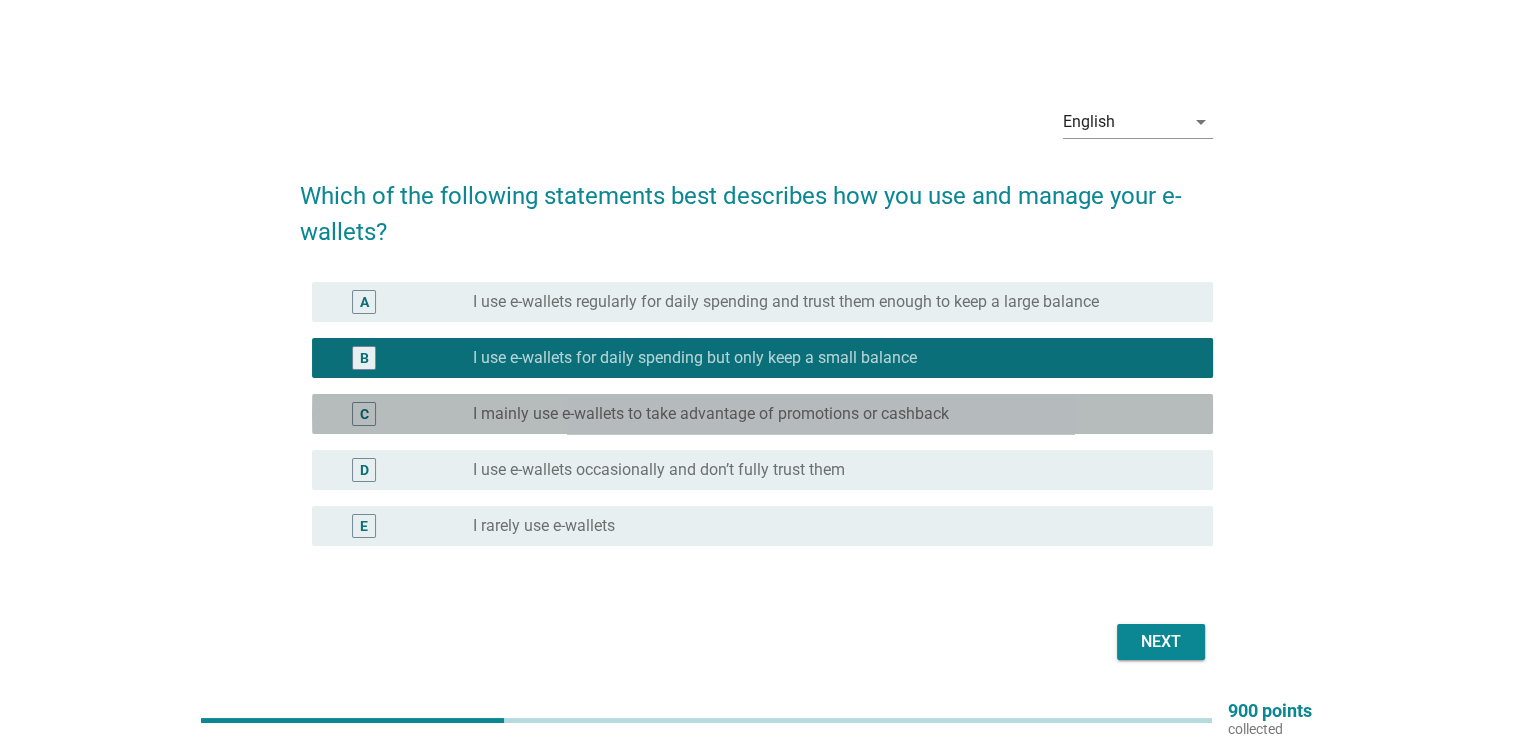 click on "C" at bounding box center [364, 414] 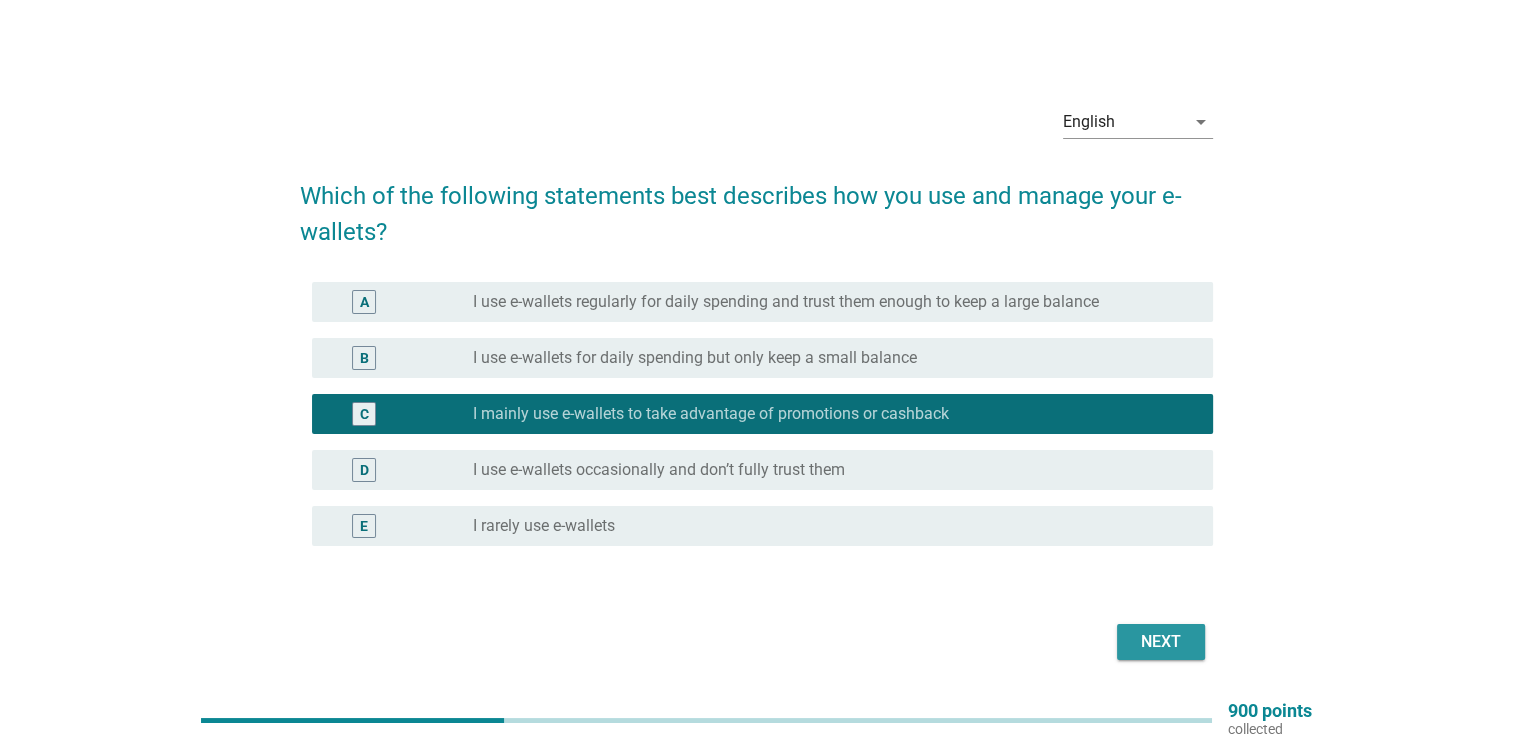 click on "Next" at bounding box center (1161, 642) 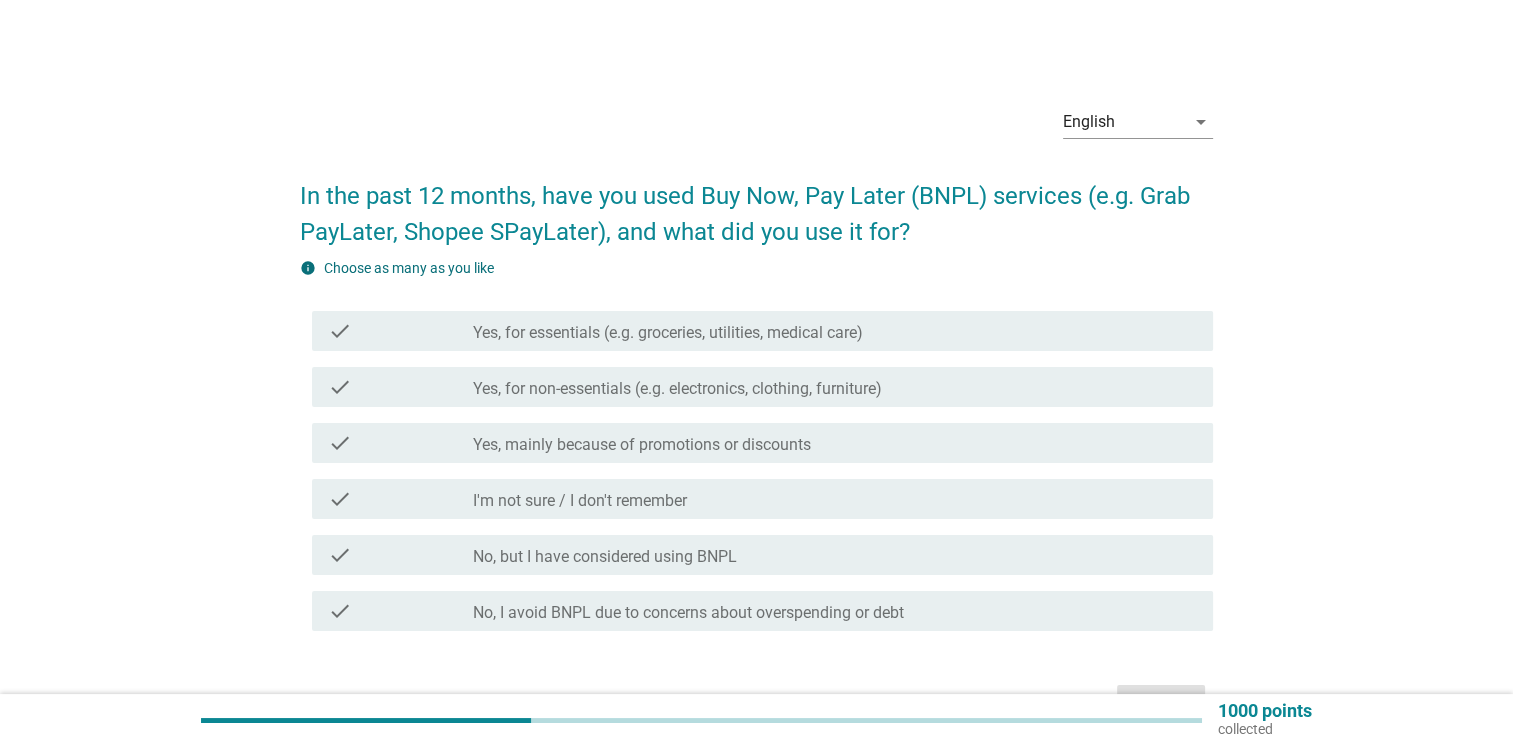 click on "check" at bounding box center (340, 331) 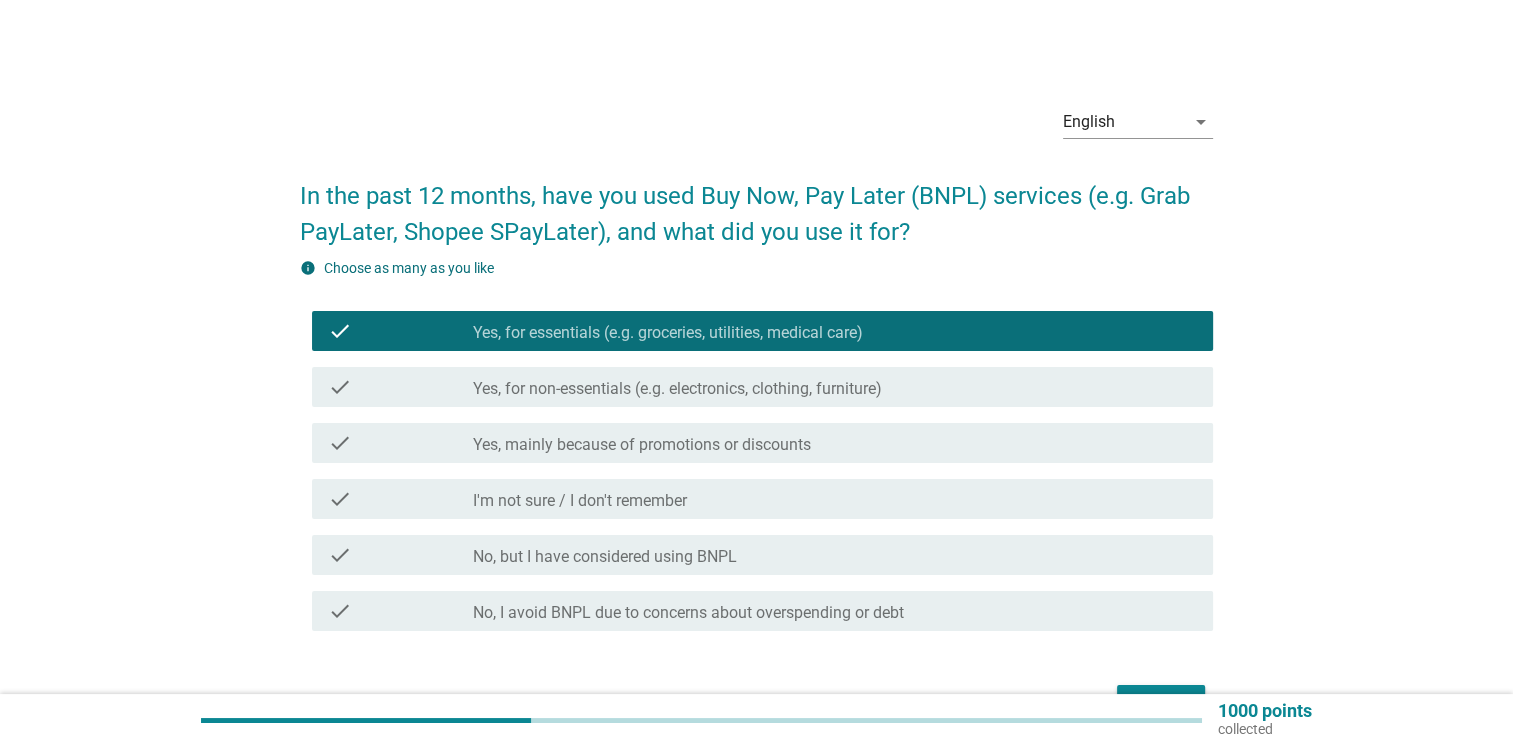 click on "check" at bounding box center (340, 443) 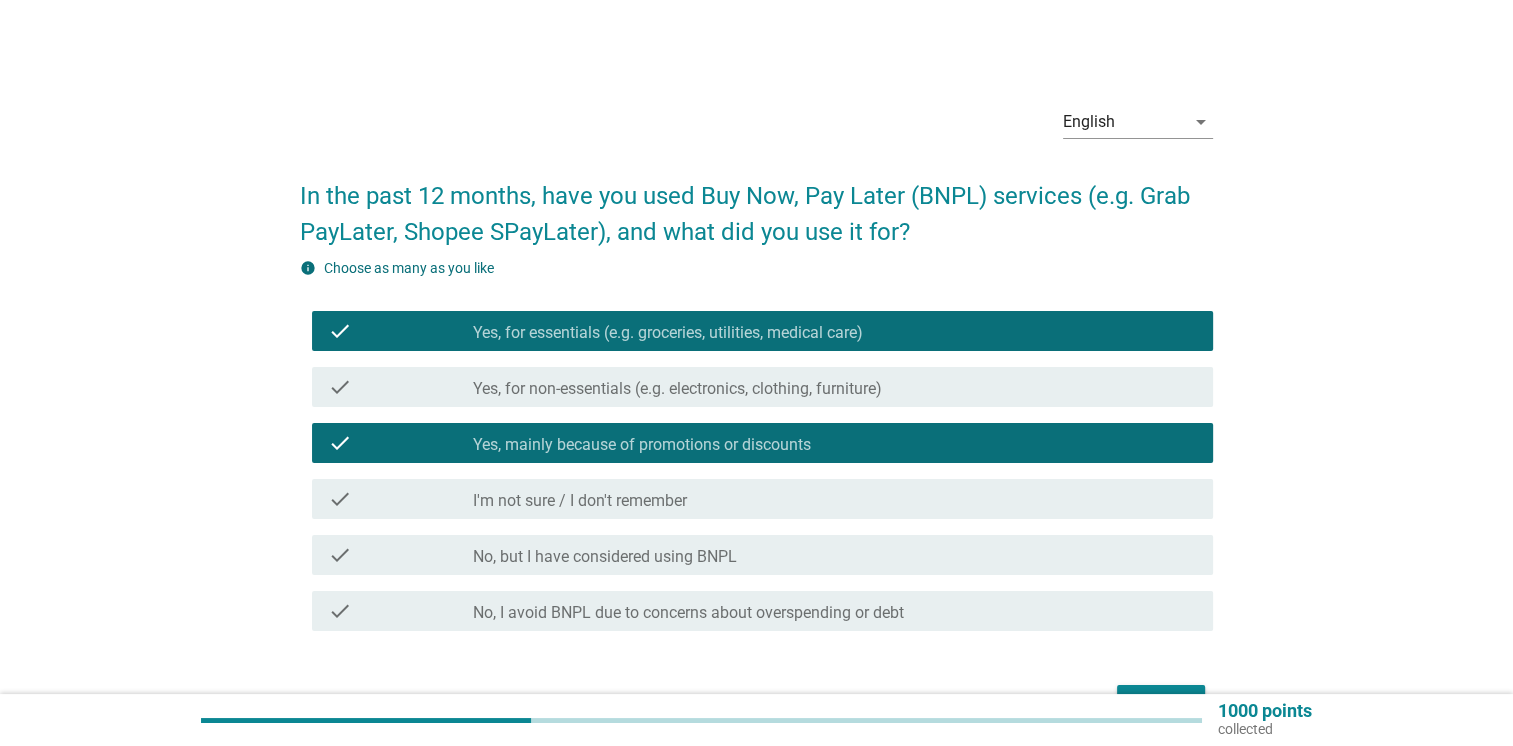 drag, startPoint x: 352, startPoint y: 490, endPoint x: 366, endPoint y: 500, distance: 17.20465 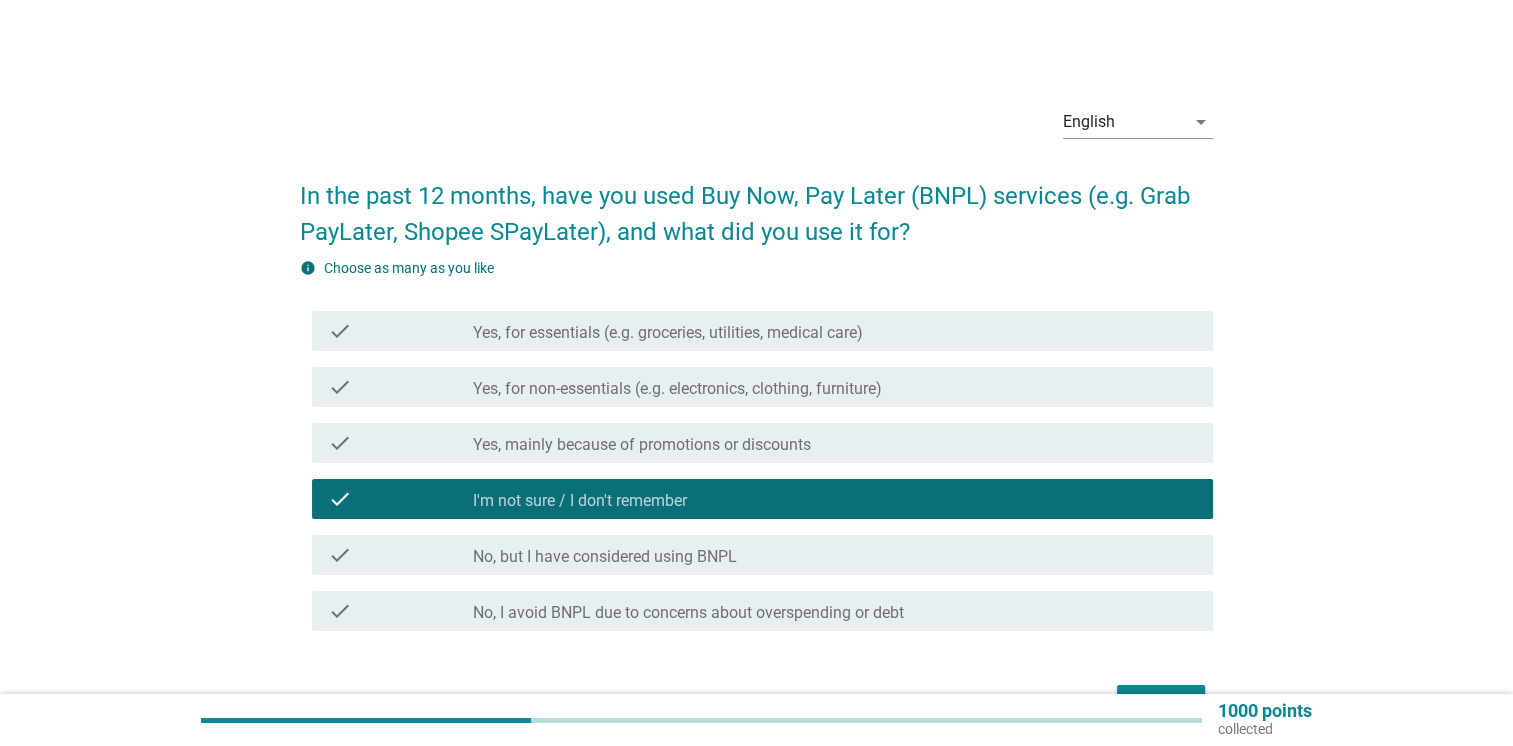 click on "check     check_box_outline_blank Yes, for essentials (e.g. groceries, utilities, medical care)" at bounding box center (762, 331) 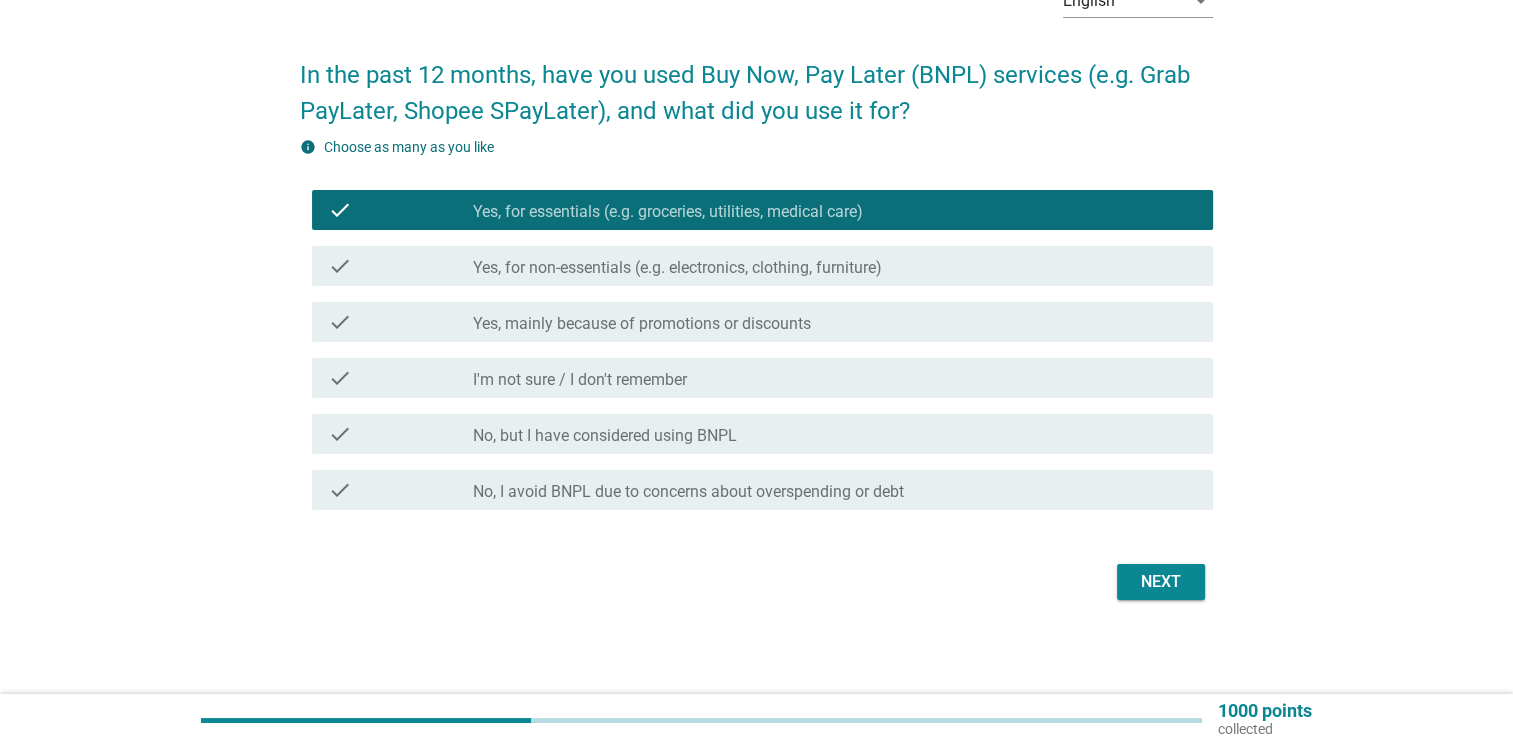 scroll, scrollTop: 122, scrollLeft: 0, axis: vertical 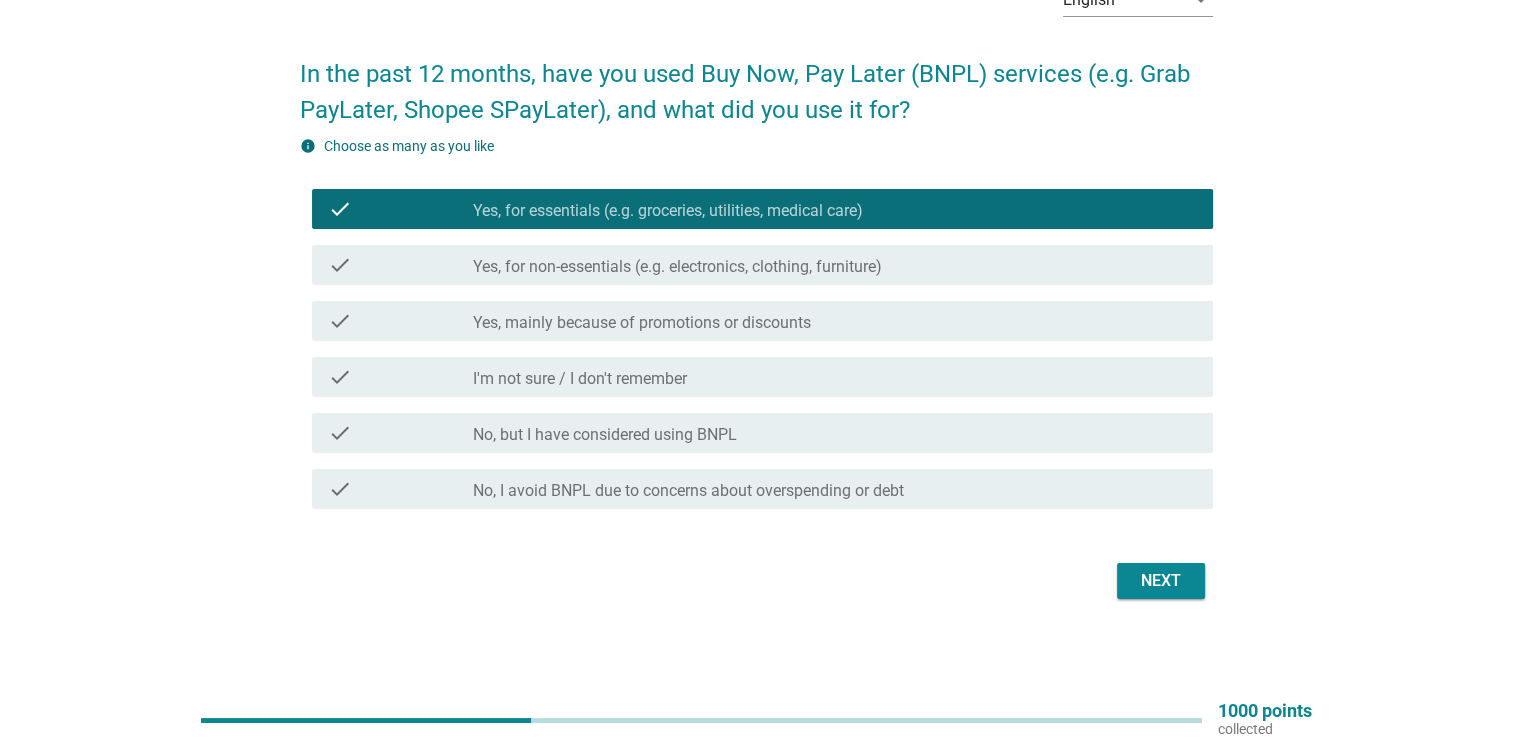 click on "Next" at bounding box center (1161, 581) 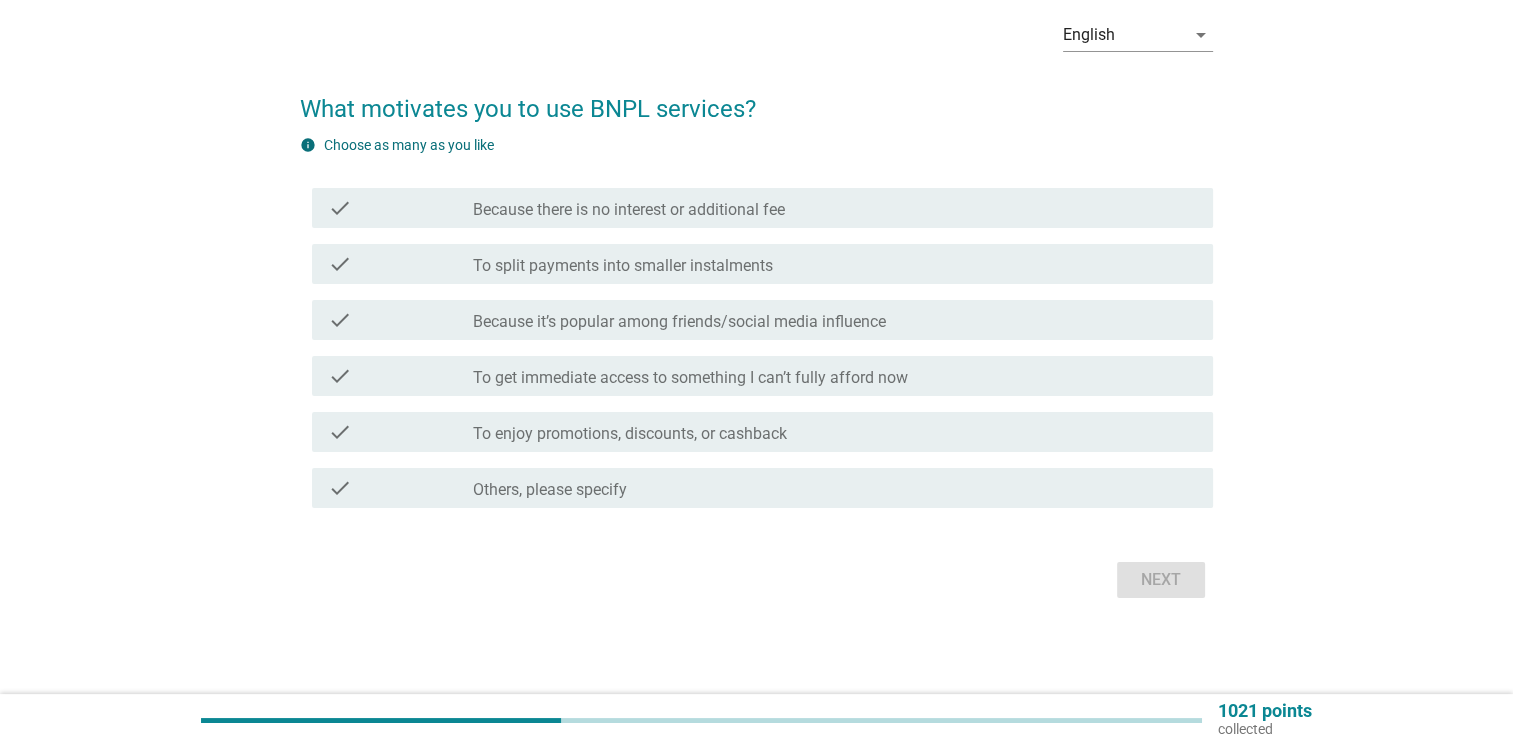 scroll, scrollTop: 0, scrollLeft: 0, axis: both 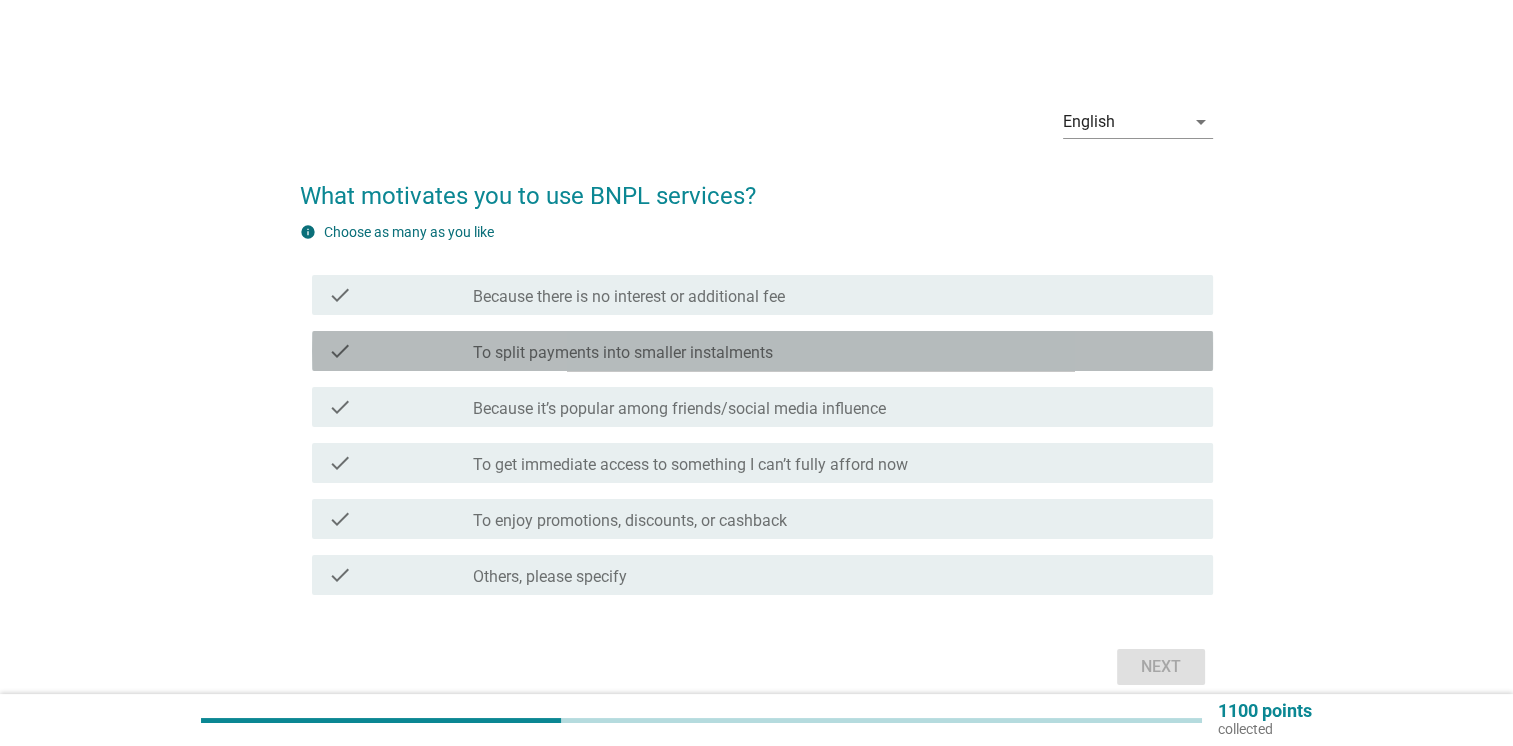 click on "check" at bounding box center (340, 351) 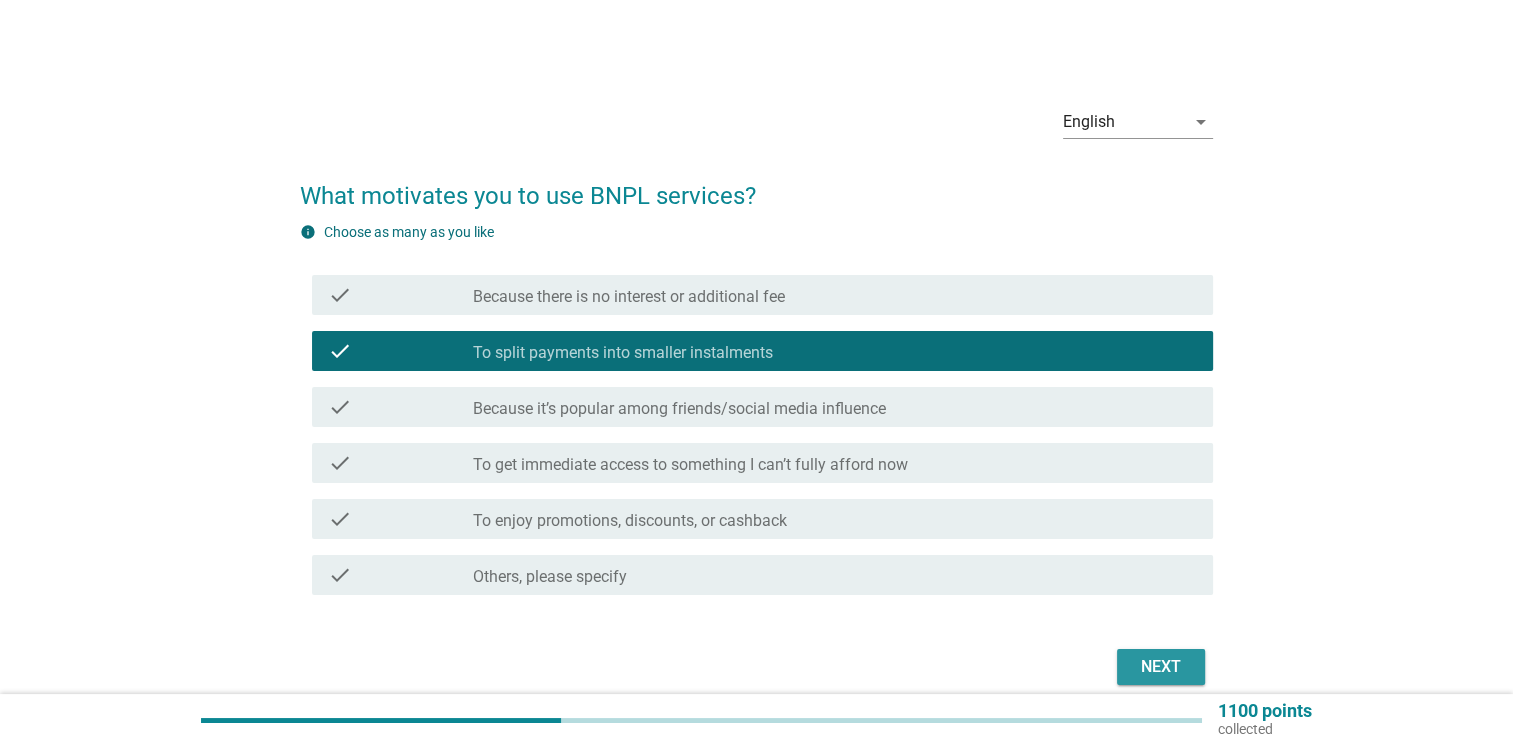 click on "Next" at bounding box center (1161, 667) 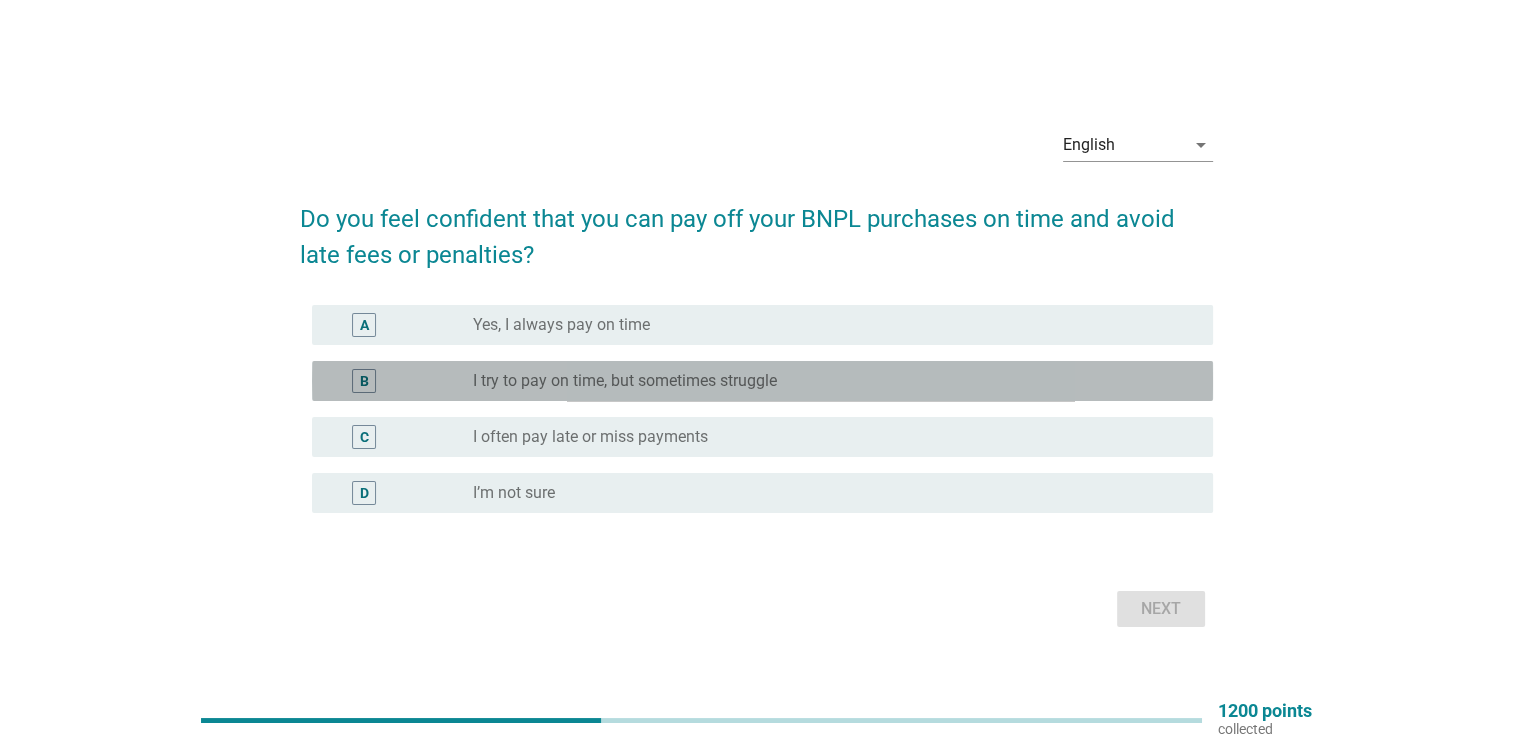 click on "B" at bounding box center (364, 381) 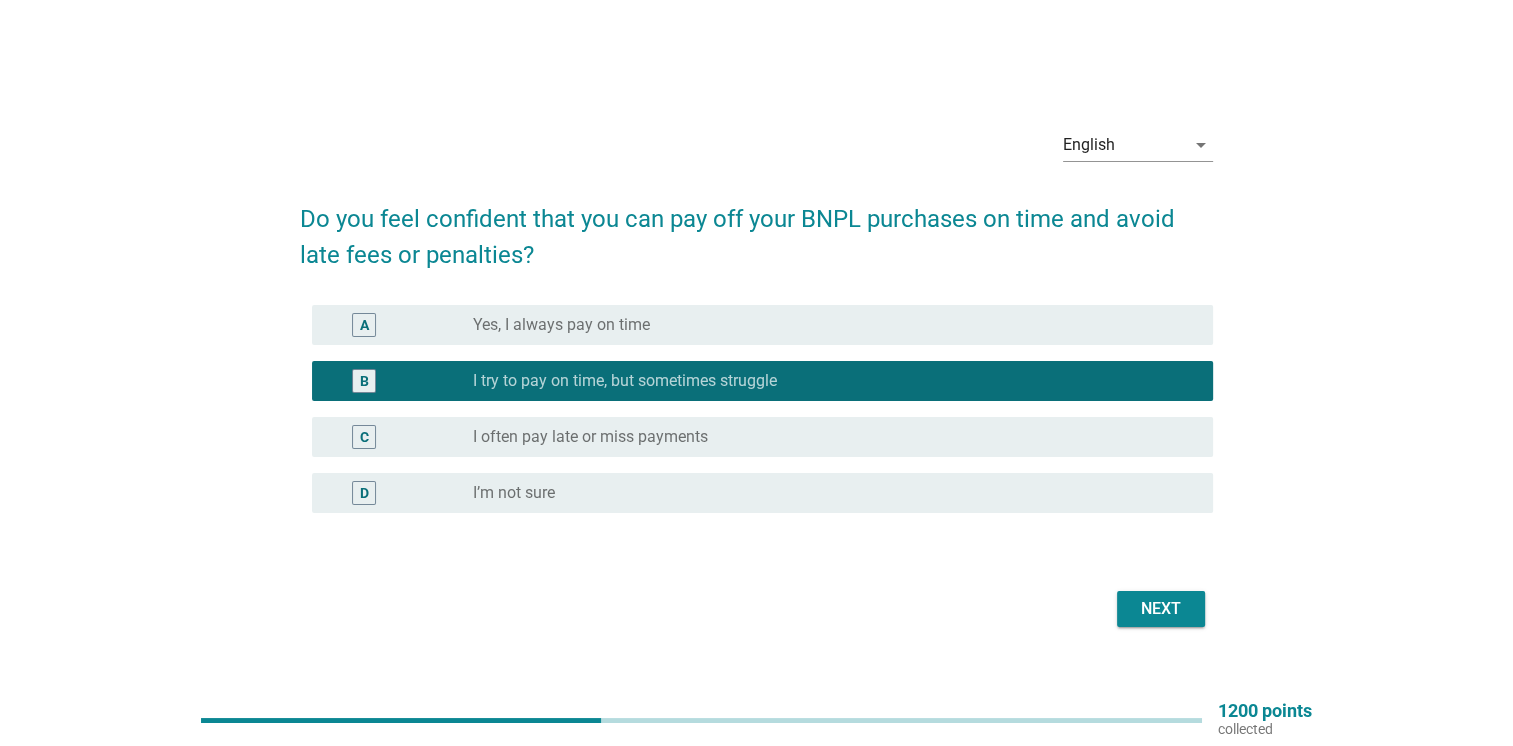 click on "A" at bounding box center (400, 325) 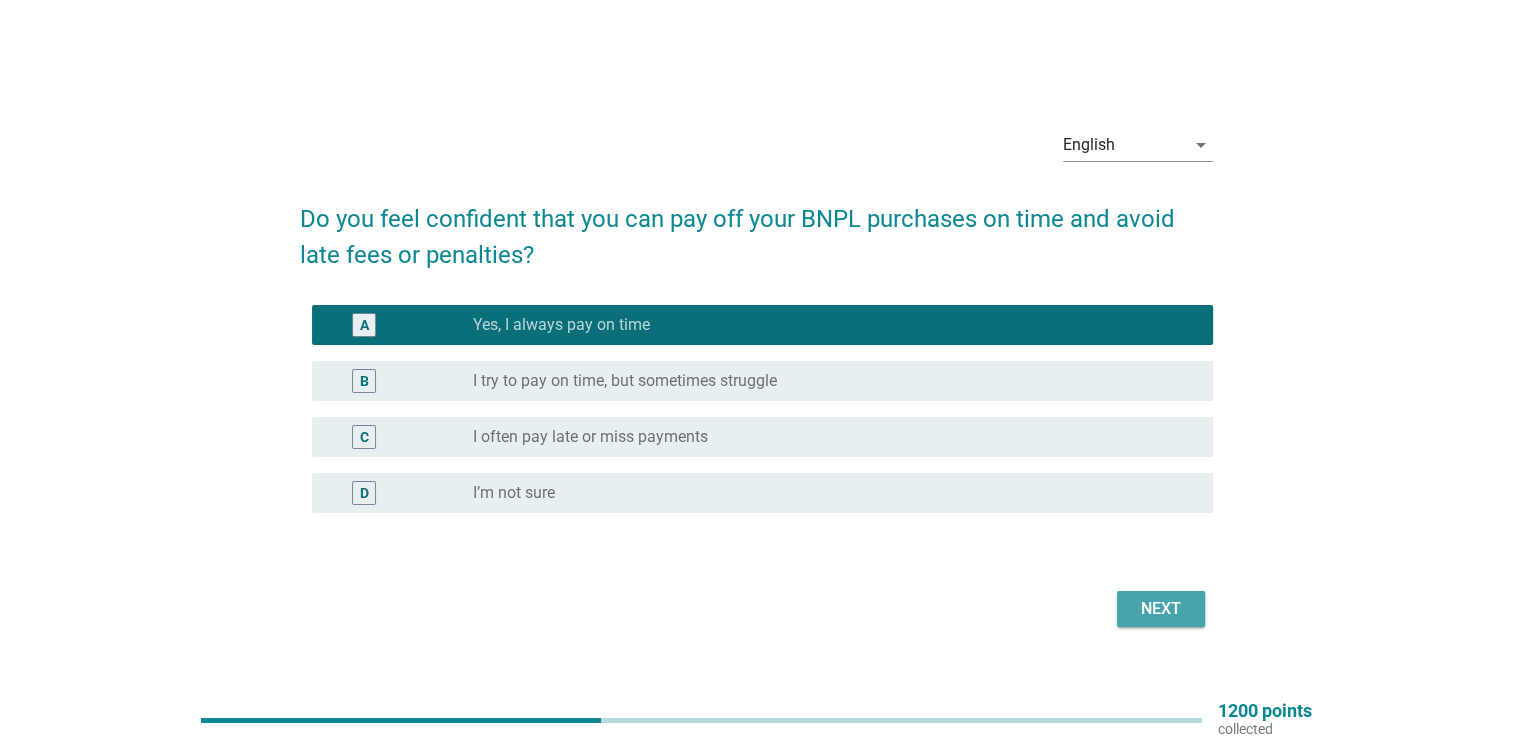 click on "Next" at bounding box center [1161, 609] 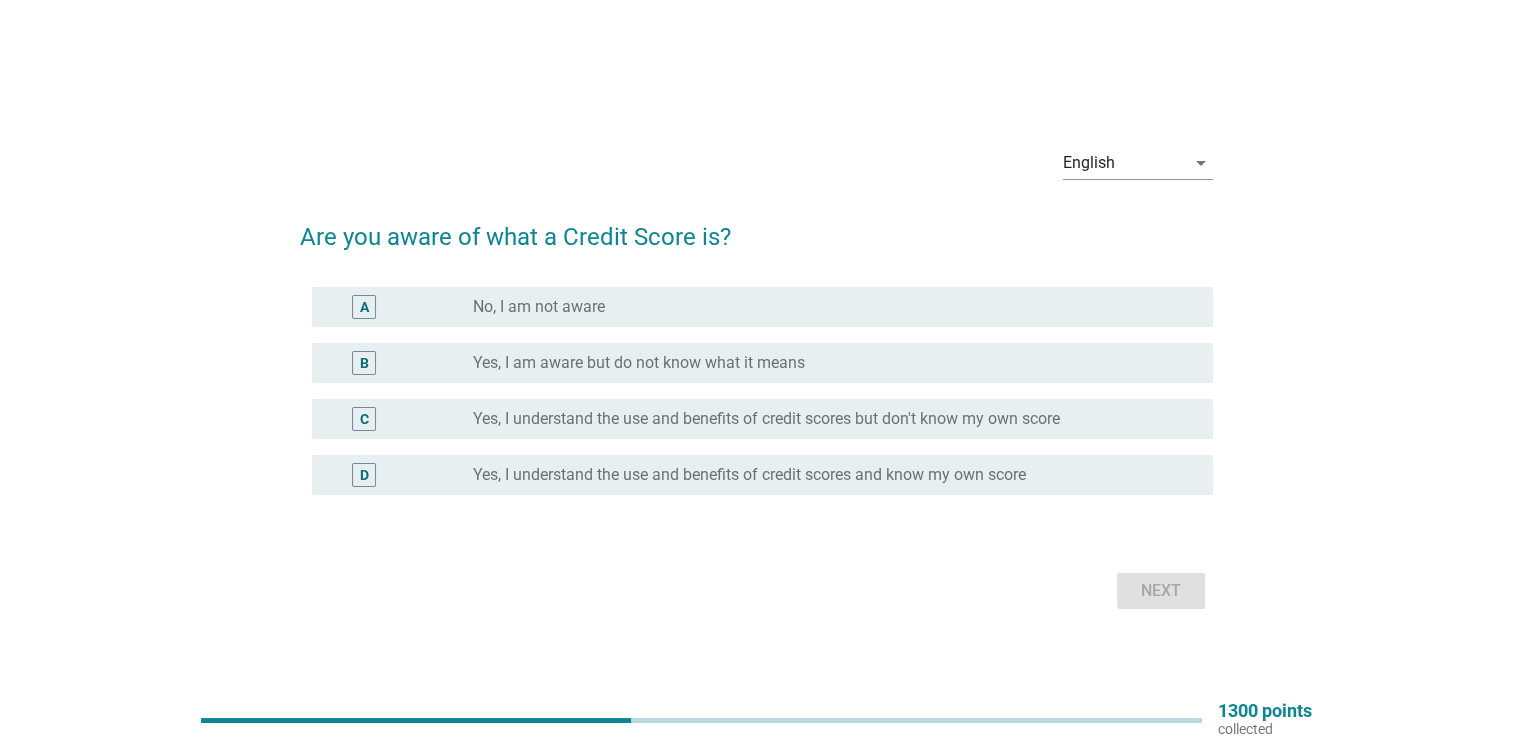 click on "B" at bounding box center [364, 363] 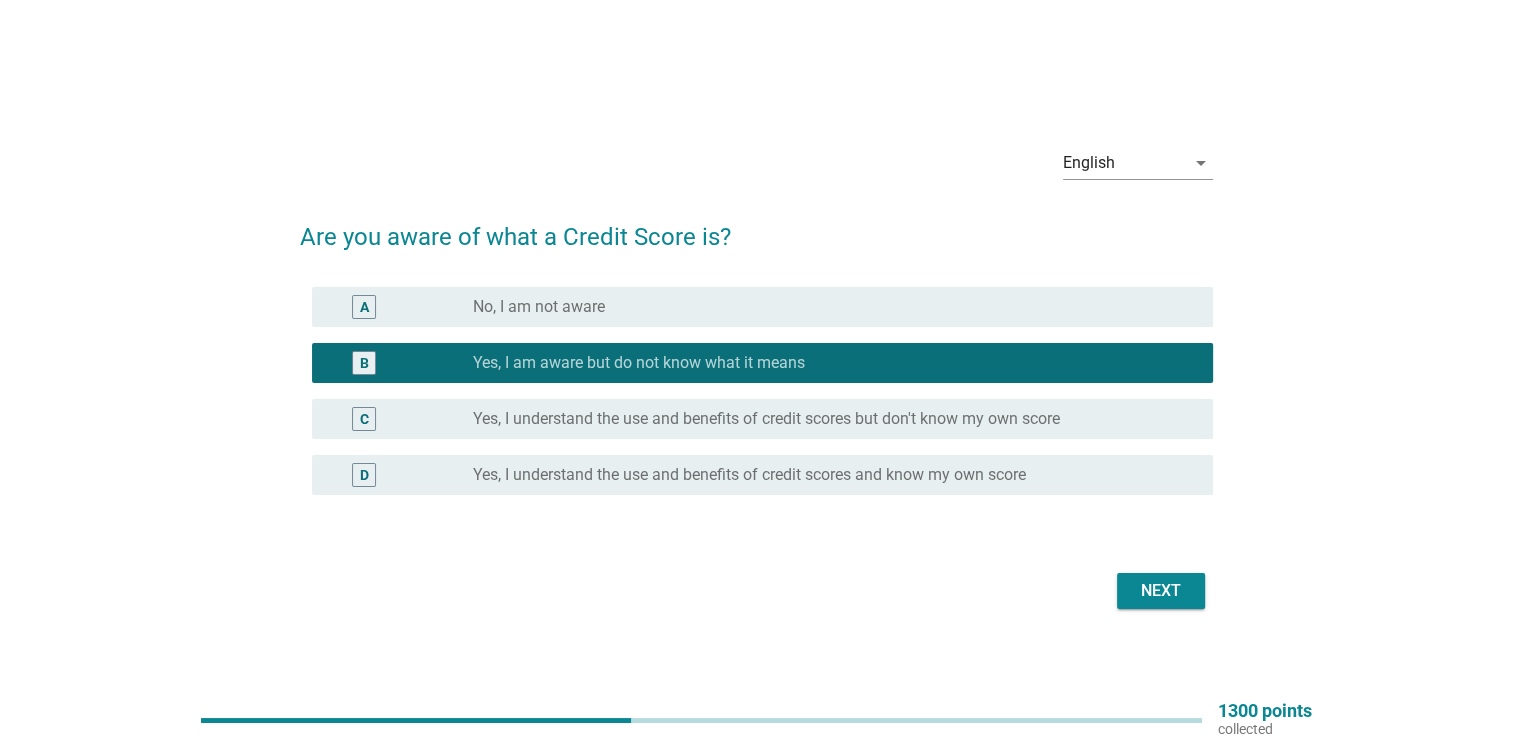 click on "Next" at bounding box center [1161, 591] 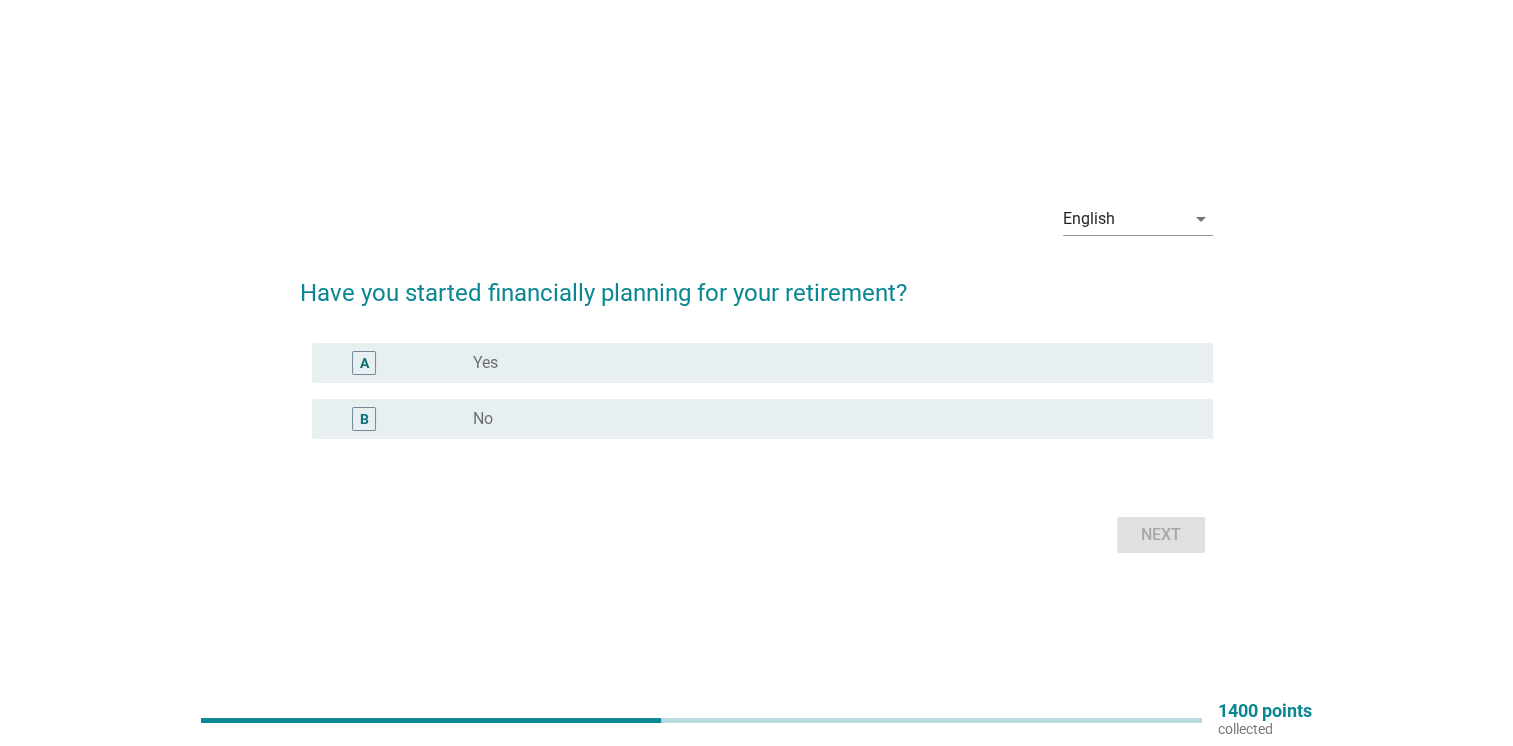 click on "A" at bounding box center [364, 363] 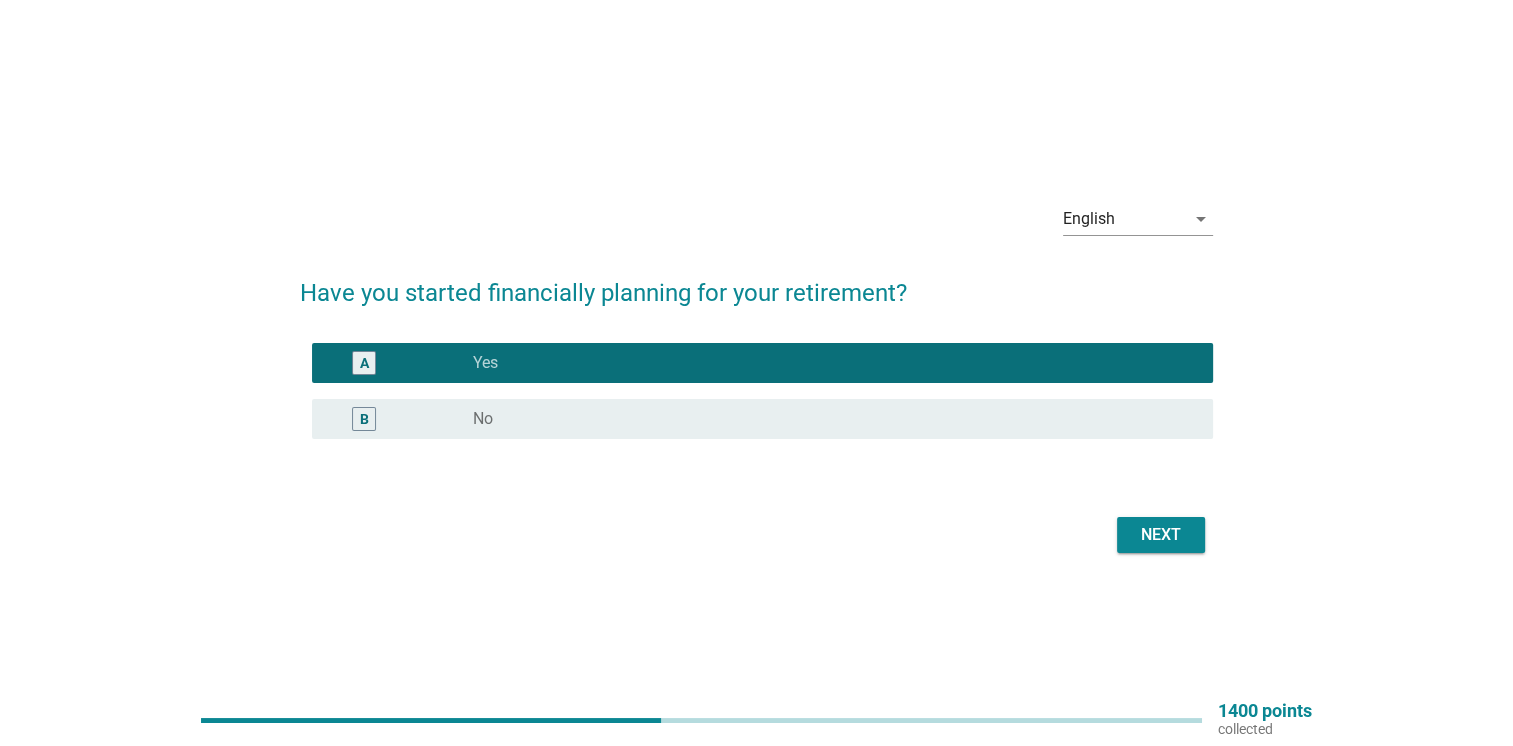 click on "Next" at bounding box center [1161, 535] 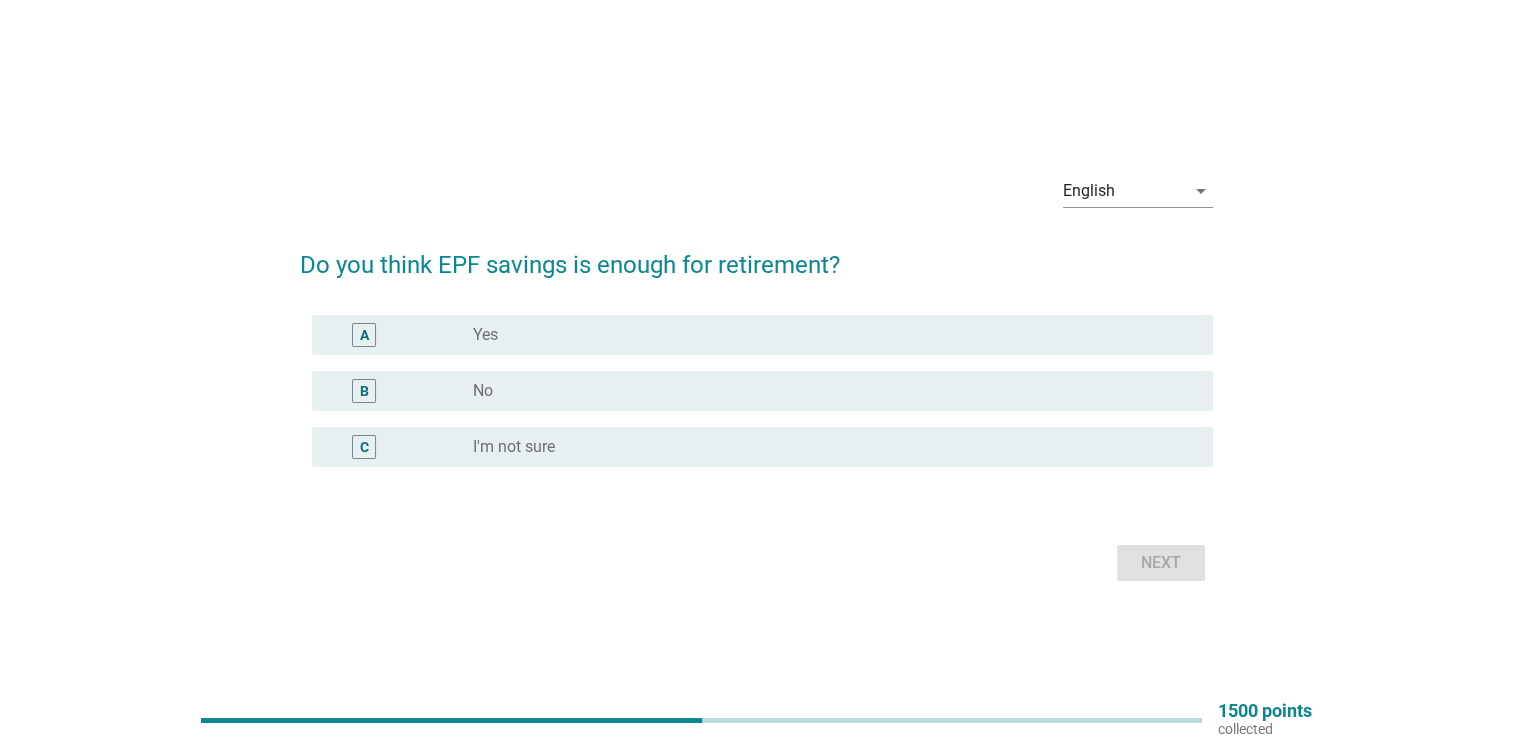 click on "A" at bounding box center (364, 335) 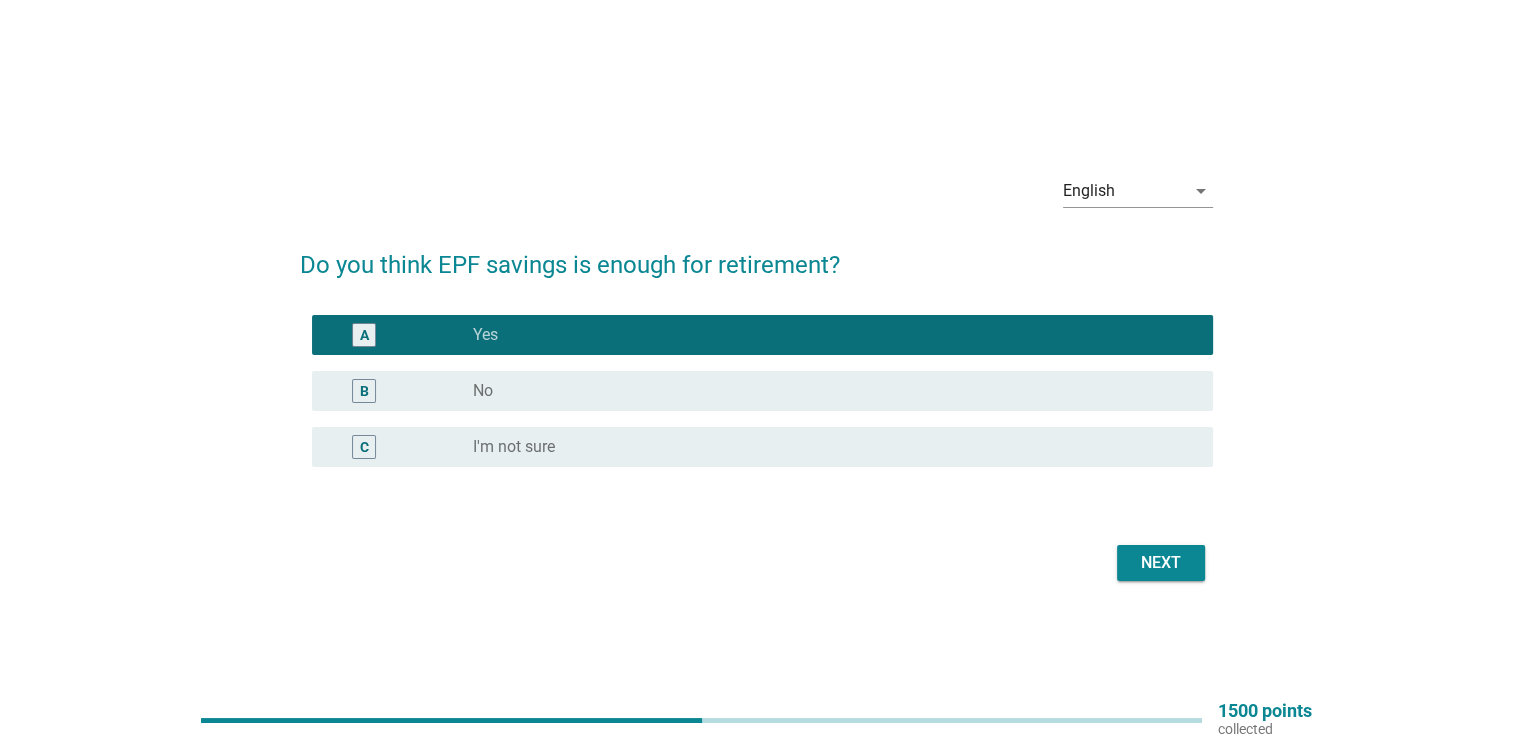 click on "Next" at bounding box center (756, 563) 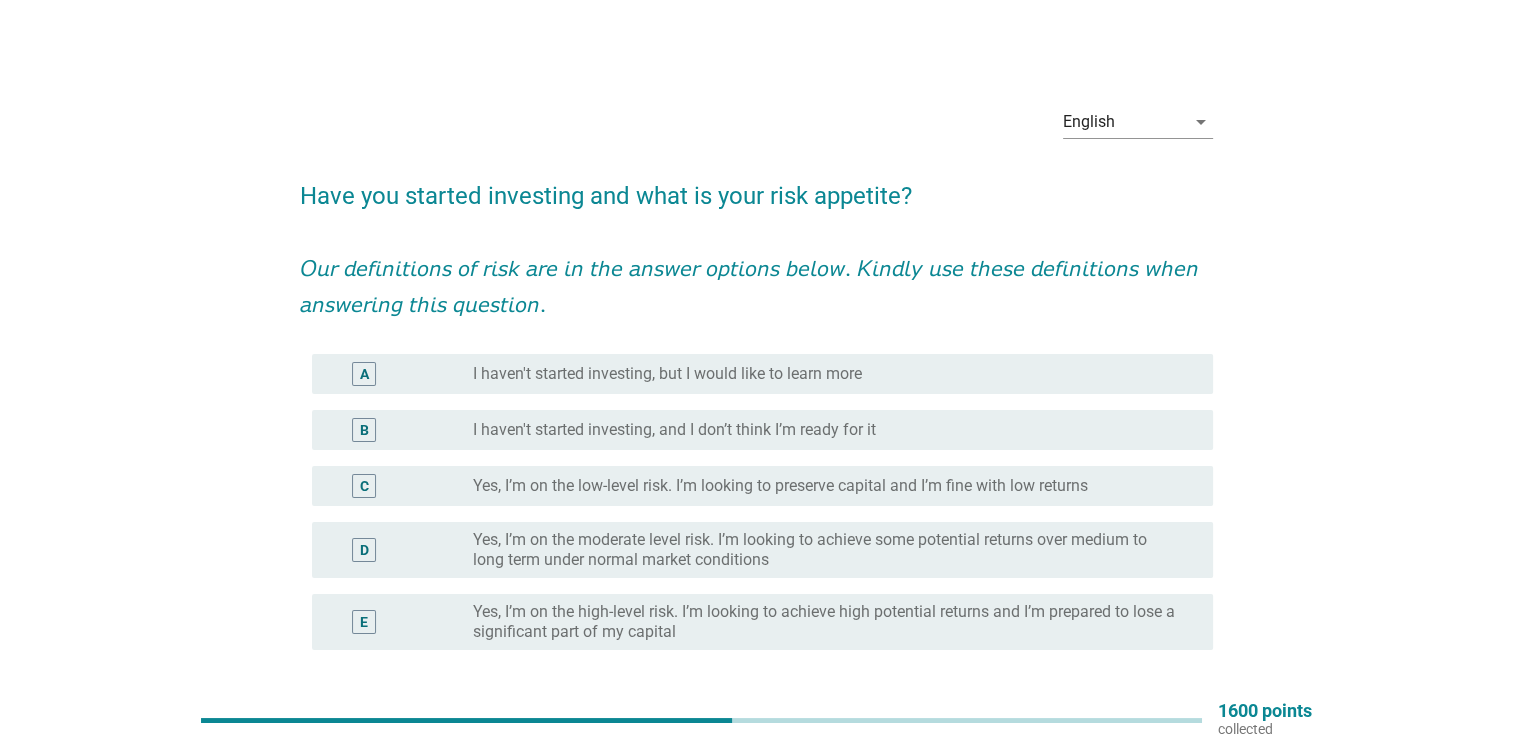 click on "C" at bounding box center [364, 486] 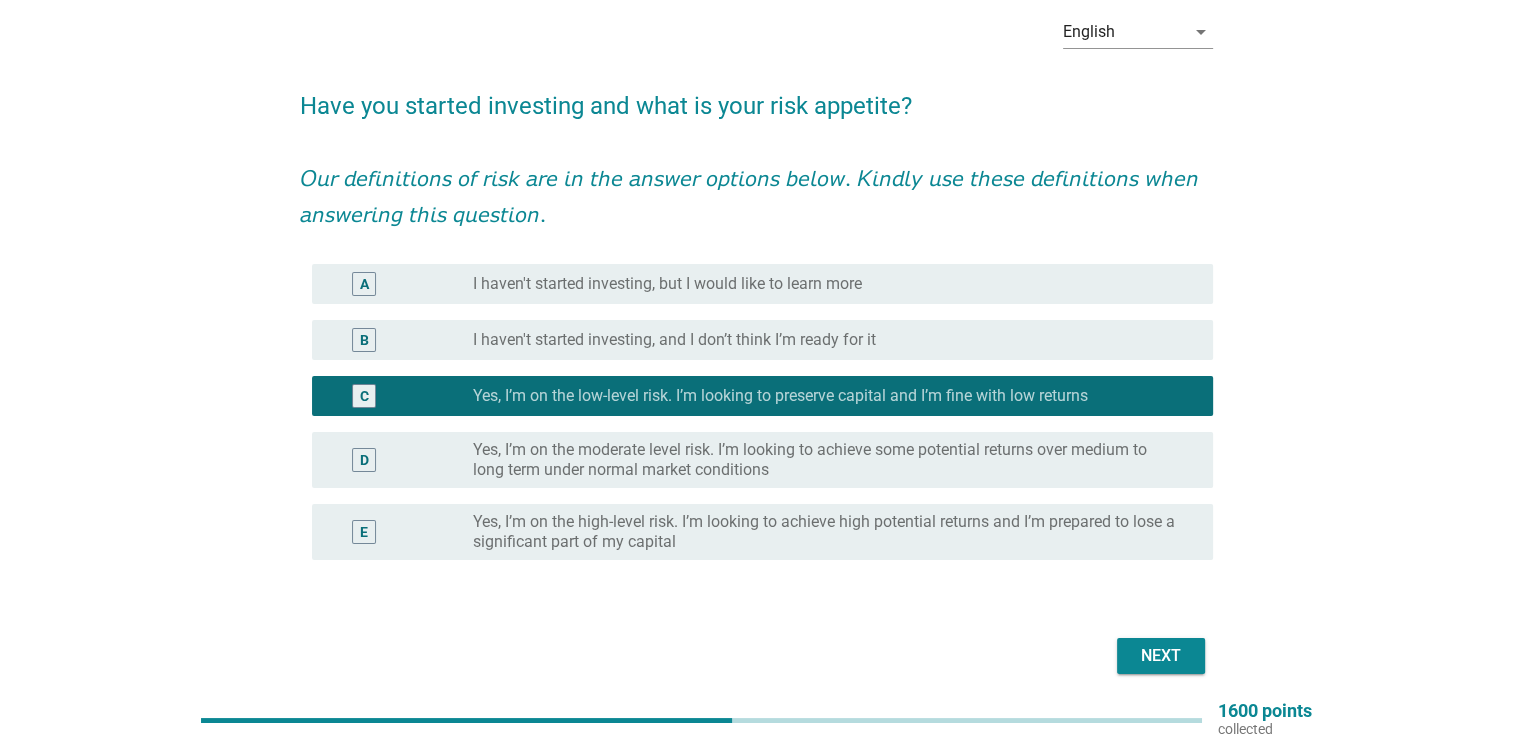 scroll, scrollTop: 165, scrollLeft: 0, axis: vertical 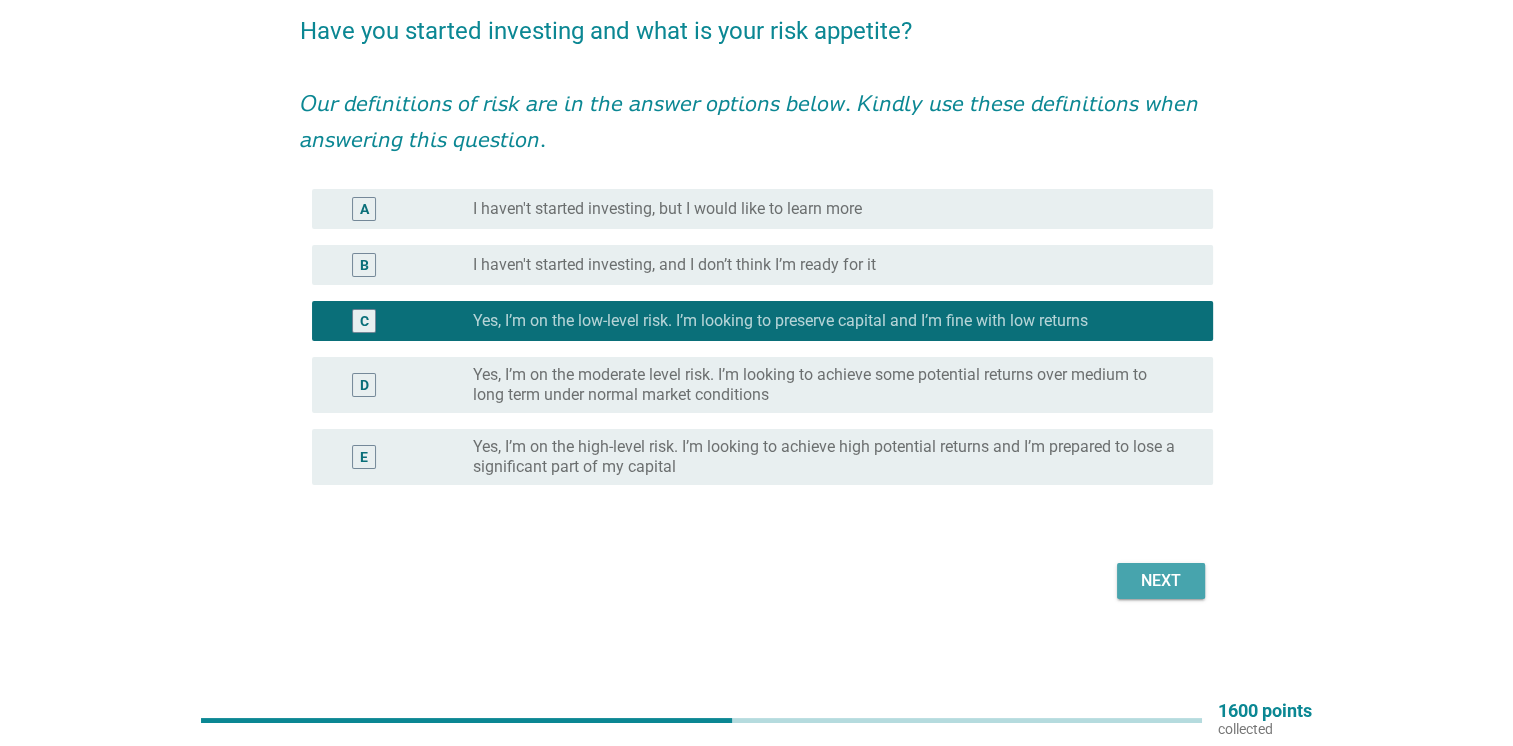 click on "Next" at bounding box center (1161, 581) 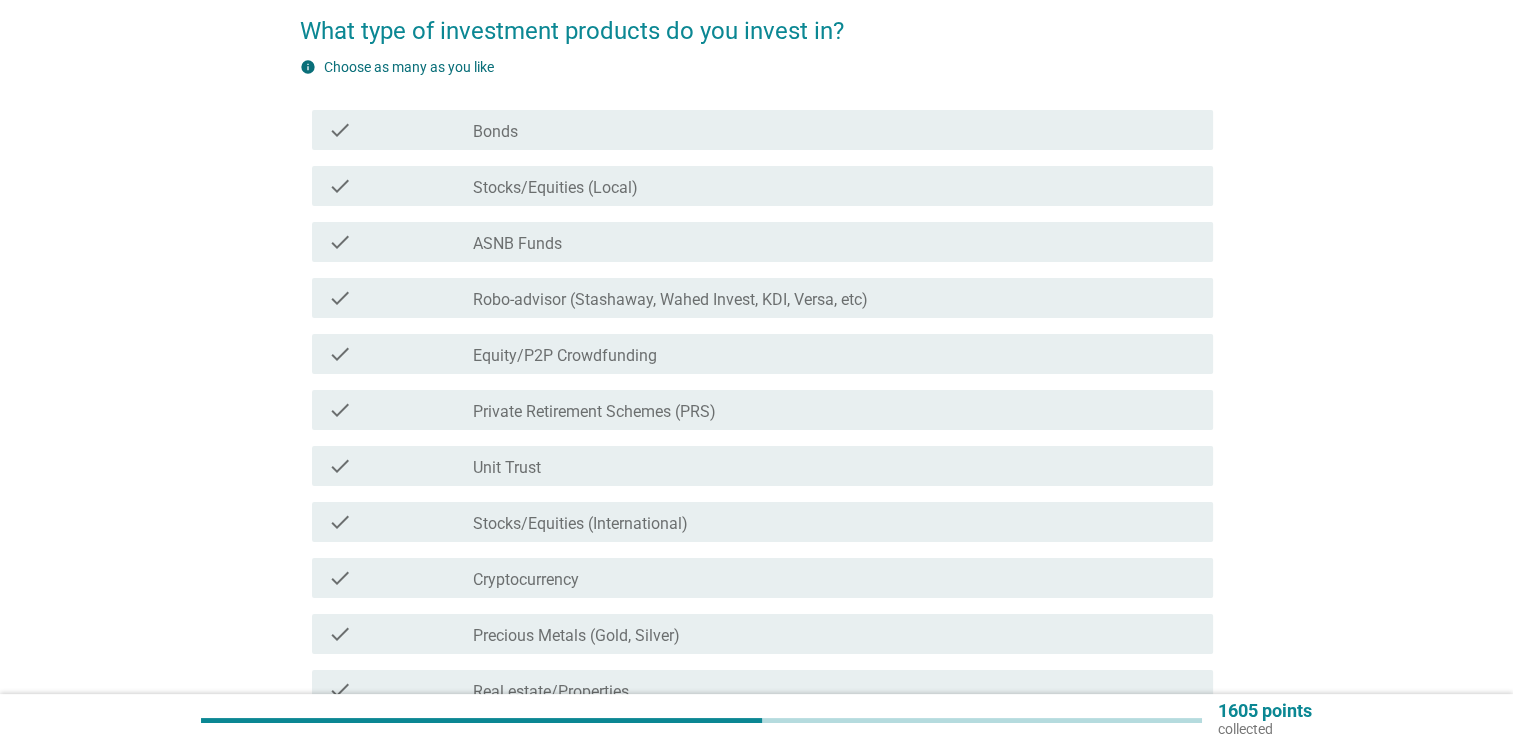 scroll, scrollTop: 0, scrollLeft: 0, axis: both 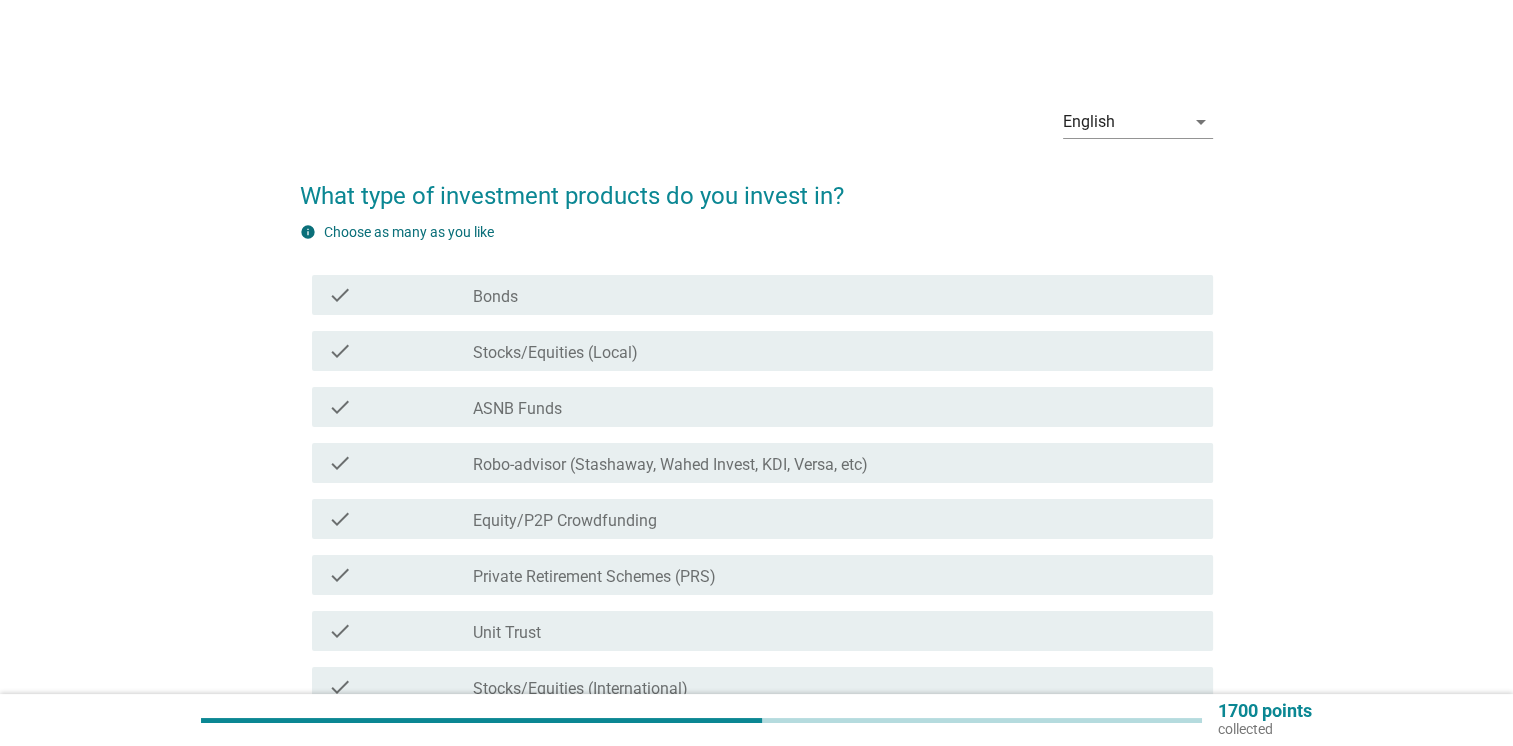 click on "check" at bounding box center (340, 351) 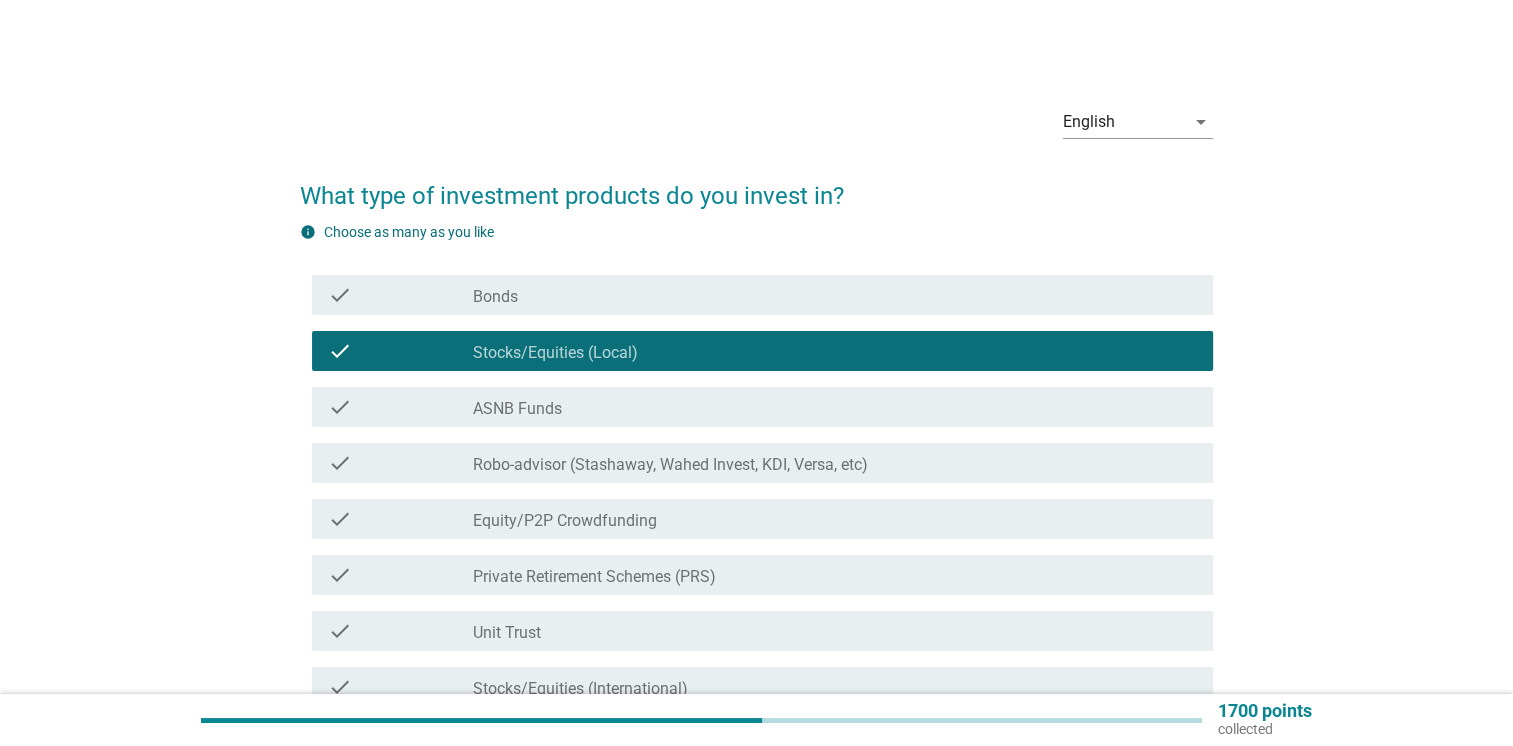 click on "check     check_box_outline_blank ASNB Funds" at bounding box center (762, 407) 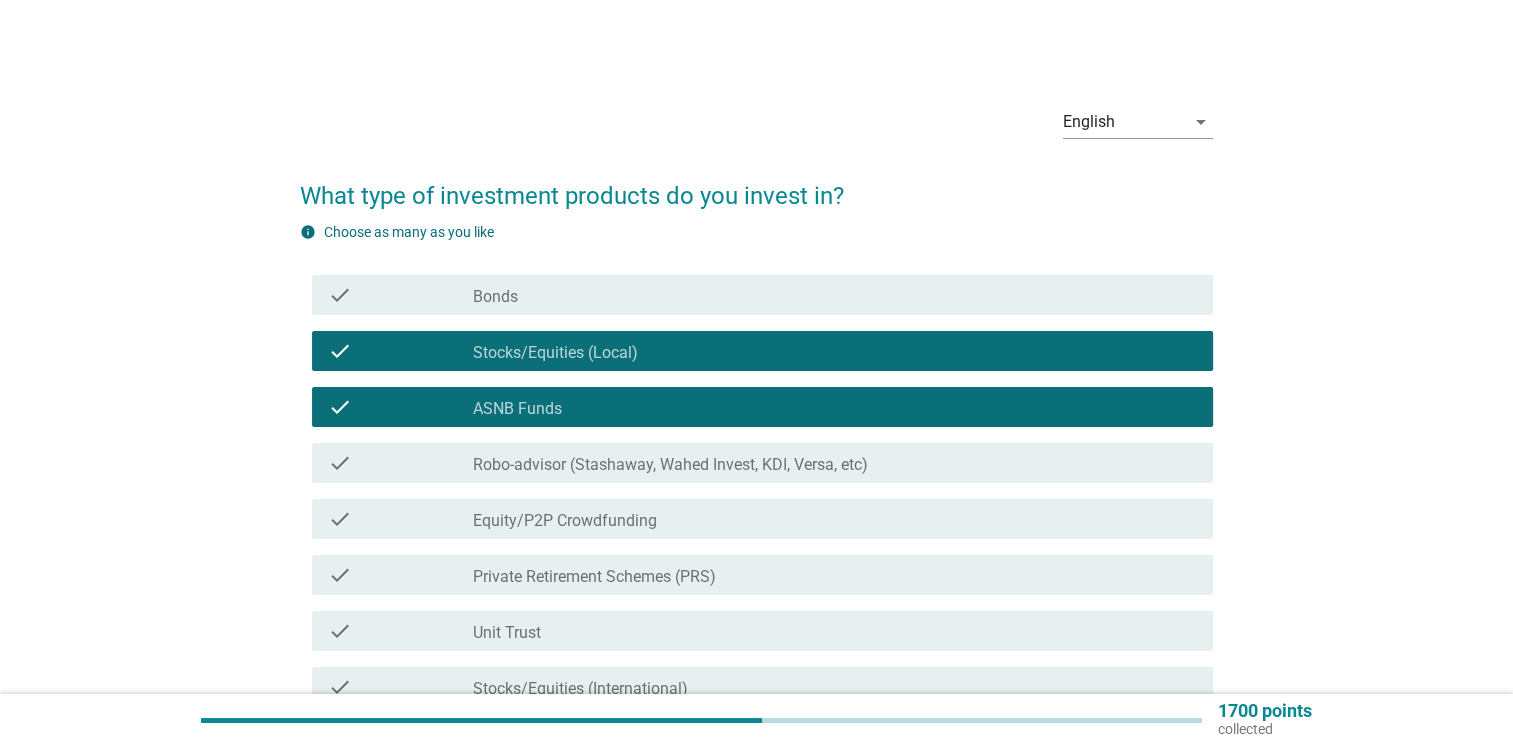 click on "check     check_box_outline_blank Equity/P2P Crowdfunding" at bounding box center (756, 519) 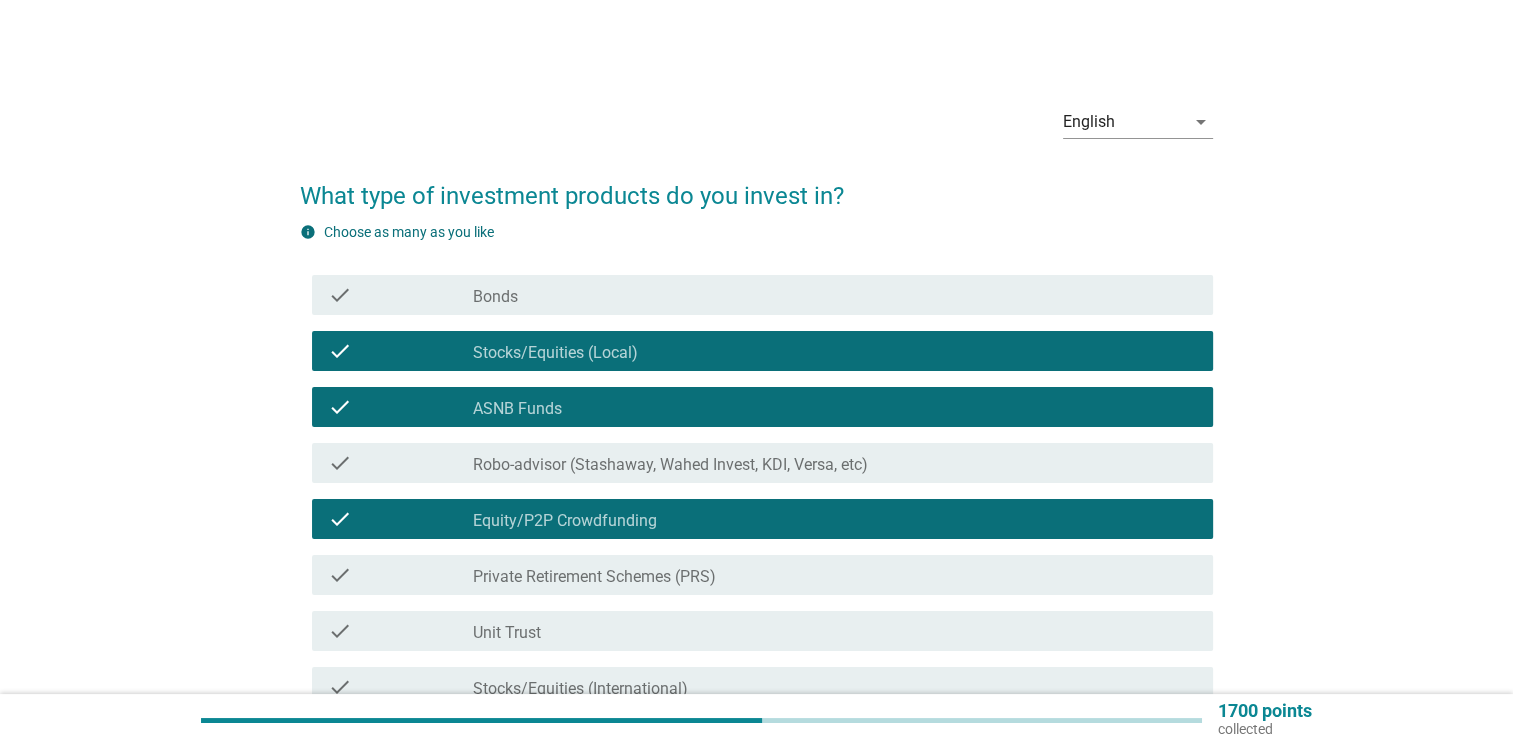 click on "check     check_box_outline_blank Private Retirement Schemes (PRS)" at bounding box center [762, 575] 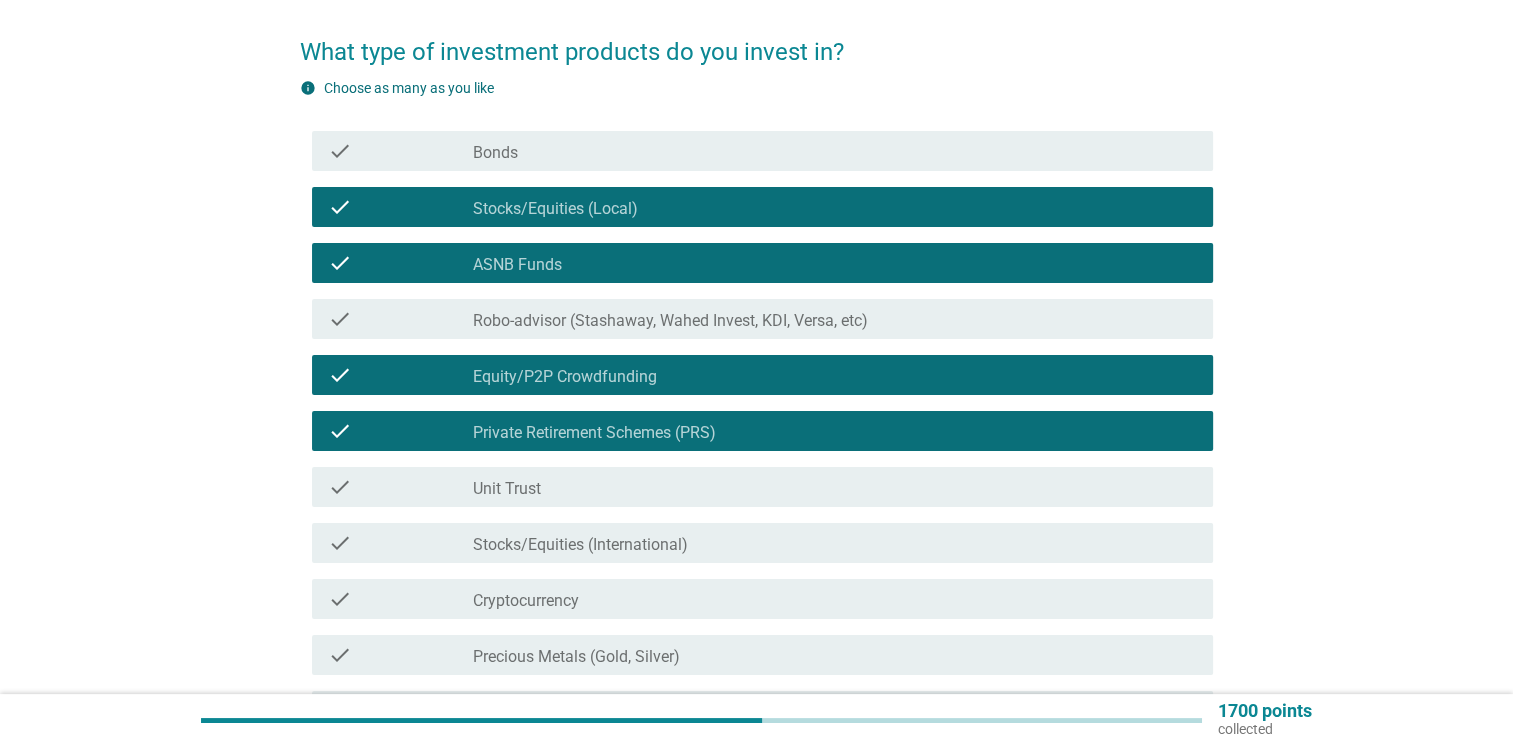 scroll, scrollTop: 300, scrollLeft: 0, axis: vertical 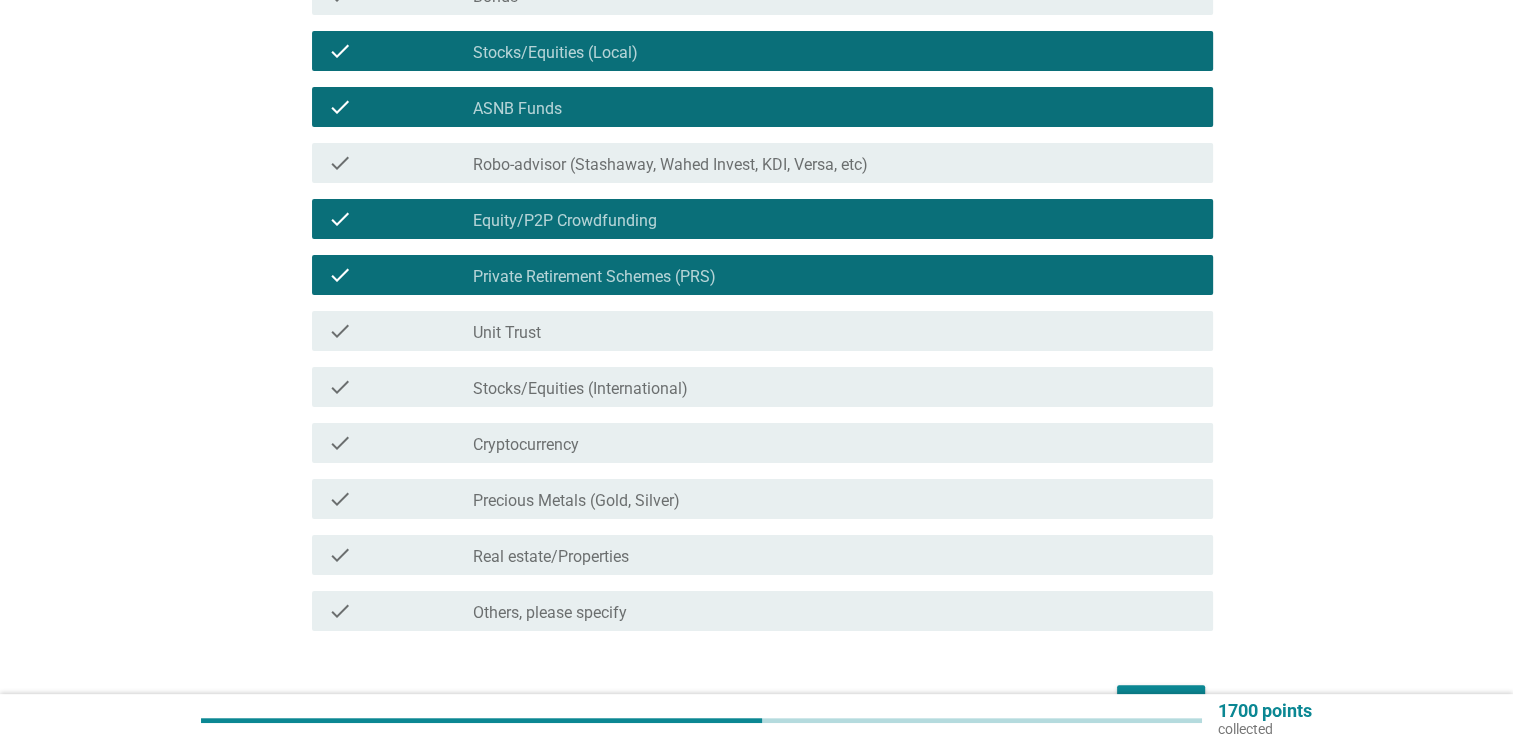 click on "check" at bounding box center [400, 443] 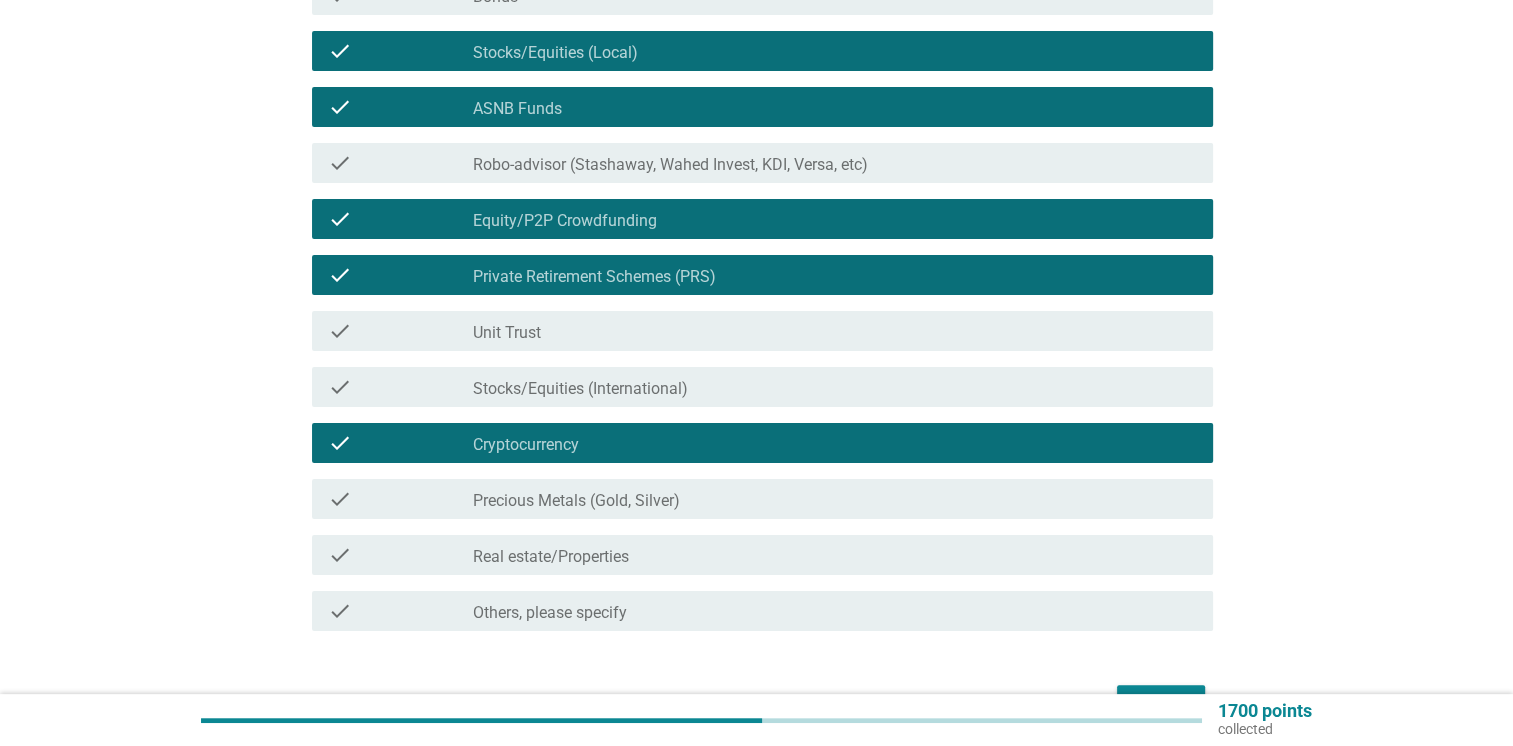 click on "check_box_outline_blank Precious Metals (Gold, Silver)" at bounding box center (835, 499) 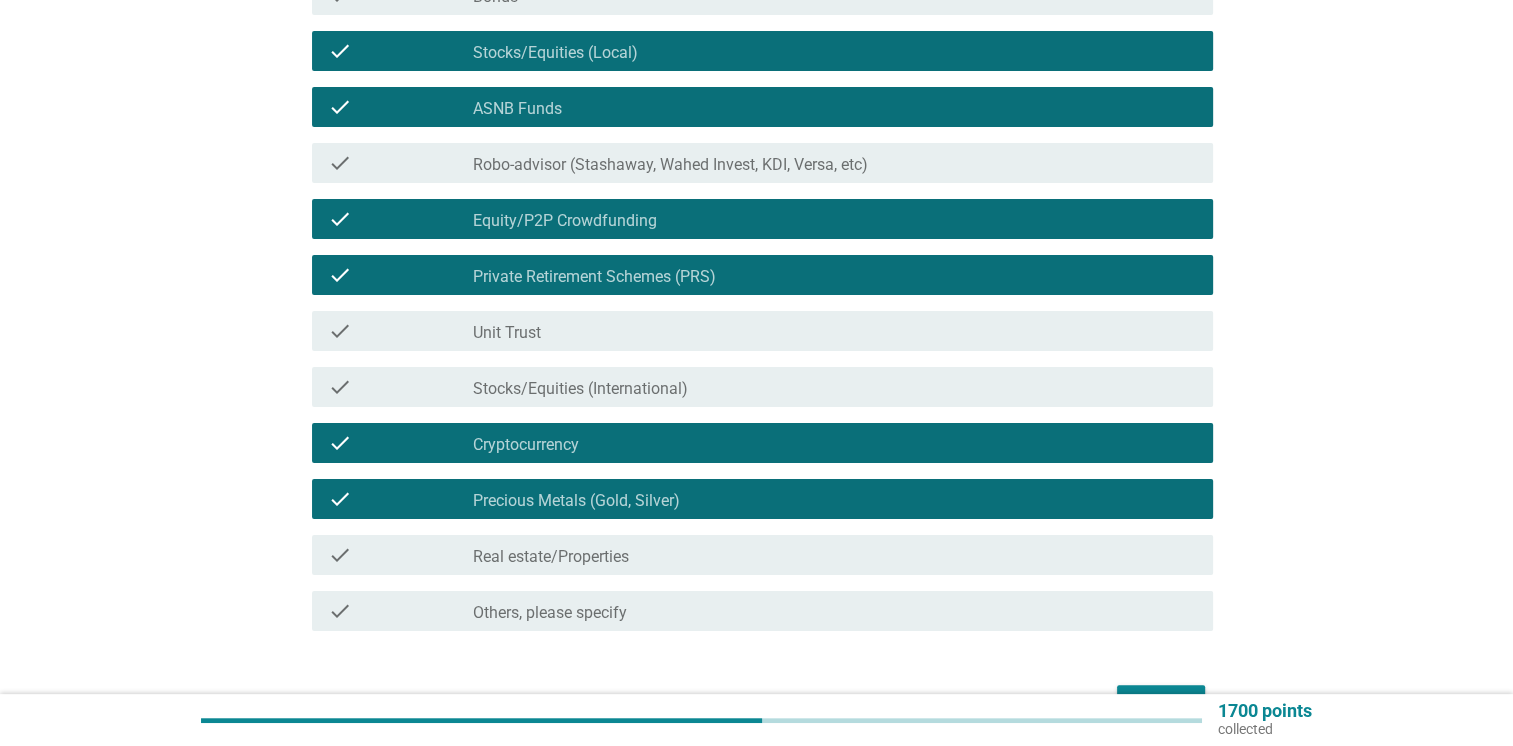 click on "Real estate/Properties" at bounding box center [551, 557] 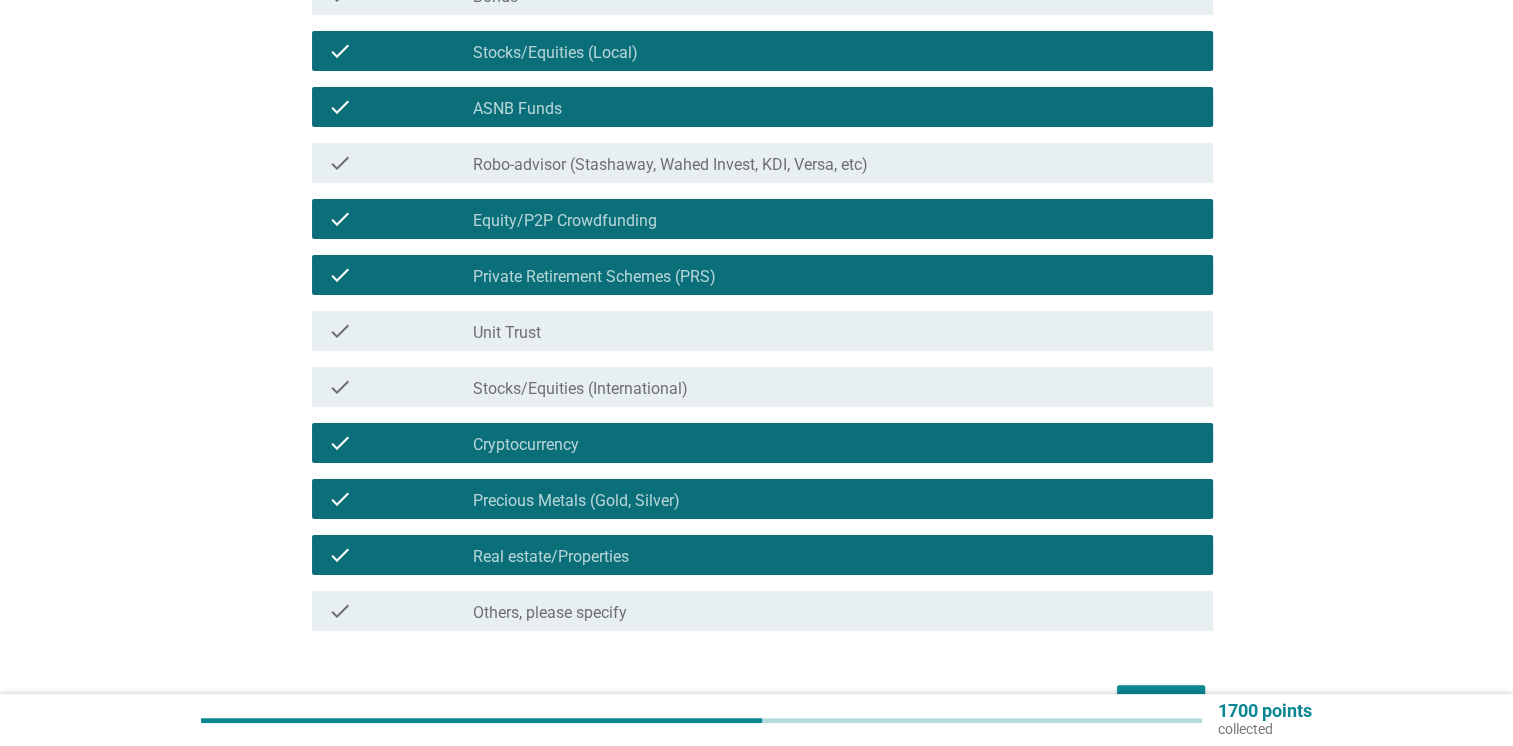 click on "Next" at bounding box center [1161, 703] 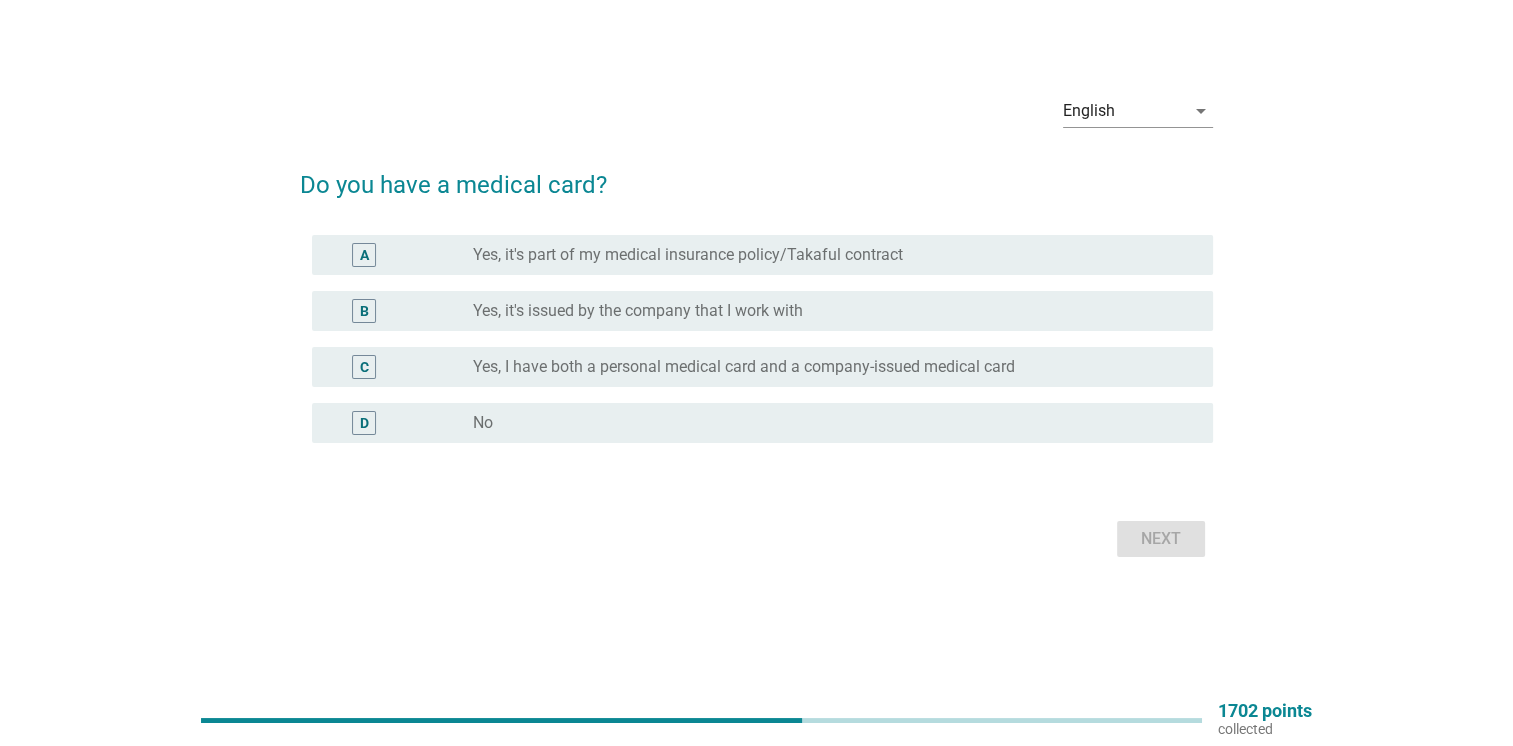 scroll, scrollTop: 0, scrollLeft: 0, axis: both 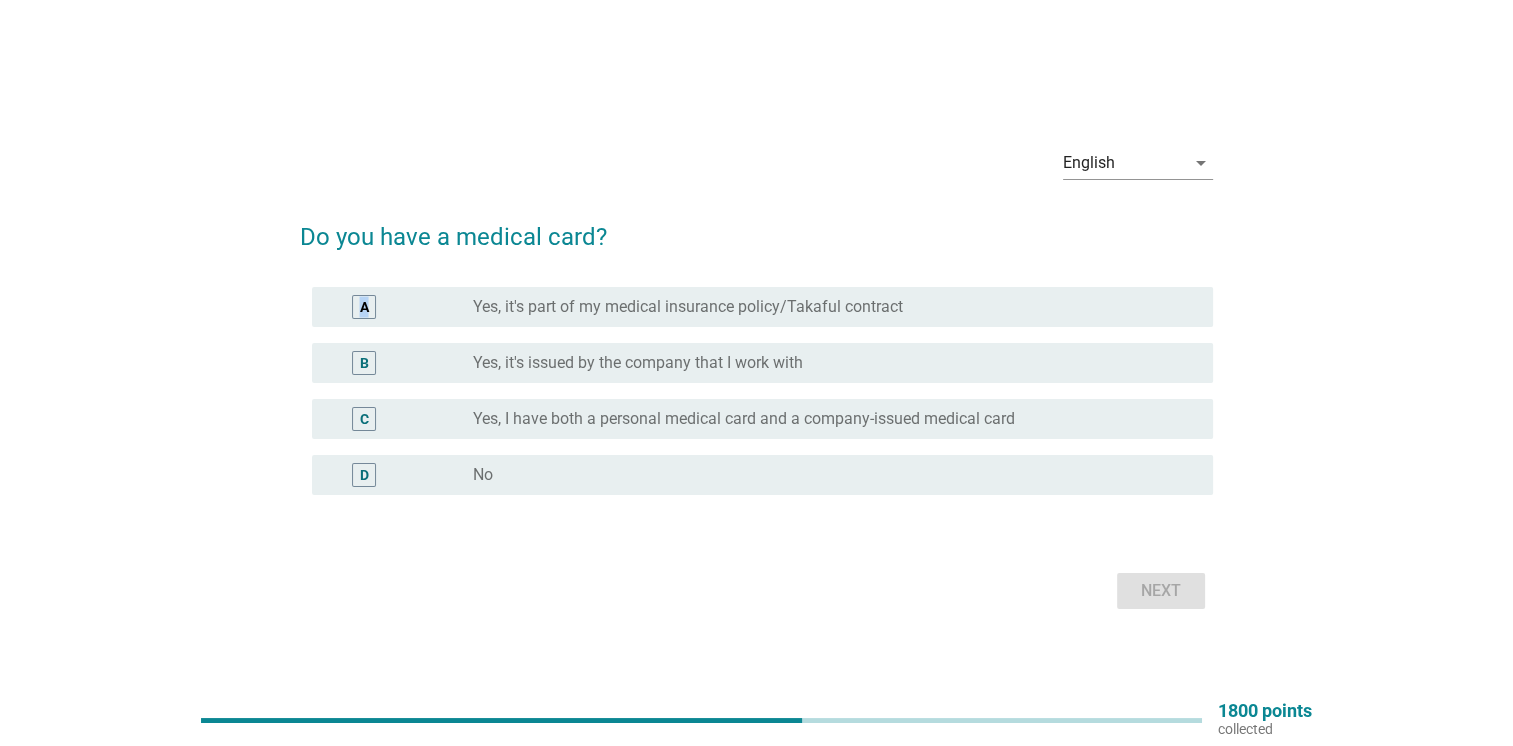 click on "A" at bounding box center (364, 307) 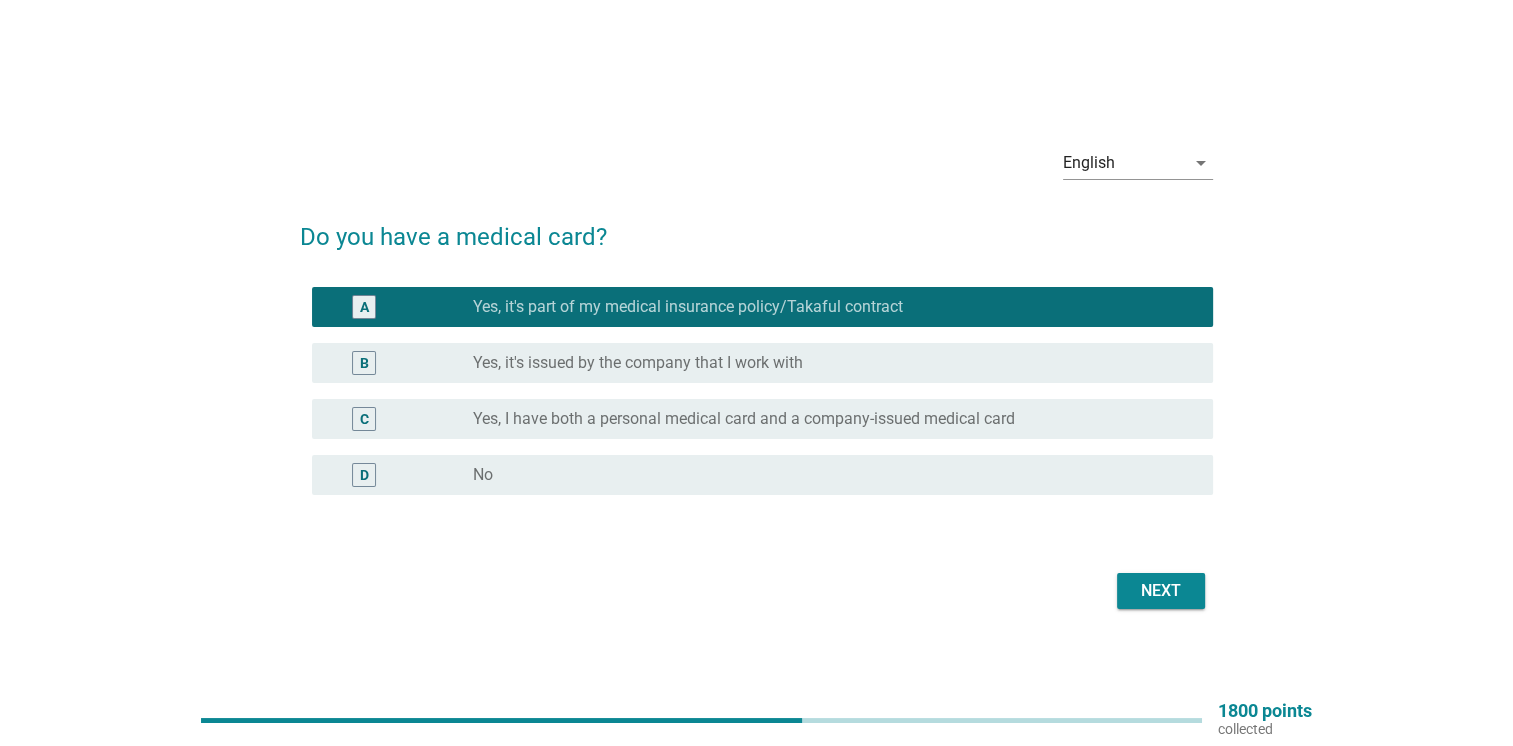 drag, startPoint x: 364, startPoint y: 314, endPoint x: 365, endPoint y: 403, distance: 89.005615 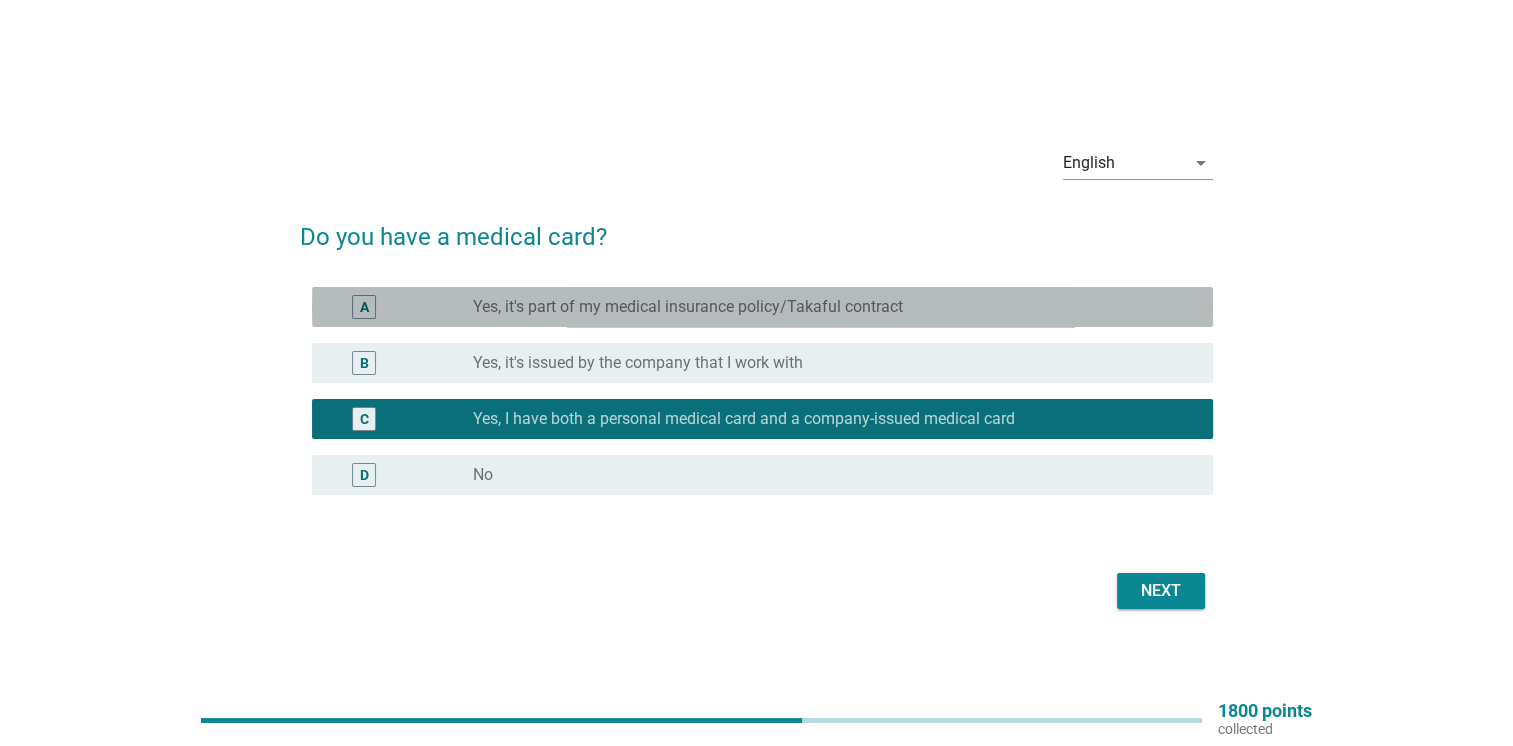 drag, startPoint x: 388, startPoint y: 303, endPoint x: 437, endPoint y: 310, distance: 49.497475 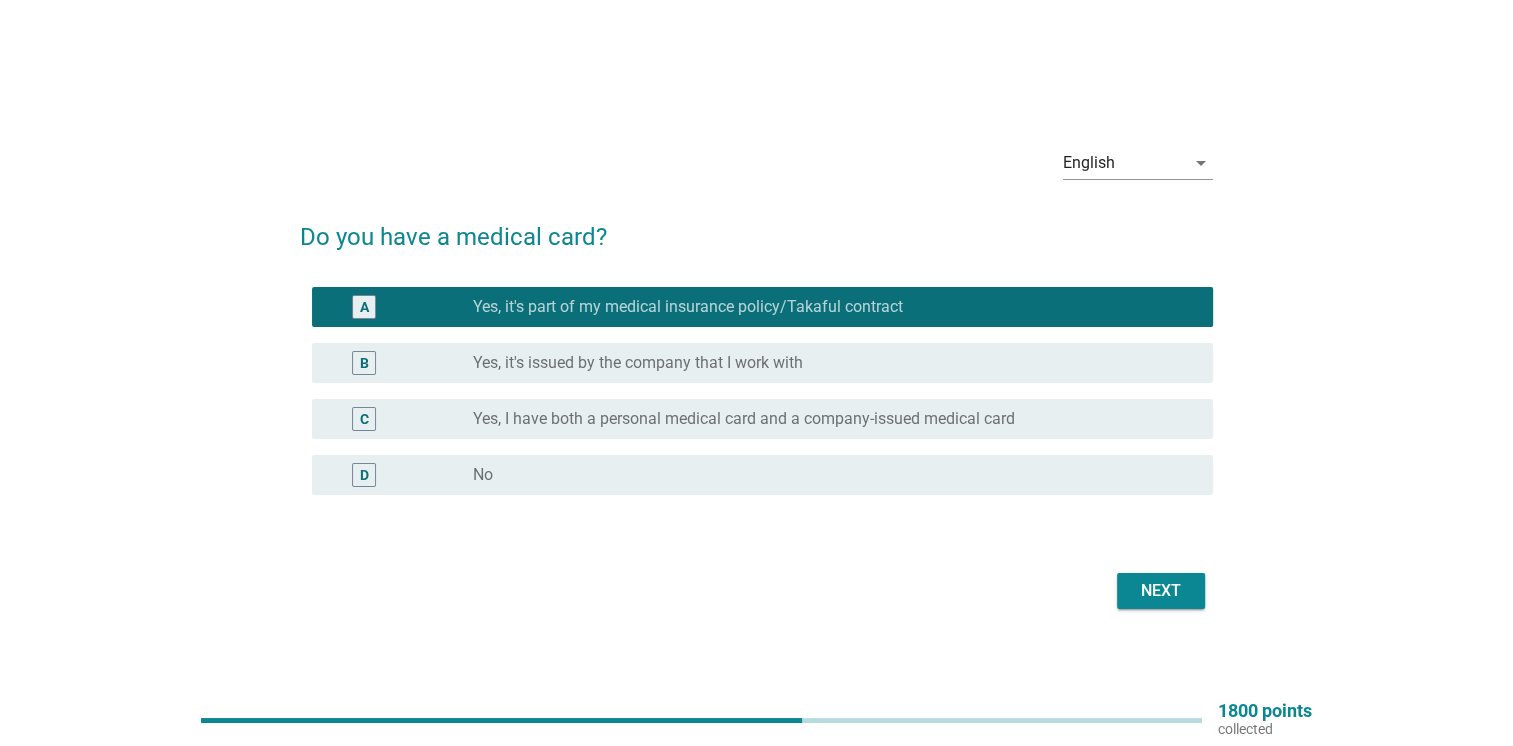 click on "Next" at bounding box center [1161, 591] 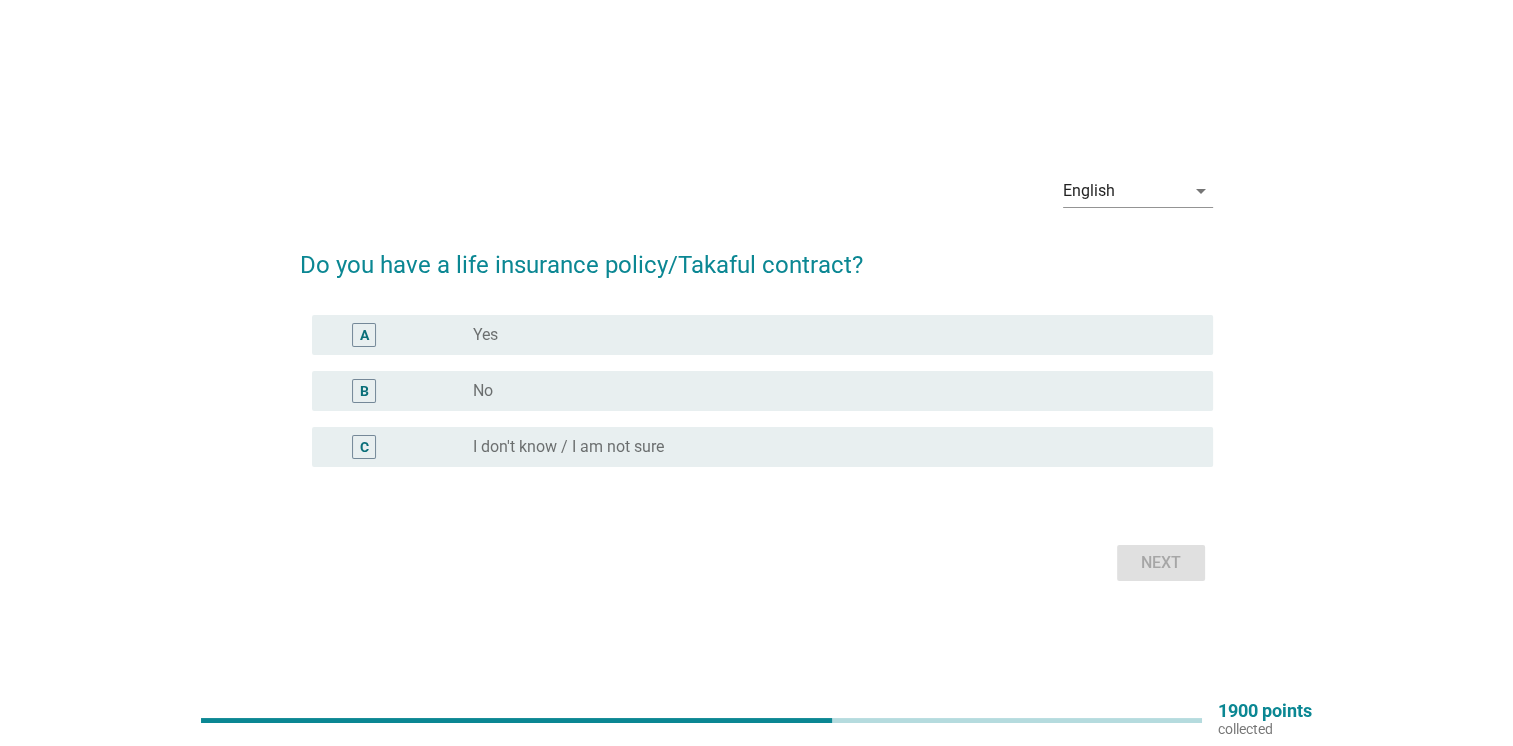drag, startPoint x: 361, startPoint y: 338, endPoint x: 396, endPoint y: 354, distance: 38.483765 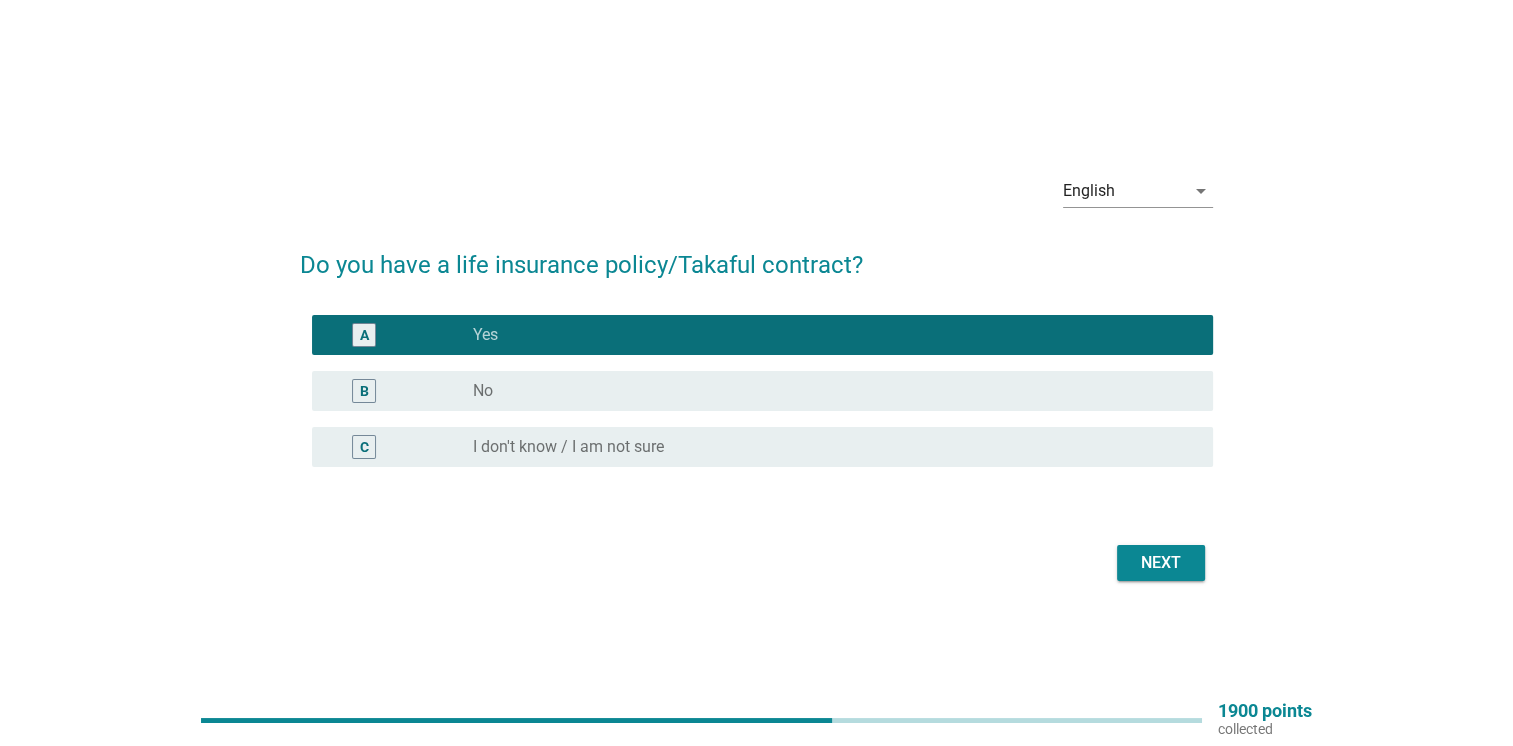 click on "Next" at bounding box center [1161, 563] 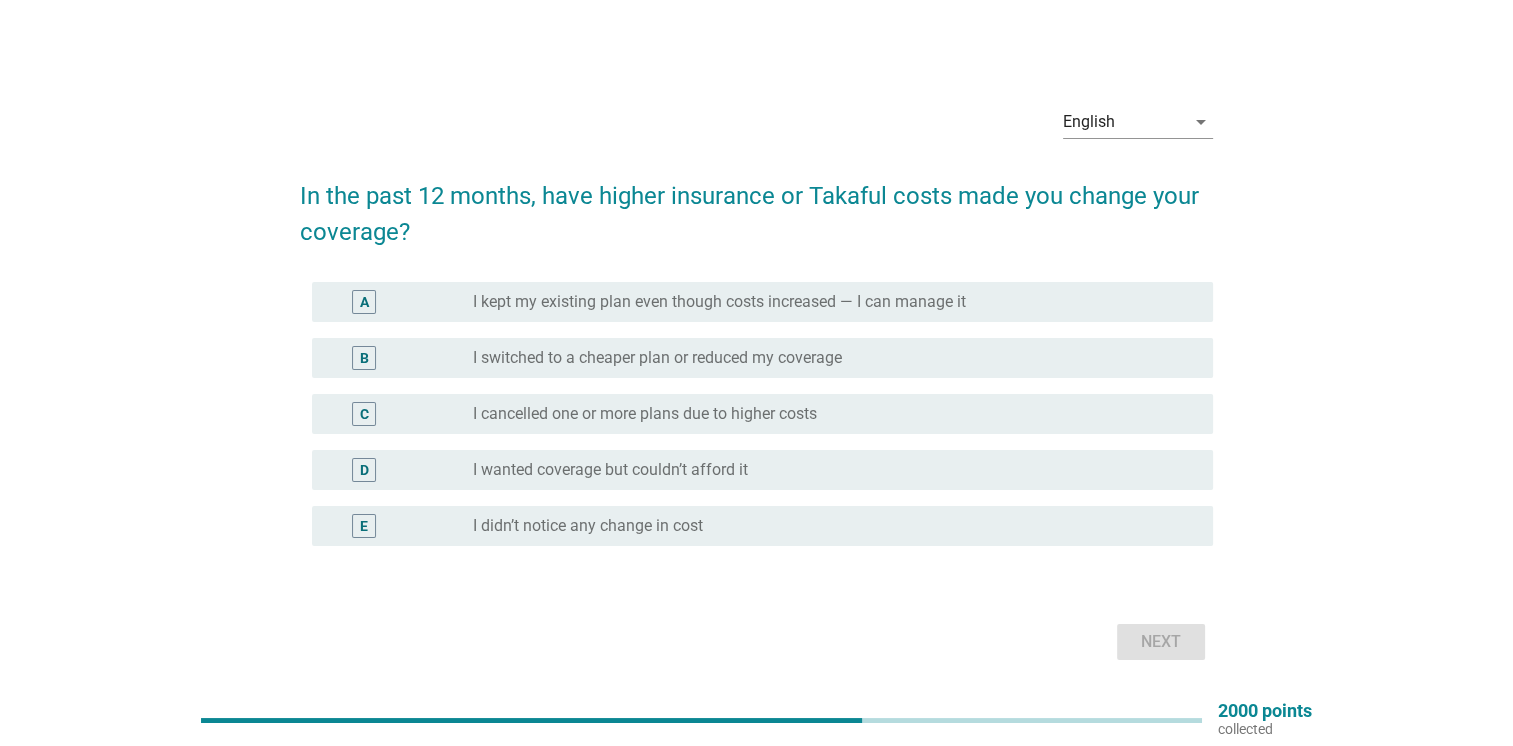 click on "B" at bounding box center (400, 358) 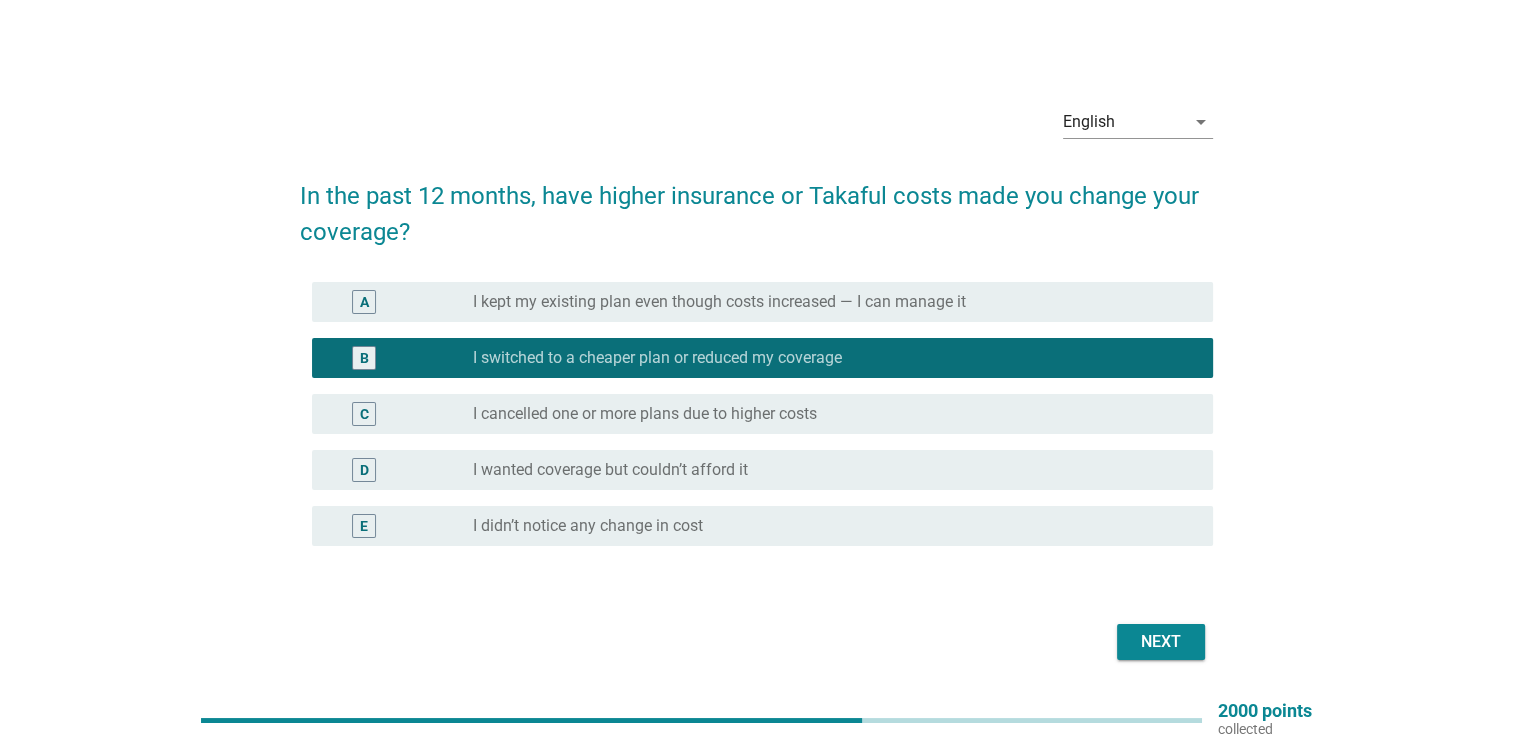 click on "A" at bounding box center (364, 302) 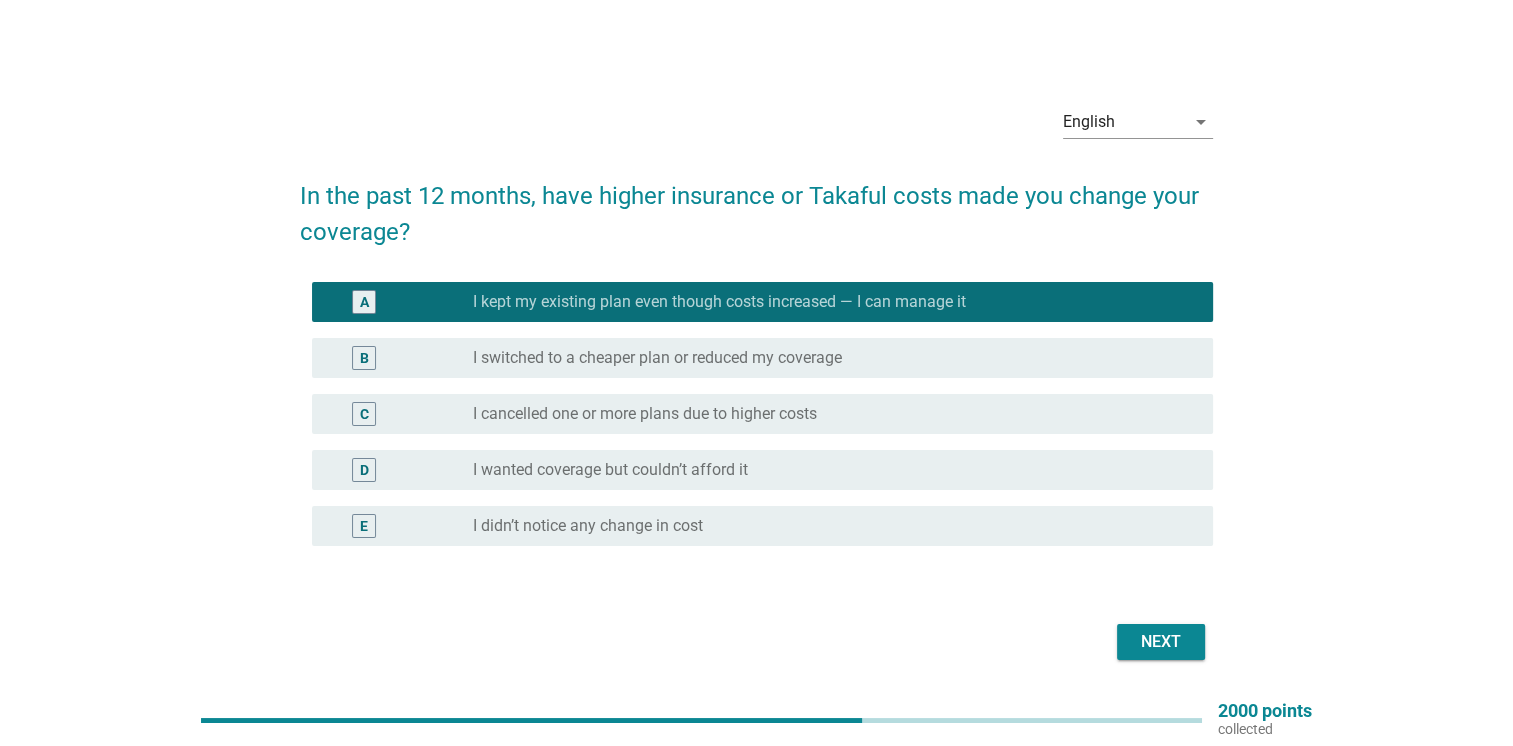 click on "Next" at bounding box center (1161, 642) 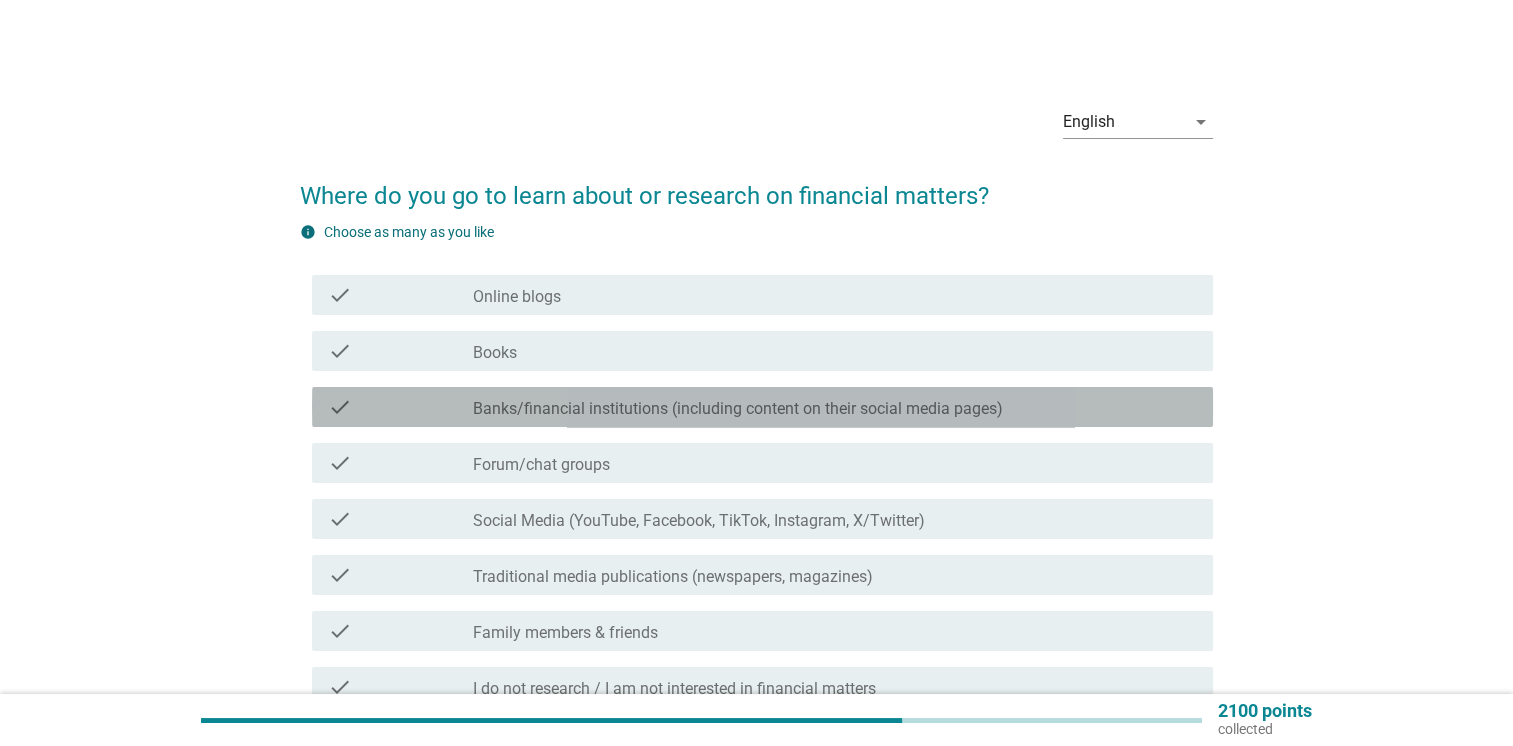 click on "Banks/financial institutions (including content on their social media pages)" at bounding box center (738, 409) 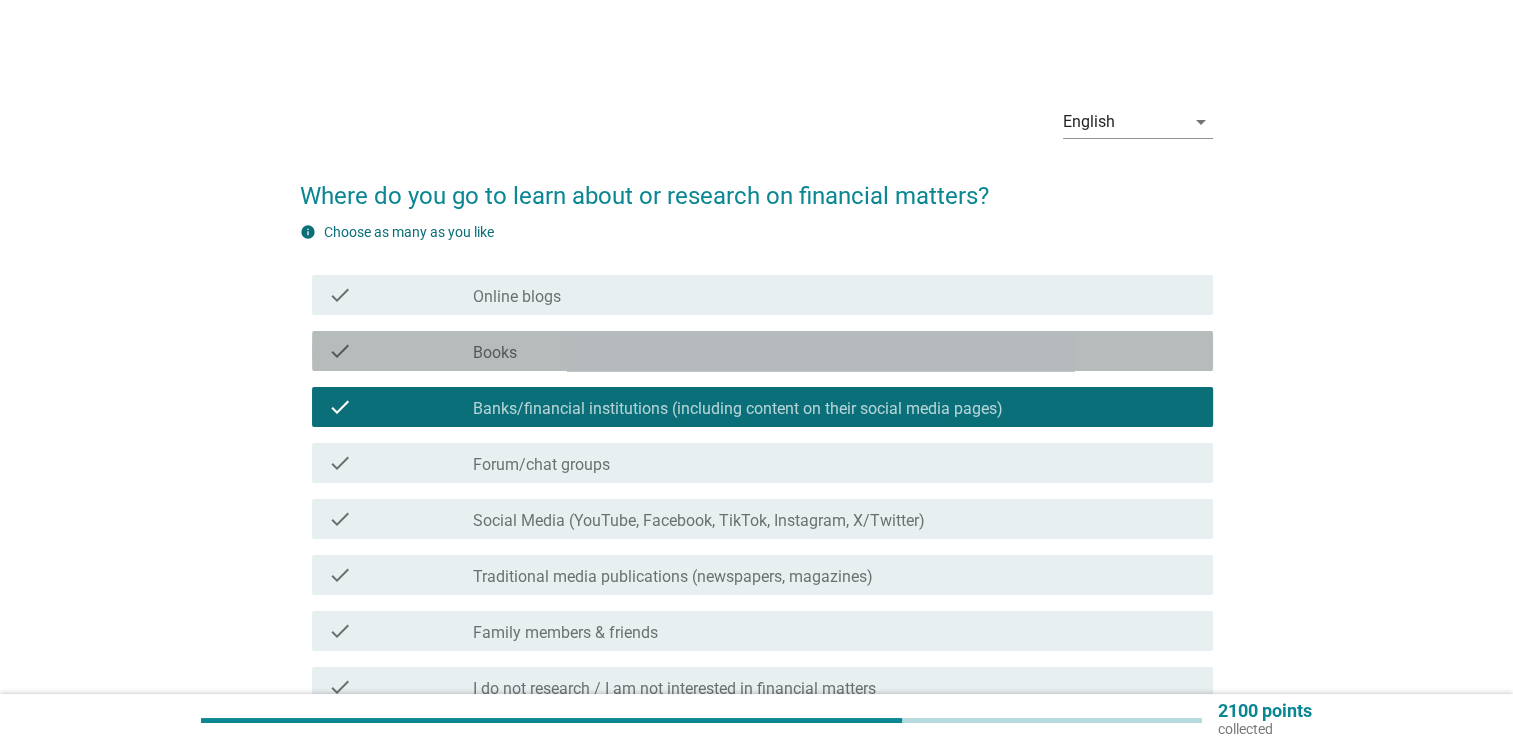 click on "Books" at bounding box center (495, 353) 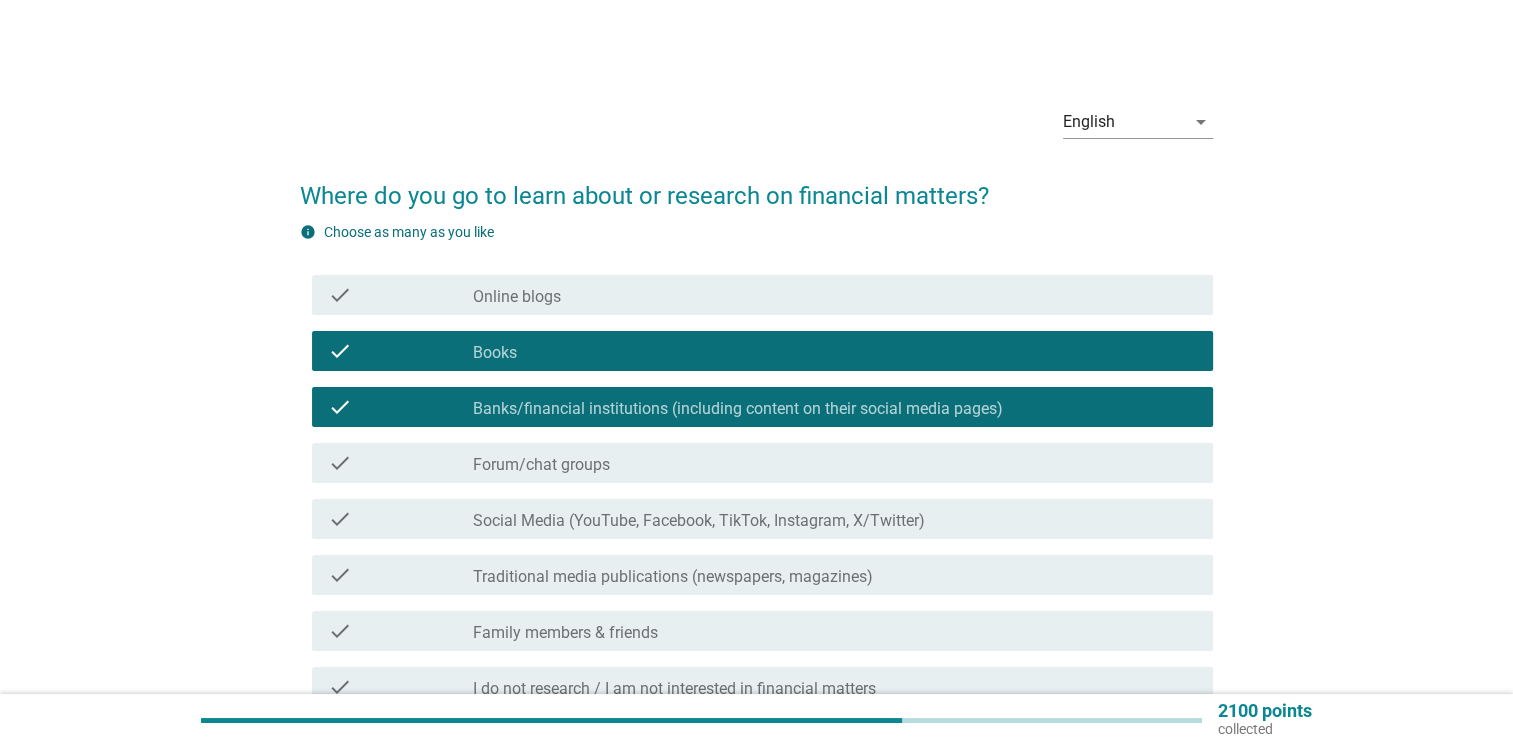 click on "Books" at bounding box center [495, 353] 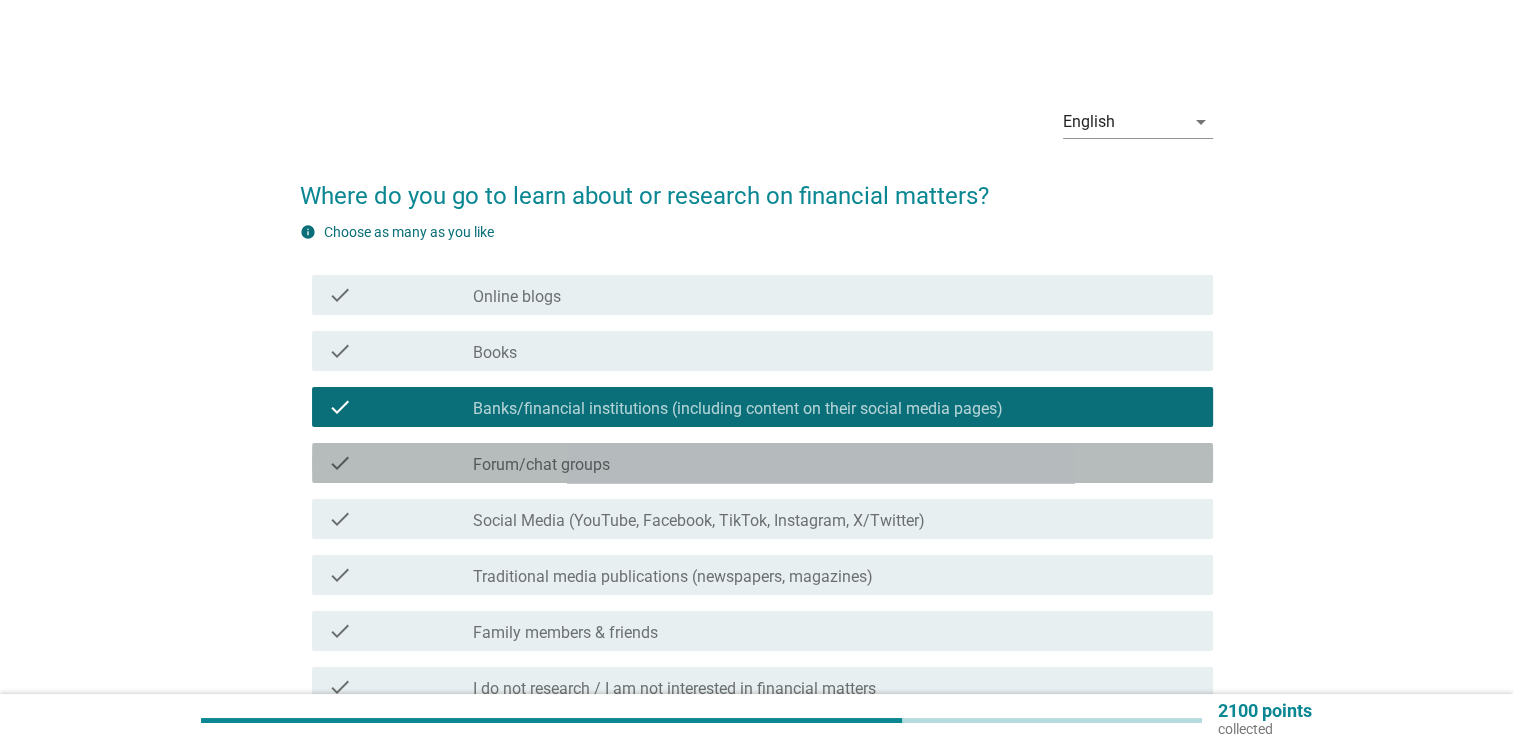 click on "Forum/chat groups" at bounding box center (541, 465) 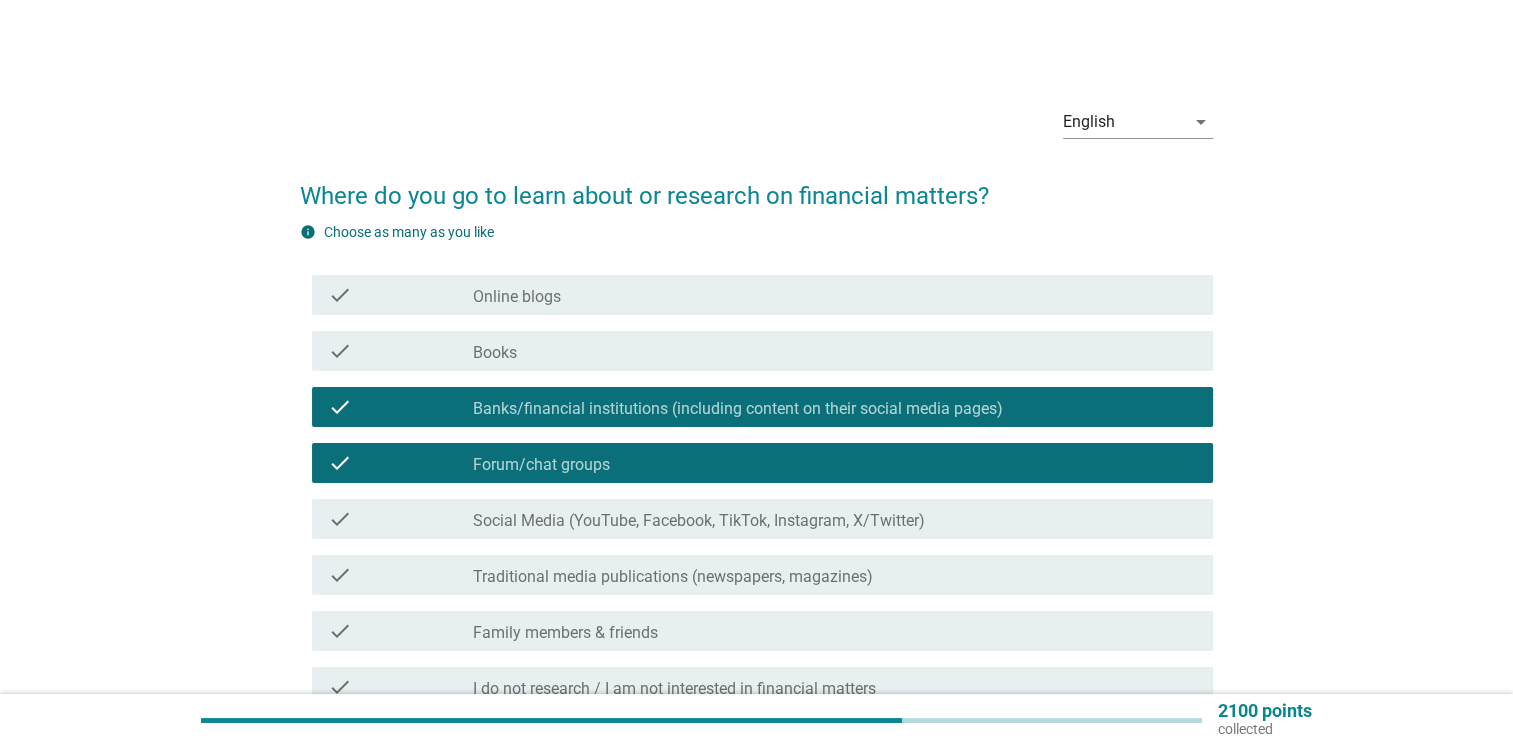 click on "Social Media (YouTube, Facebook, TikTok, Instagram, X/Twitter)" at bounding box center (699, 521) 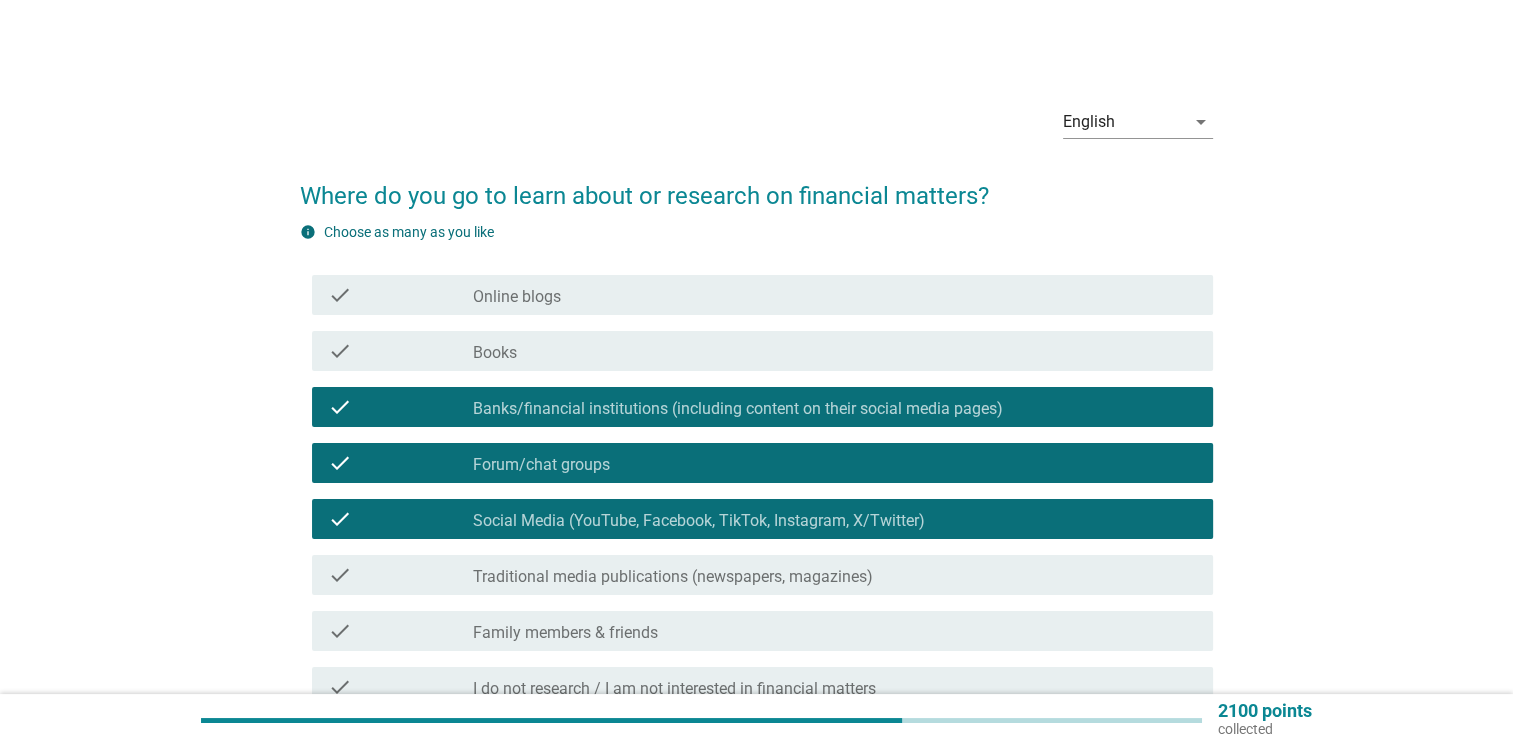 click on "check     check_box_outline_blank Family members & friends" at bounding box center (762, 631) 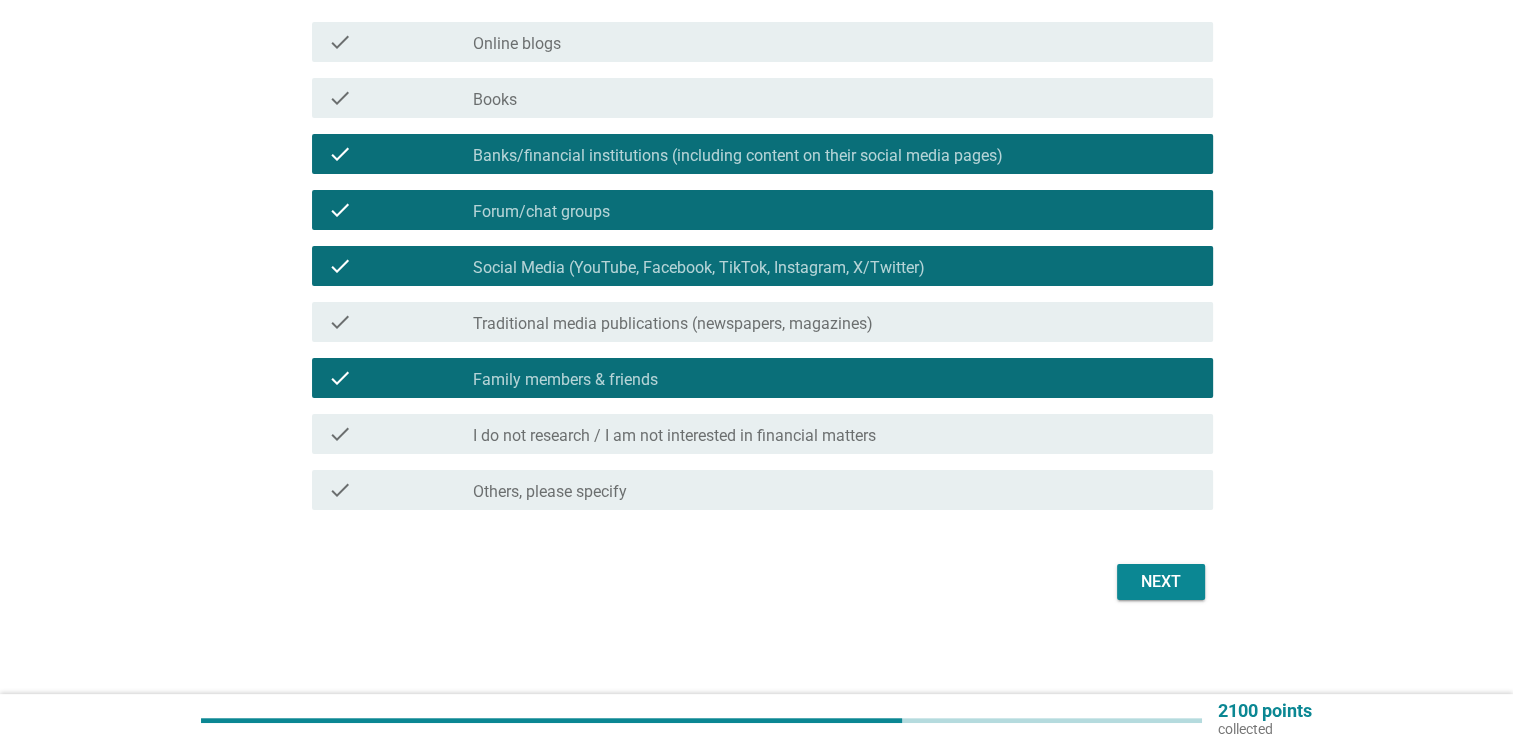 scroll, scrollTop: 254, scrollLeft: 0, axis: vertical 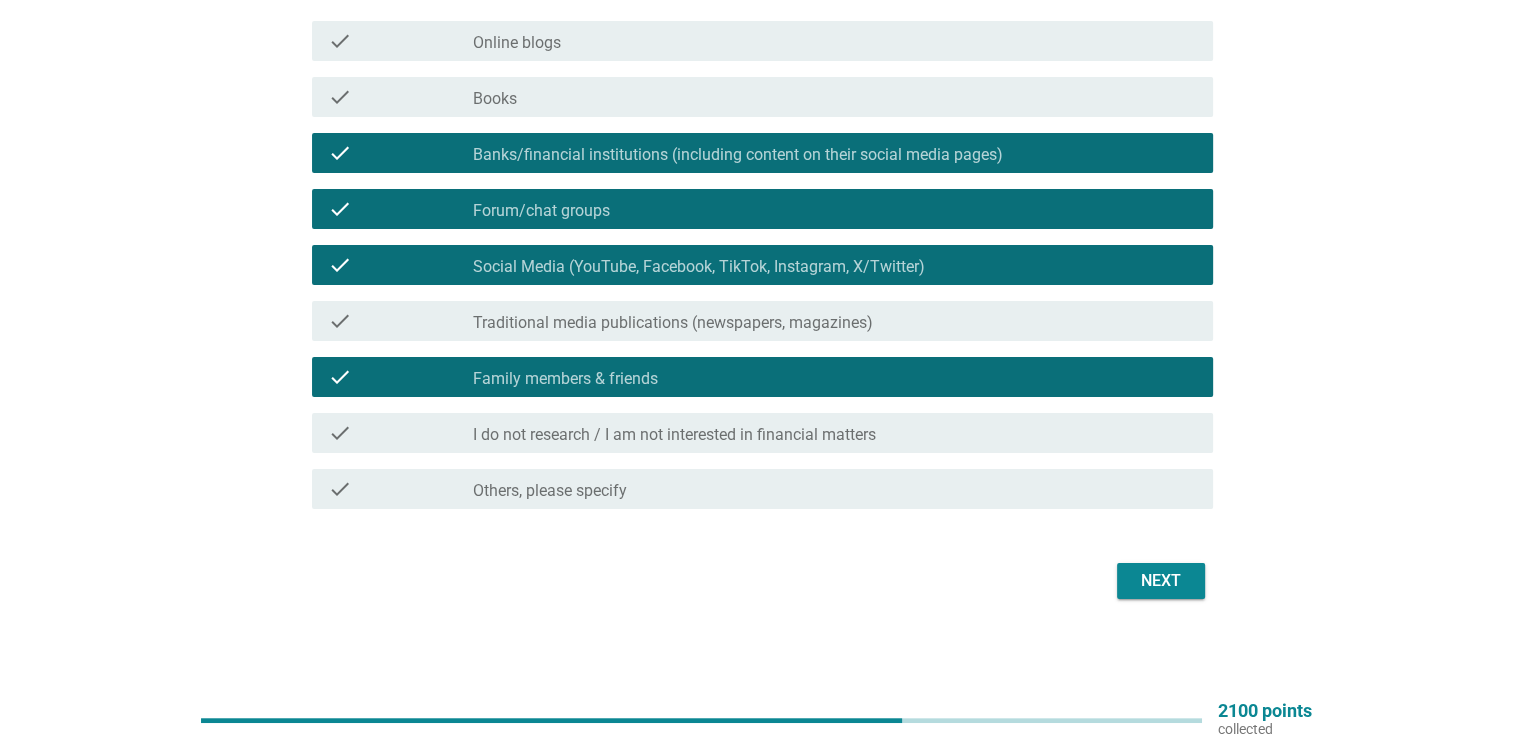 click on "Next" at bounding box center (1161, 581) 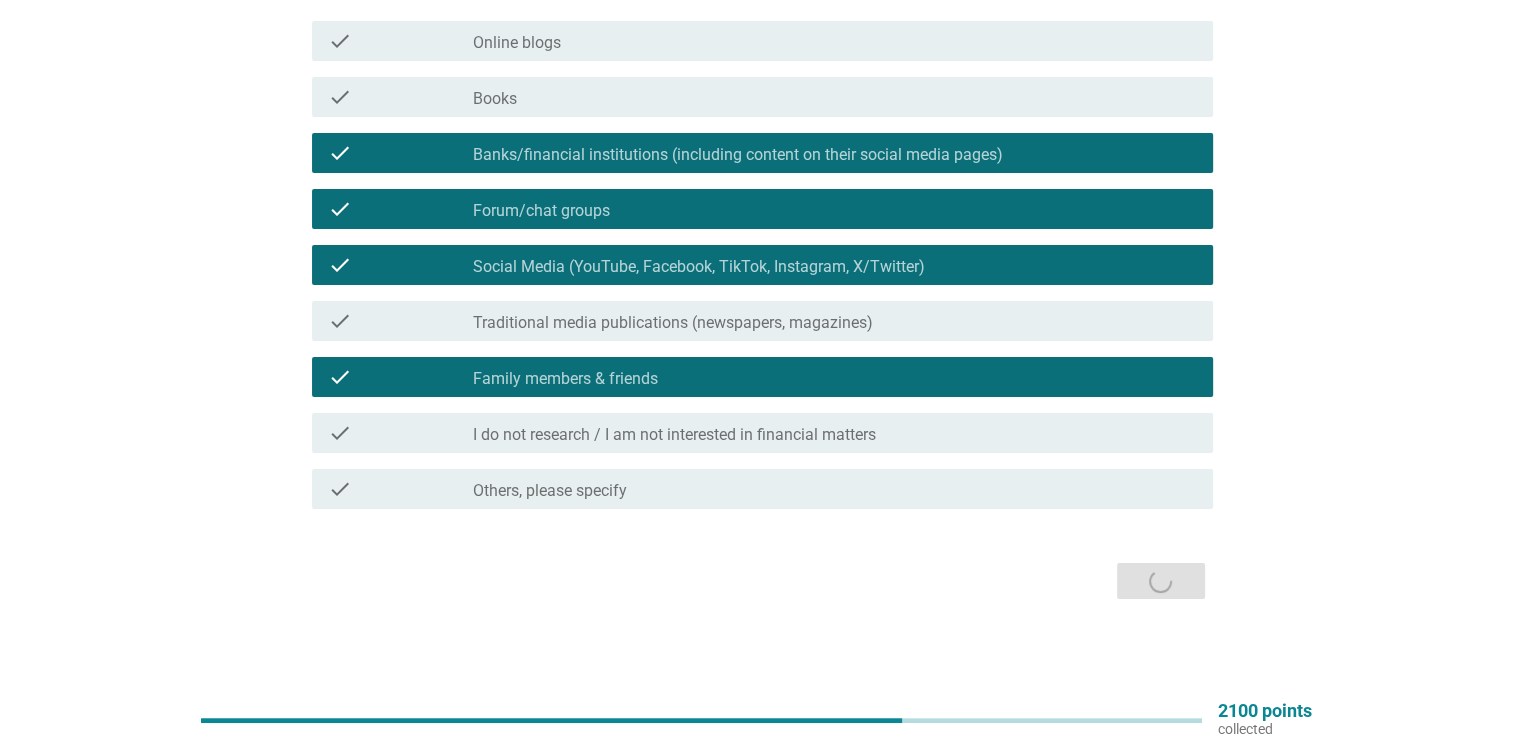 scroll, scrollTop: 0, scrollLeft: 0, axis: both 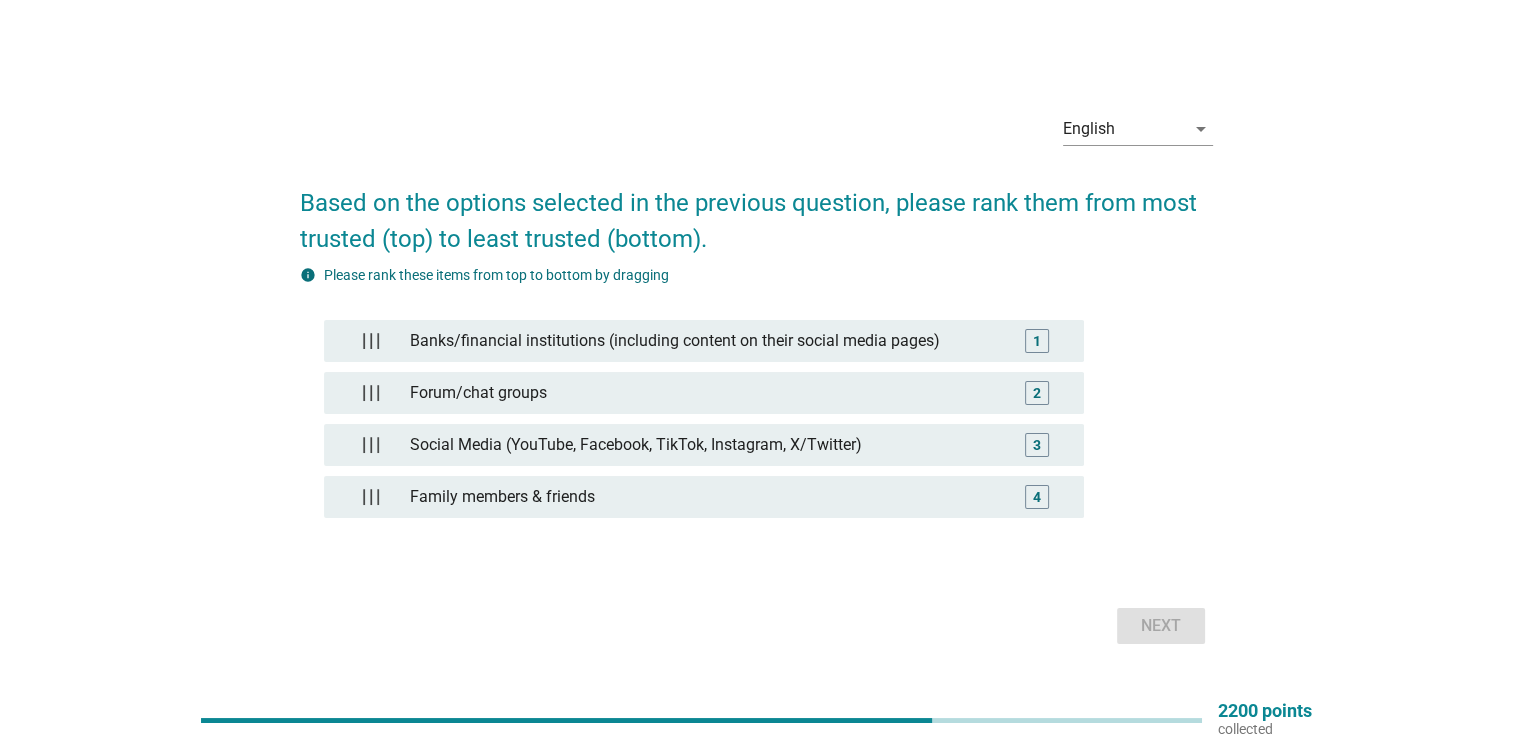 click on "Next" at bounding box center [756, 626] 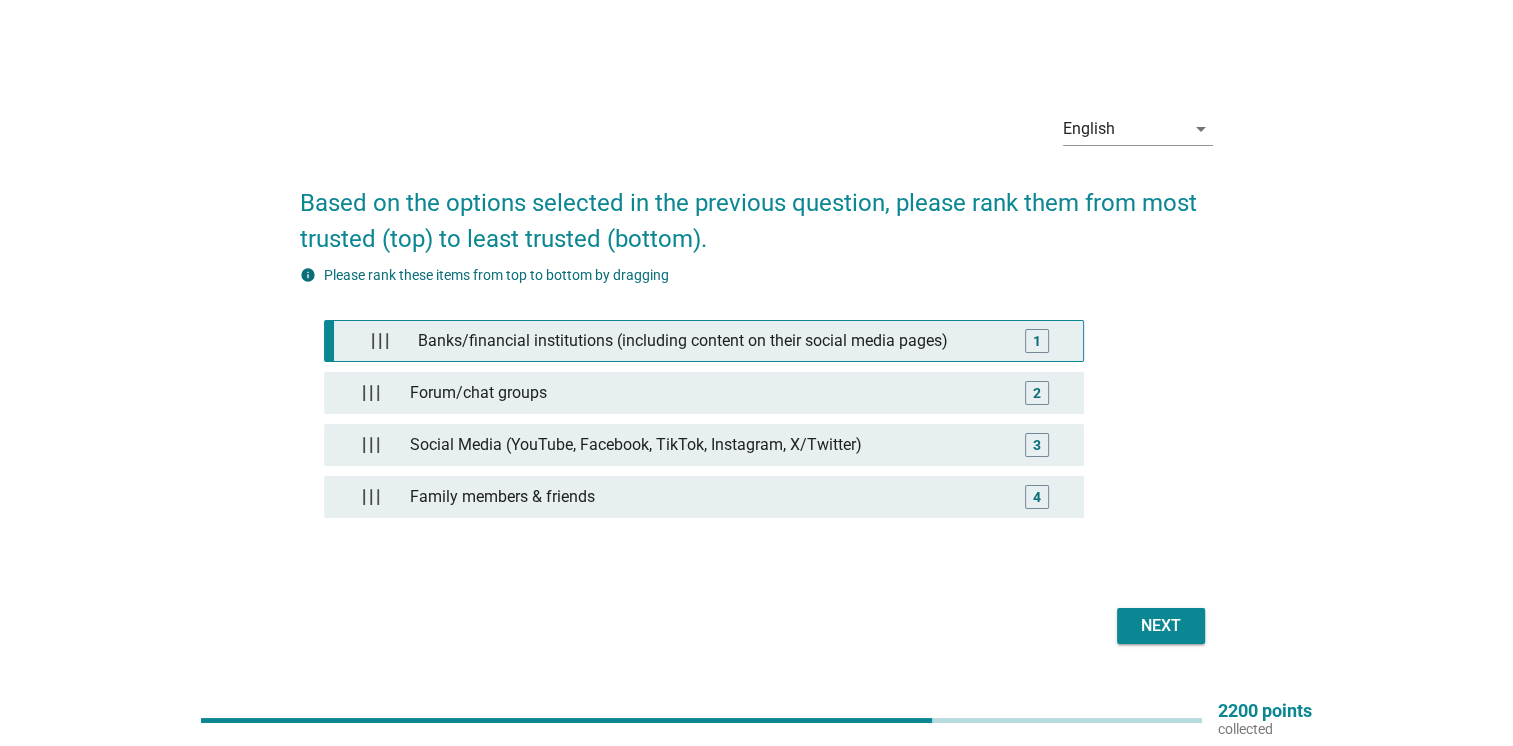 type 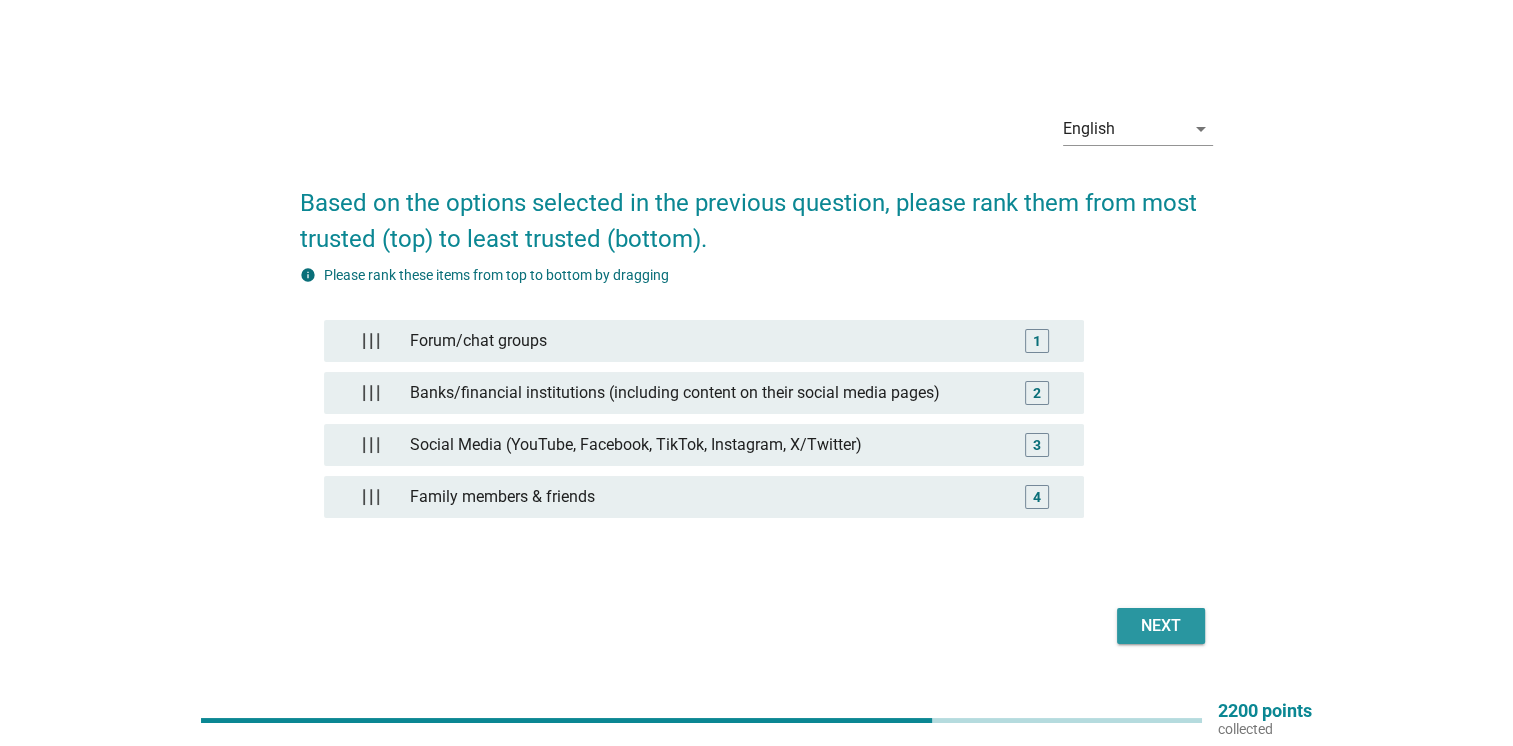 click on "Next" at bounding box center [1161, 626] 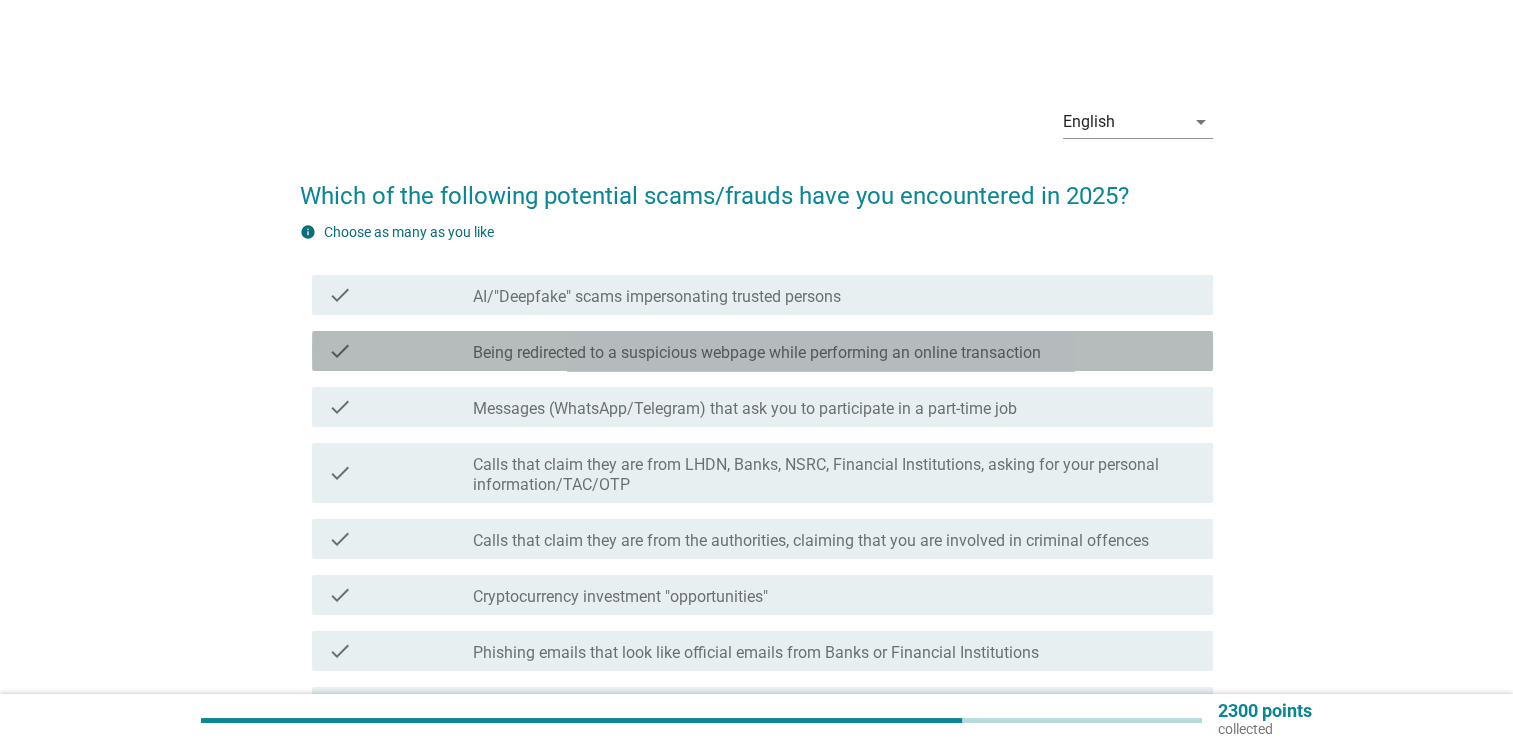click on "check" at bounding box center (340, 351) 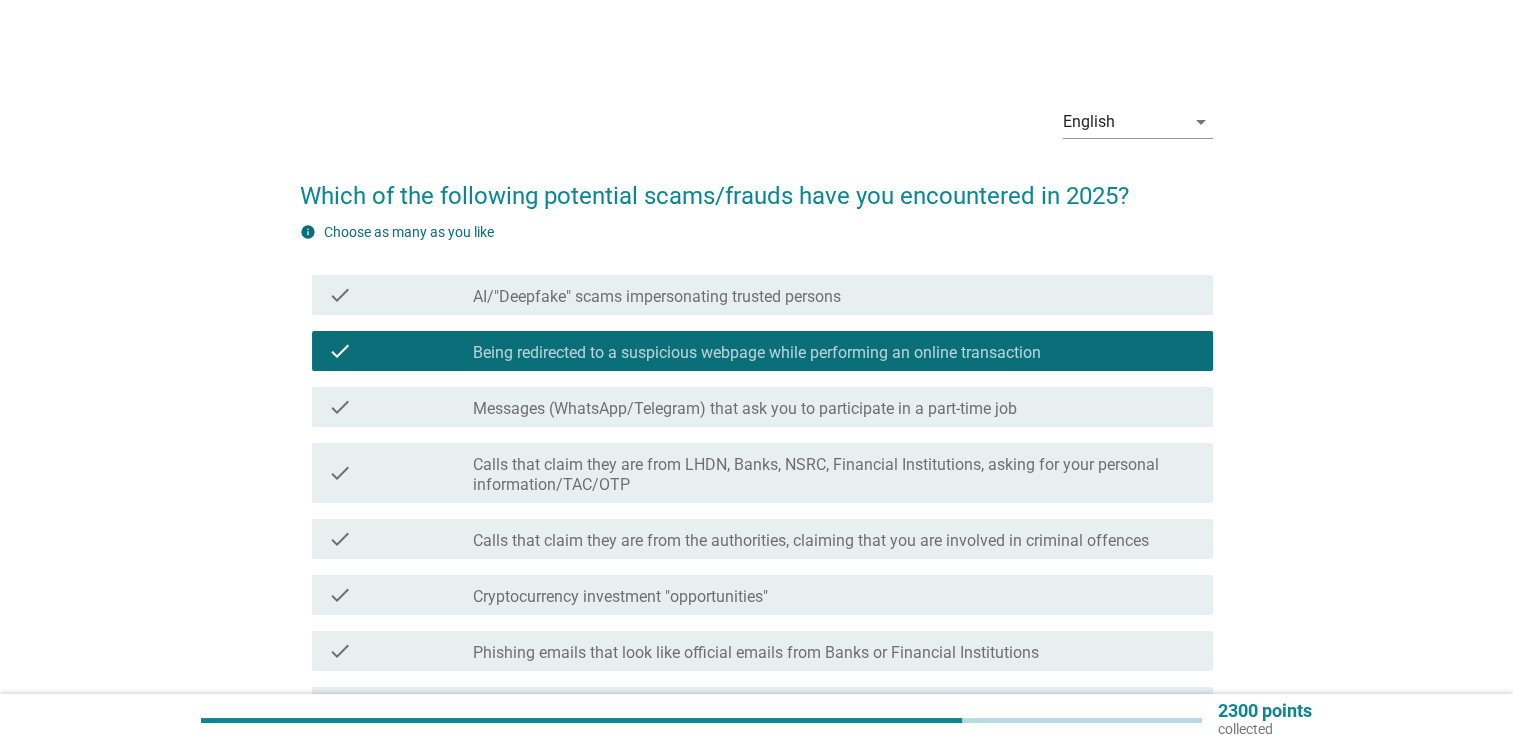 click on "check     check_box_outline_blank Calls that claim they are from LHDN, Banks, NSRC, Financial Institutions, asking for your personal information/TAC/OTP" at bounding box center [762, 473] 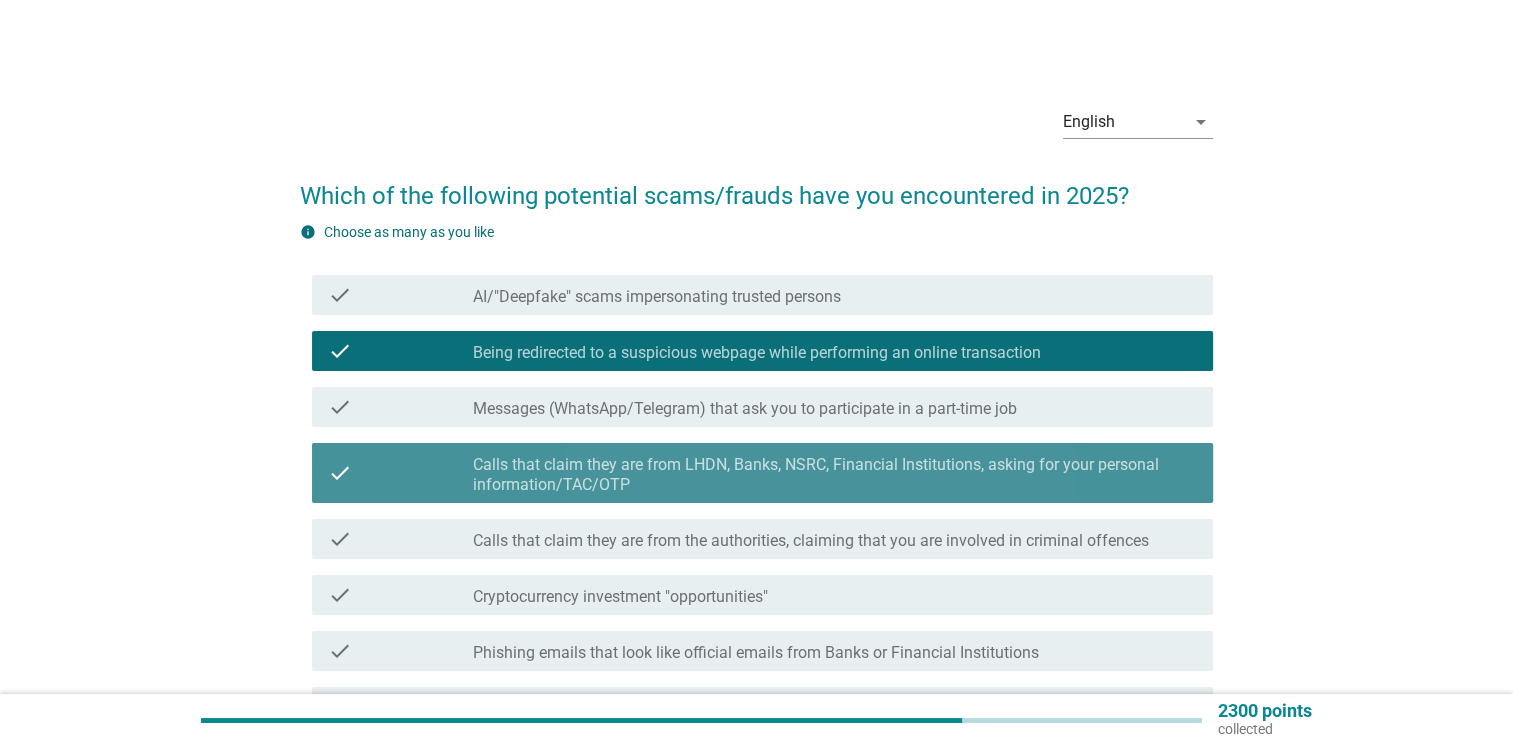click on "check" at bounding box center [400, 539] 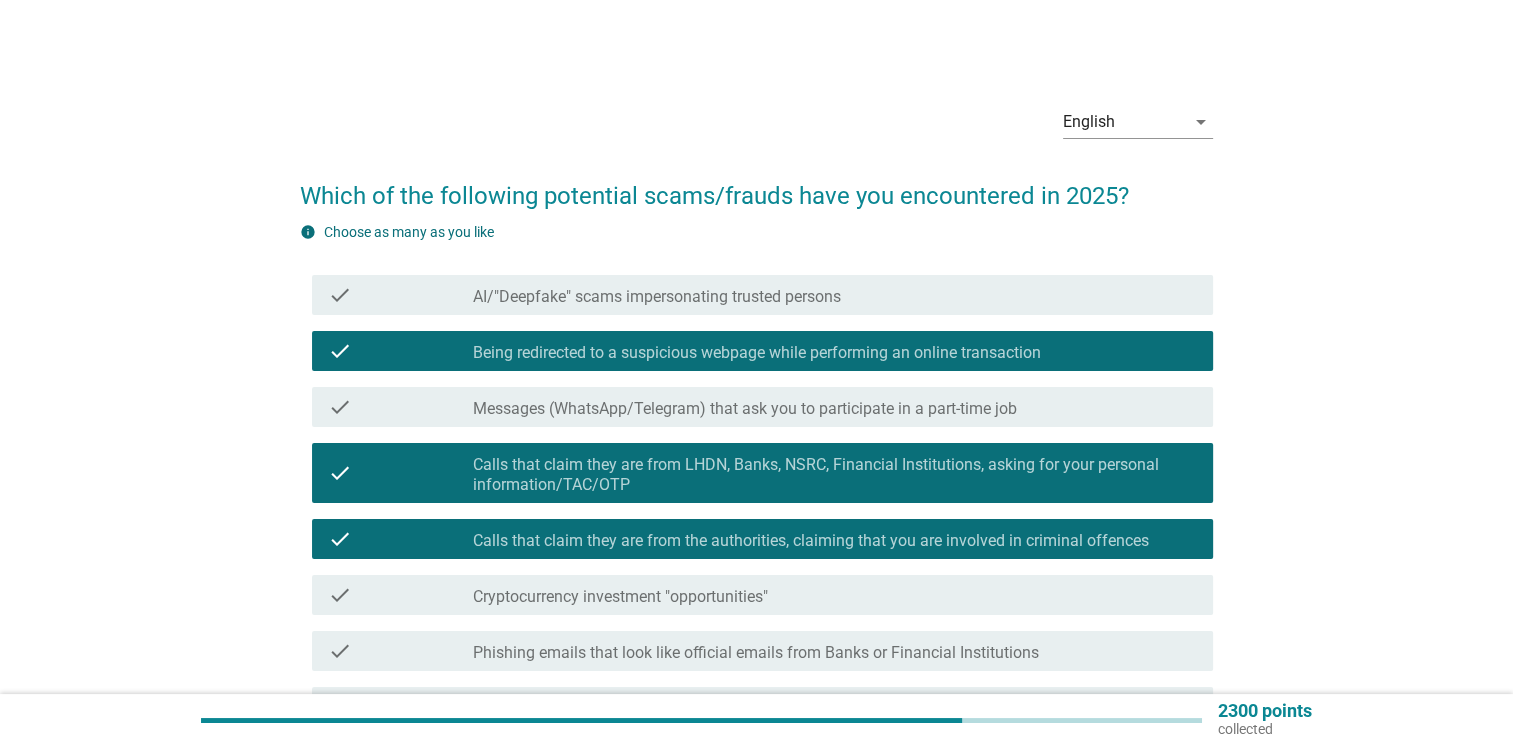 drag, startPoint x: 558, startPoint y: 626, endPoint x: 679, endPoint y: 613, distance: 121.69634 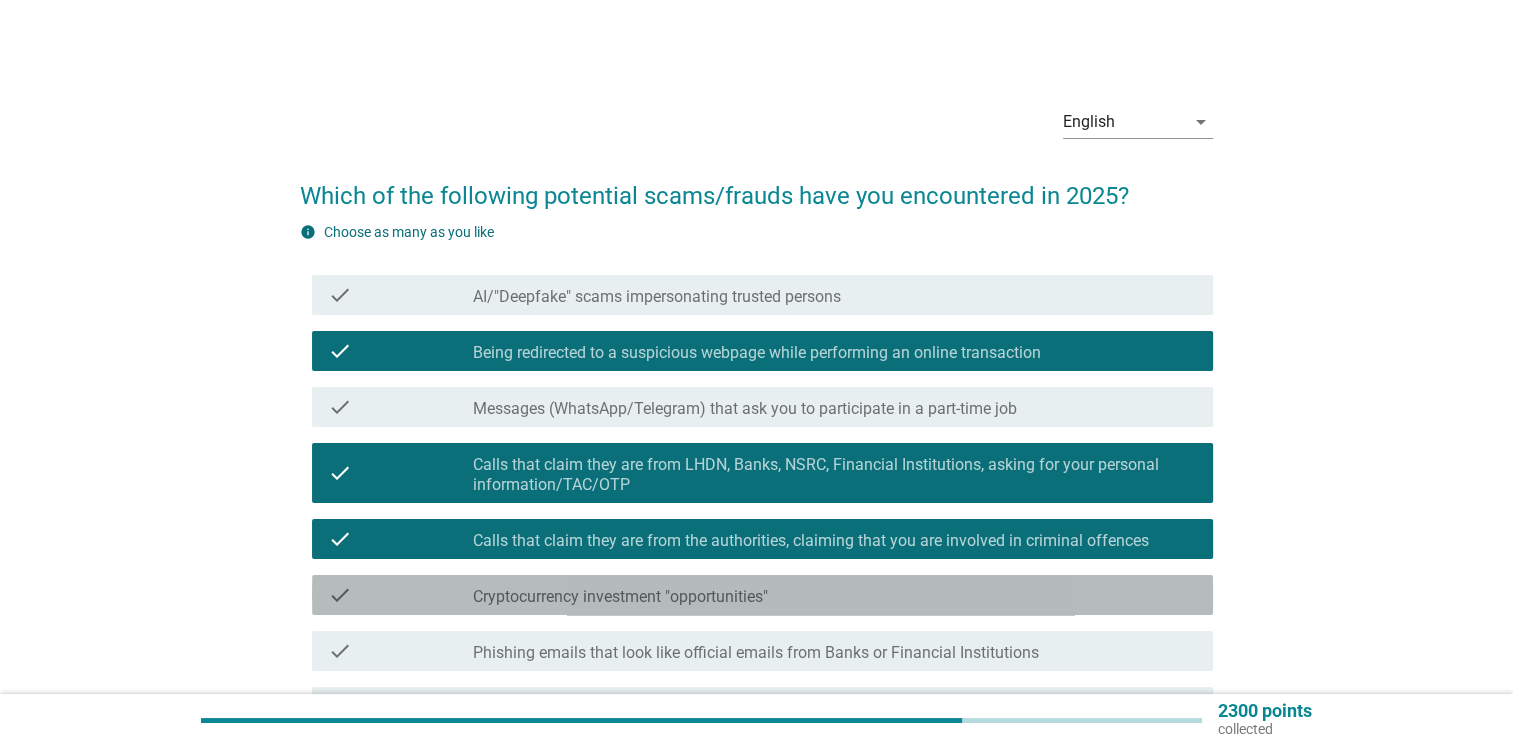 click on "check     check_box_outline_blank Cryptocurrency investment "opportunities"" at bounding box center [762, 595] 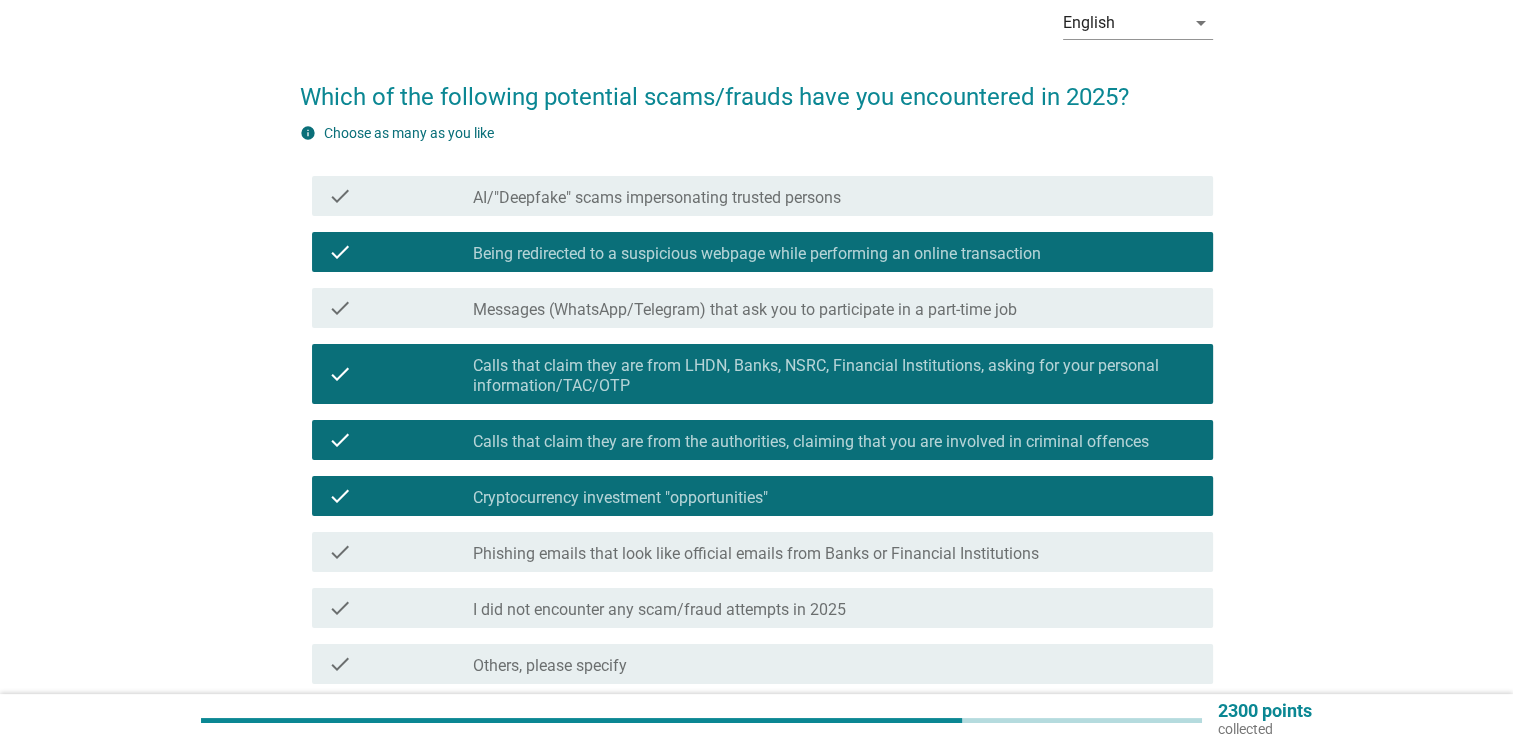 scroll, scrollTop: 200, scrollLeft: 0, axis: vertical 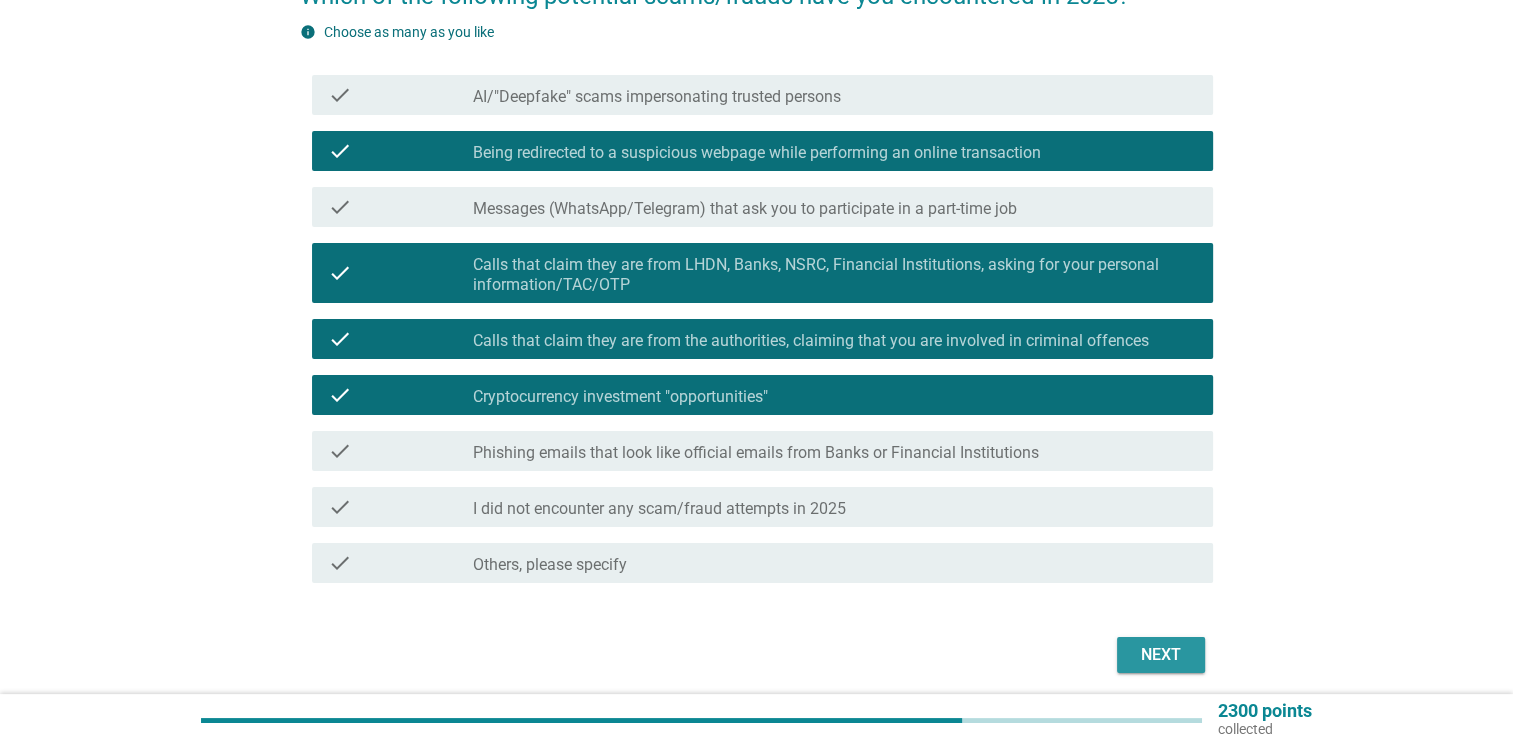 click on "Next" at bounding box center (1161, 655) 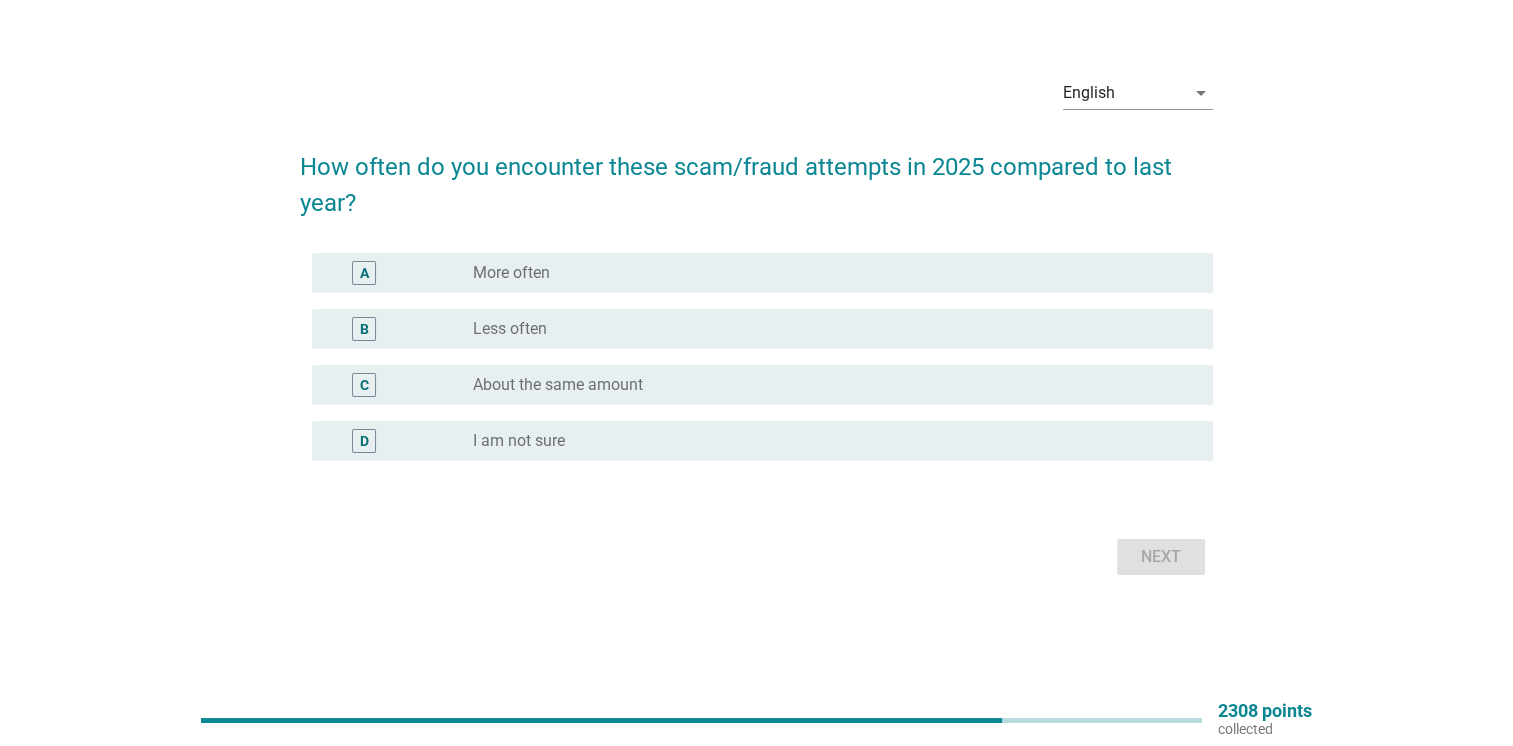 scroll, scrollTop: 0, scrollLeft: 0, axis: both 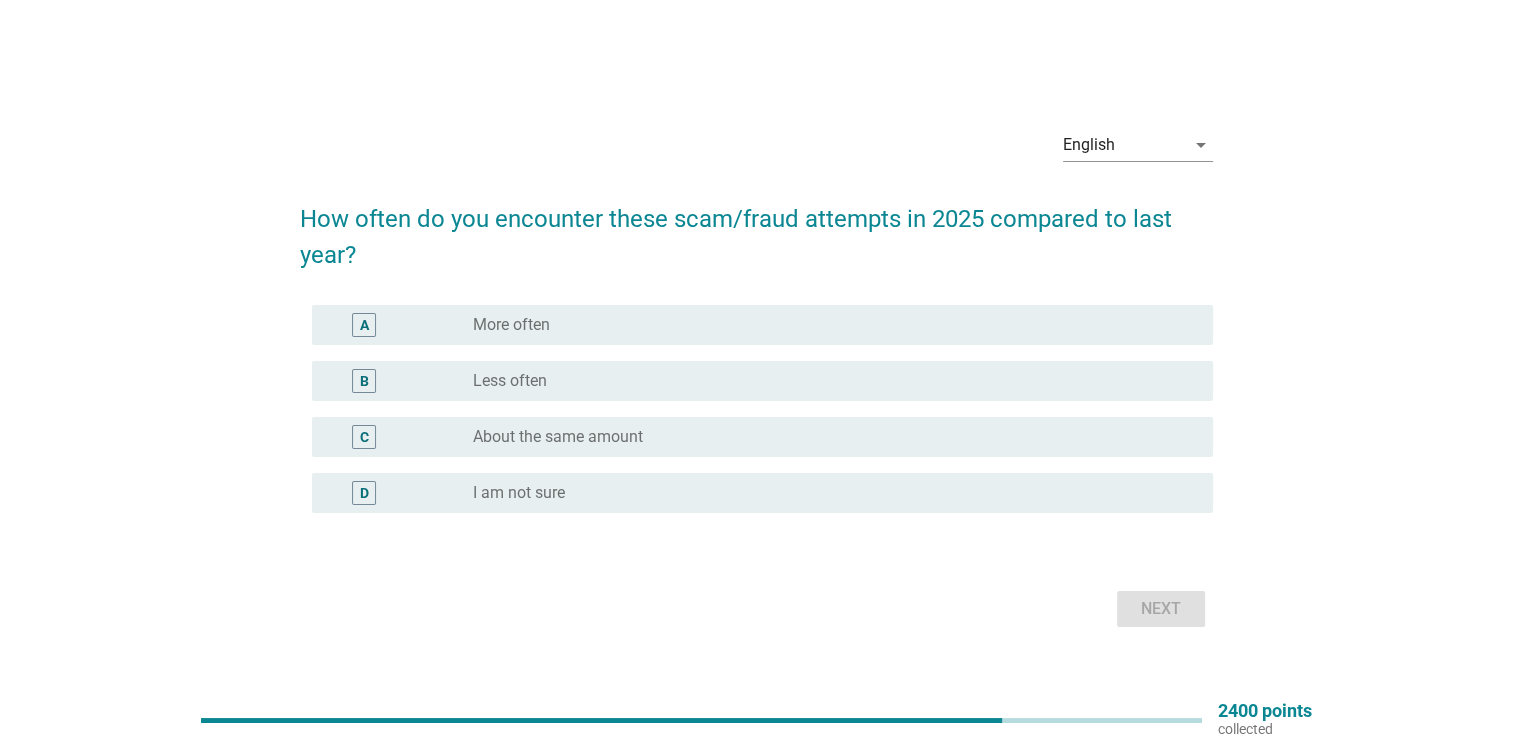 click on "A" at bounding box center [400, 325] 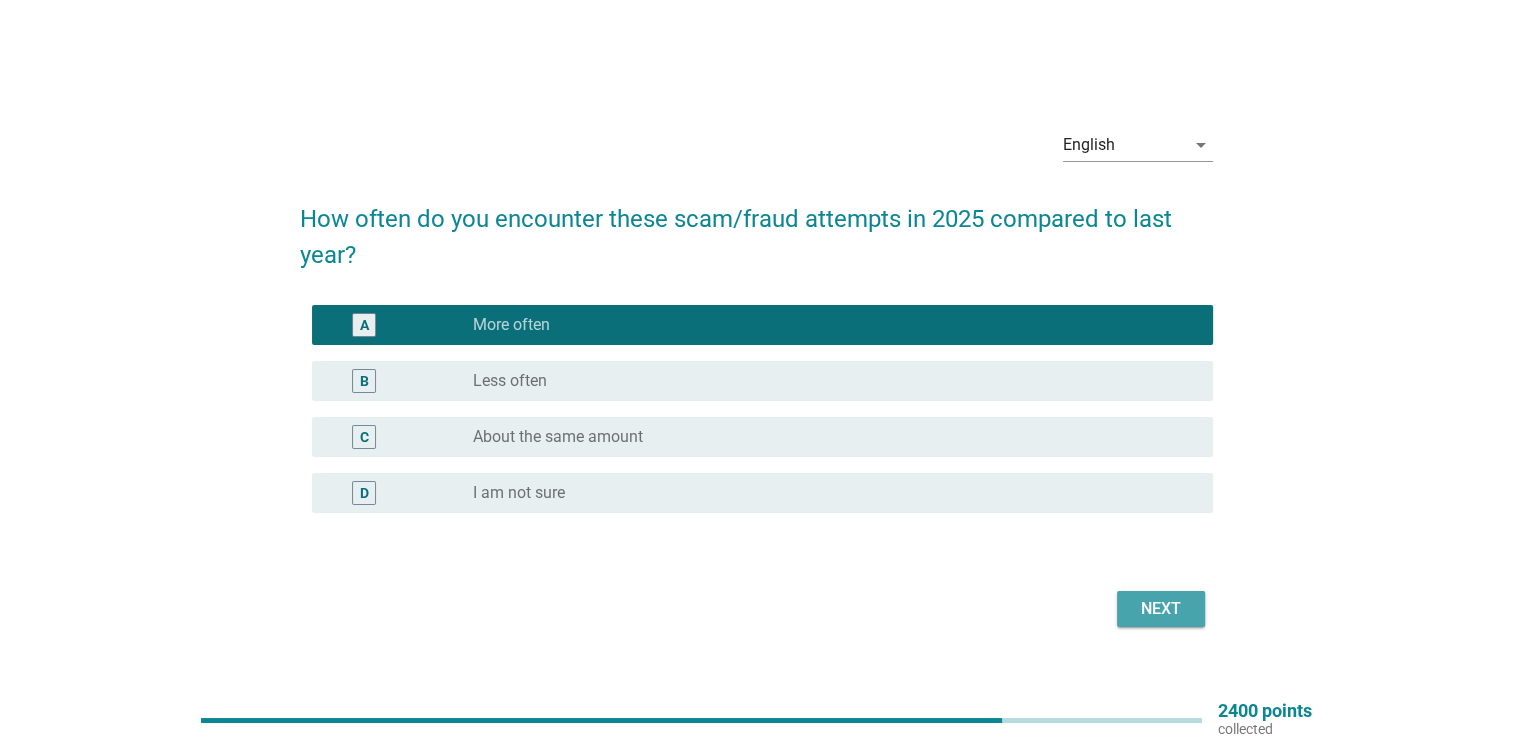click on "Next" at bounding box center [1161, 609] 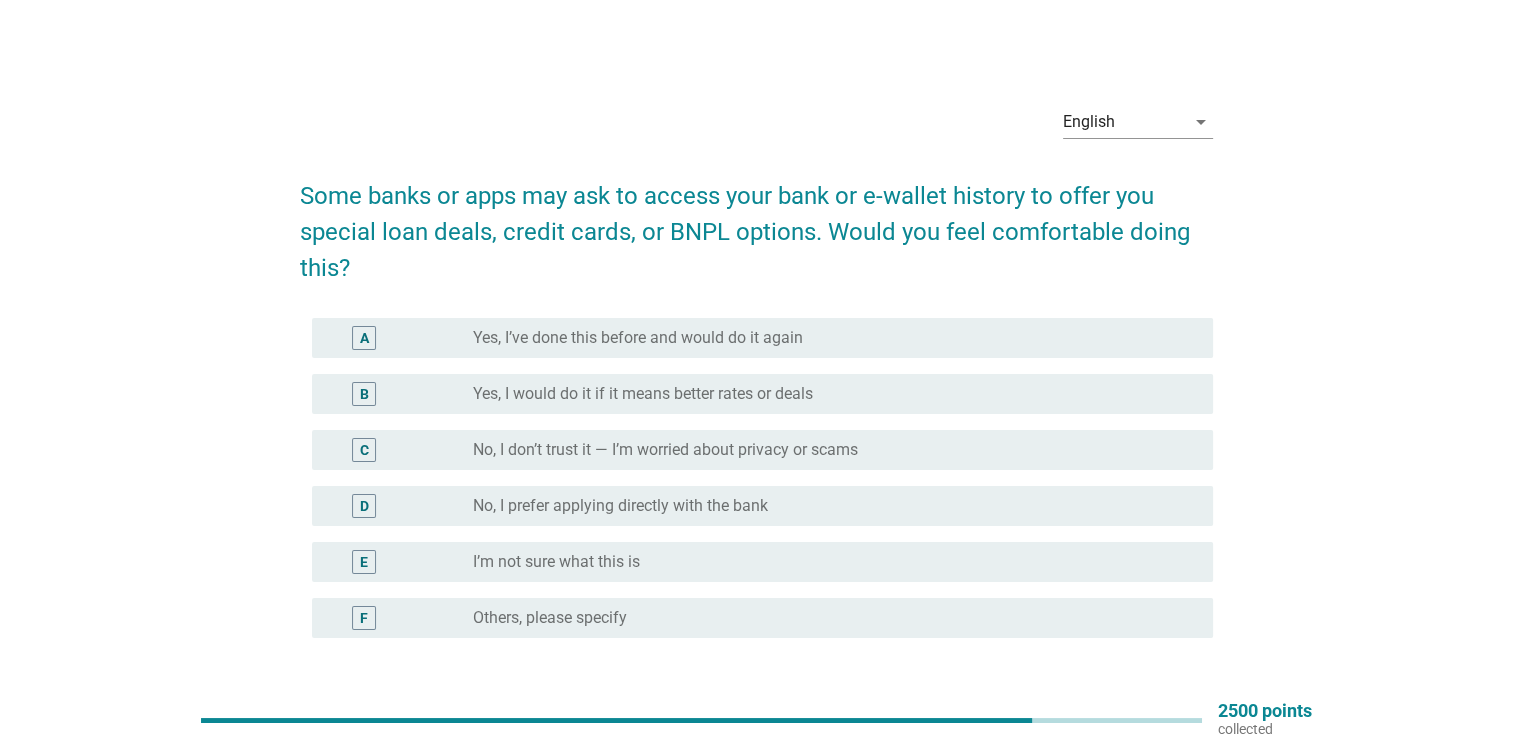 drag, startPoint x: 464, startPoint y: 398, endPoint x: 493, endPoint y: 437, distance: 48.60041 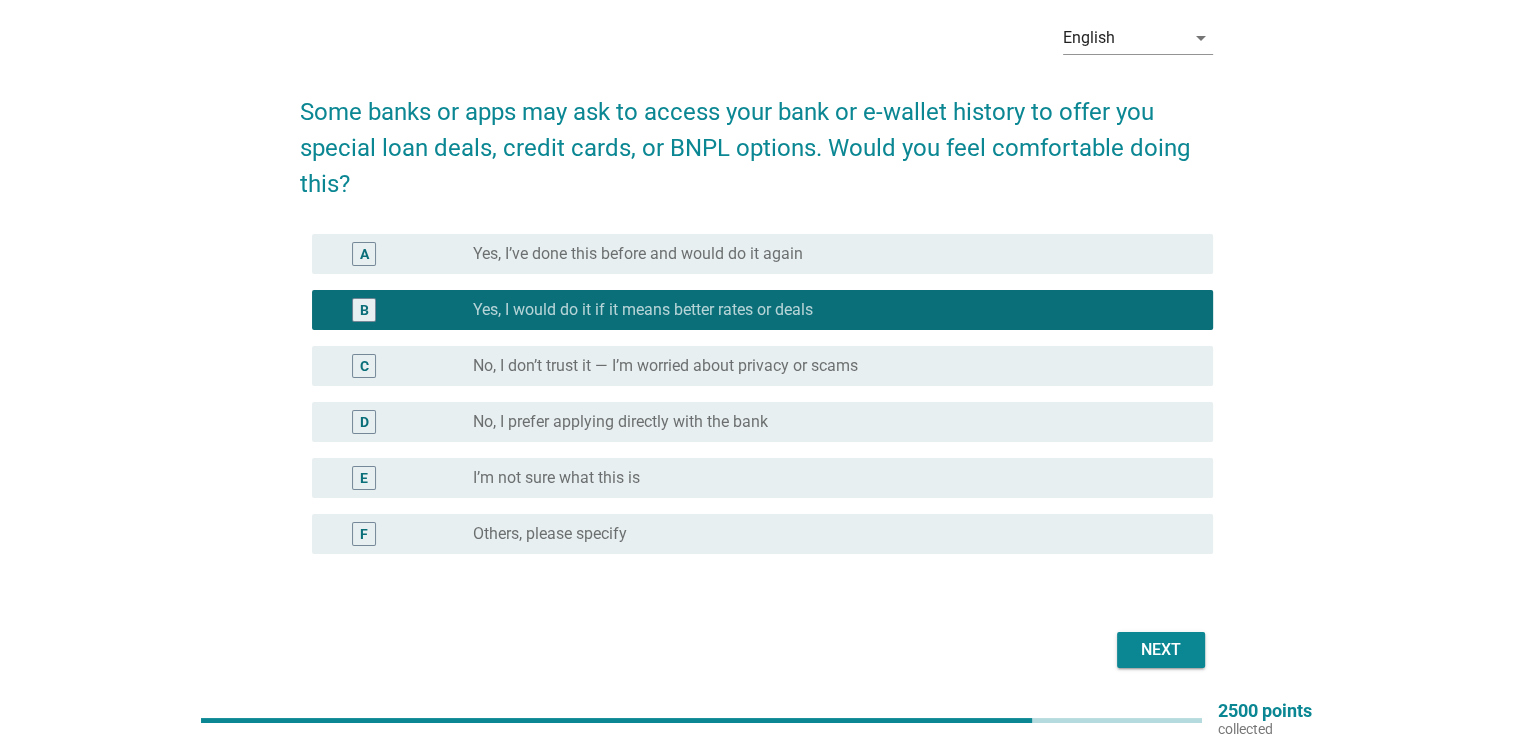 scroll, scrollTop: 153, scrollLeft: 0, axis: vertical 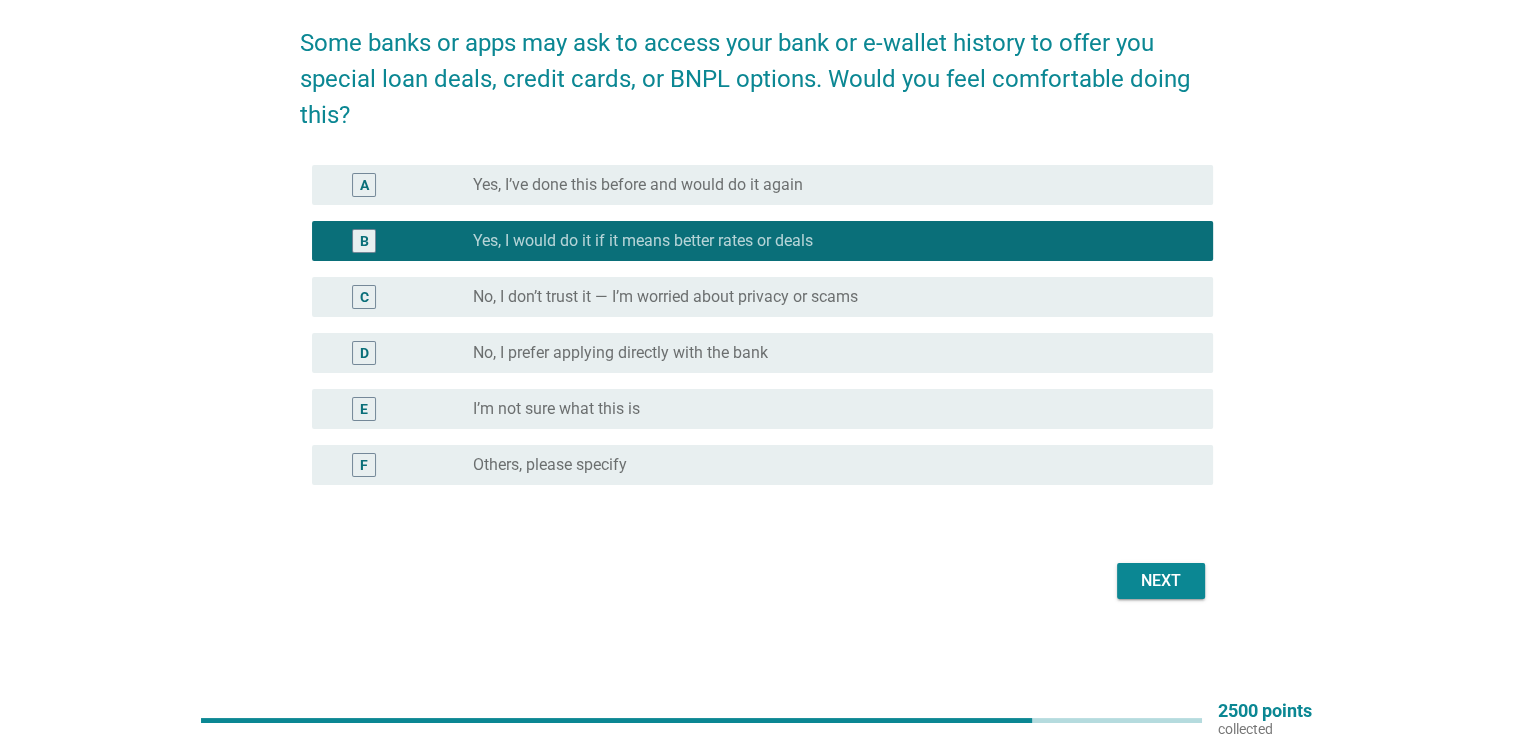 click on "Next" at bounding box center [1161, 581] 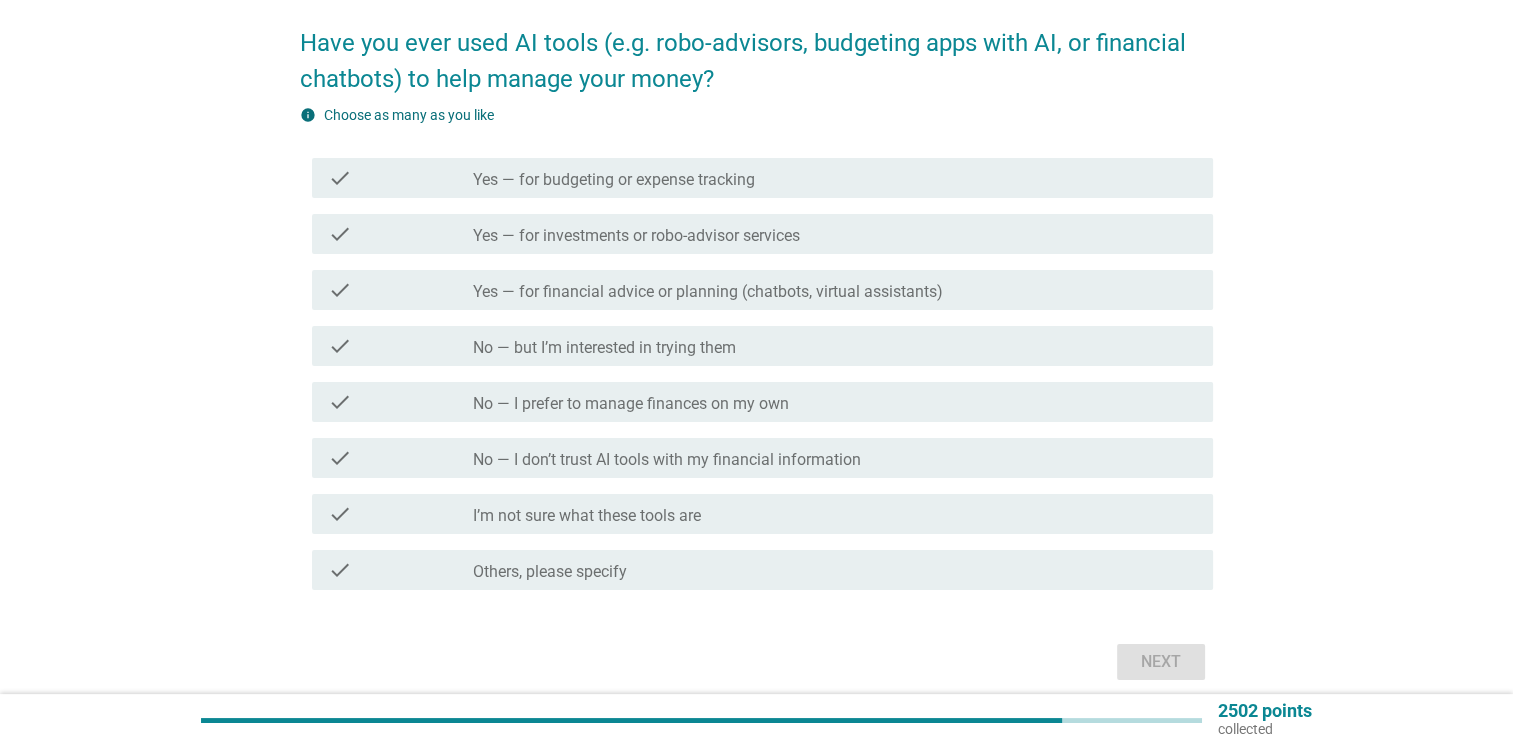 scroll, scrollTop: 0, scrollLeft: 0, axis: both 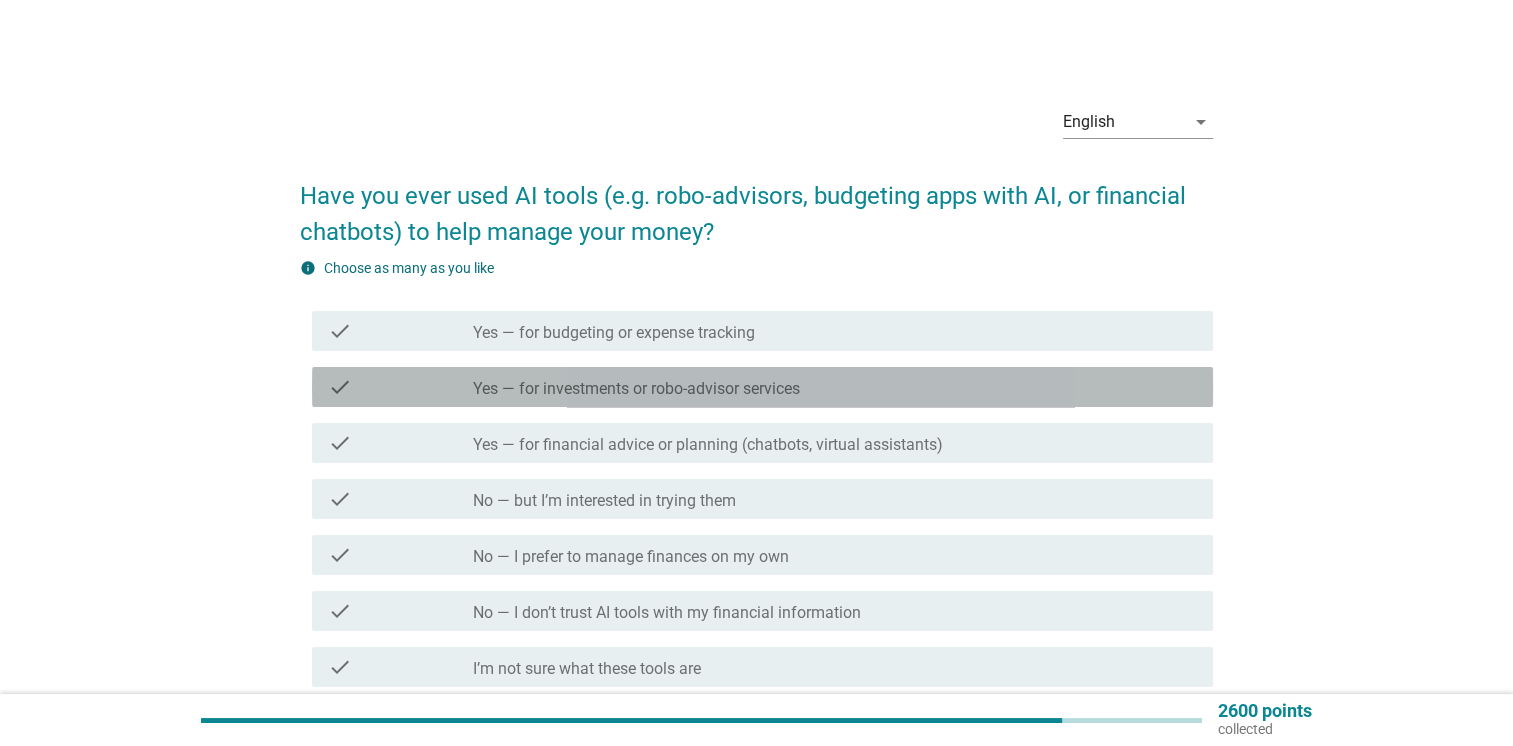 drag, startPoint x: 429, startPoint y: 405, endPoint x: 404, endPoint y: 463, distance: 63.15853 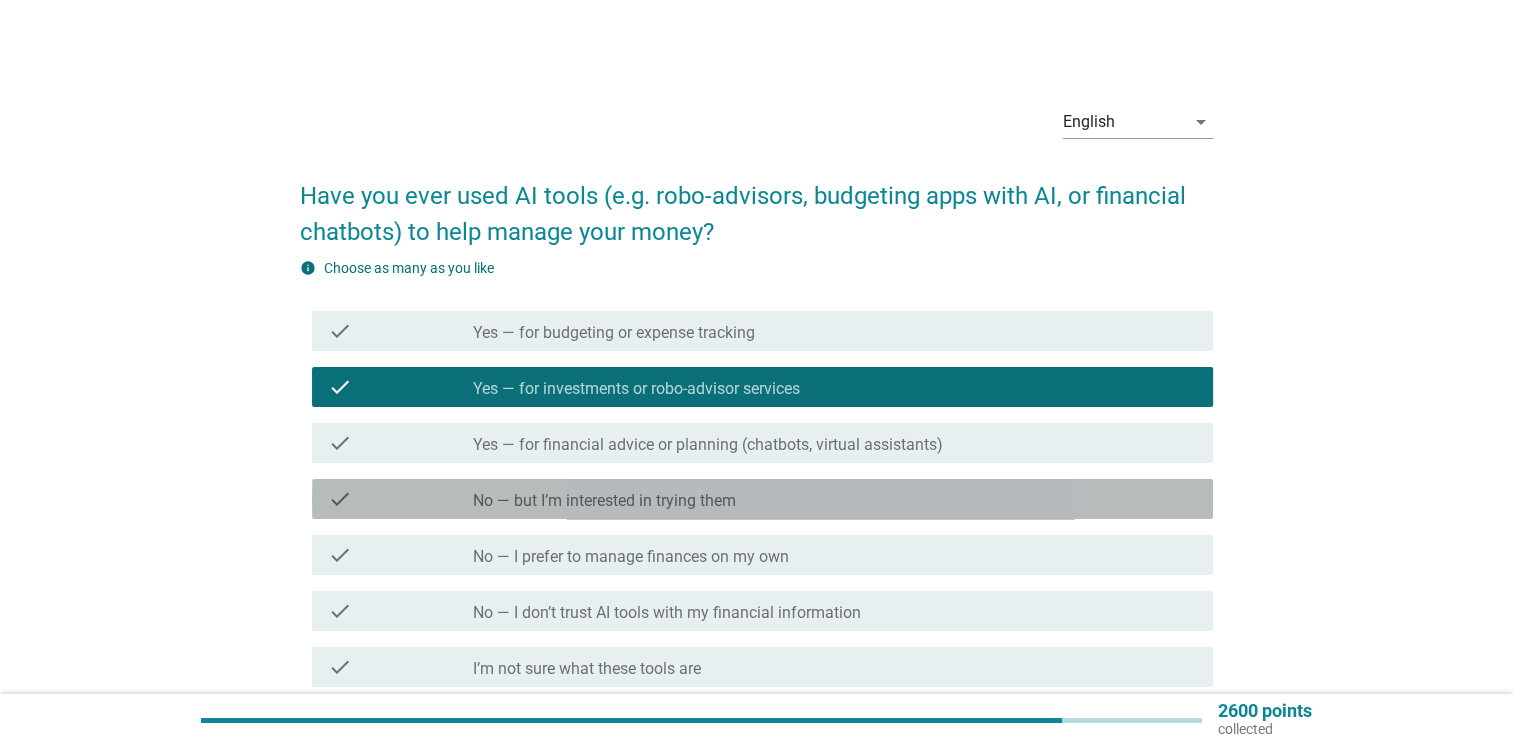 drag, startPoint x: 404, startPoint y: 499, endPoint x: 435, endPoint y: 550, distance: 59.682495 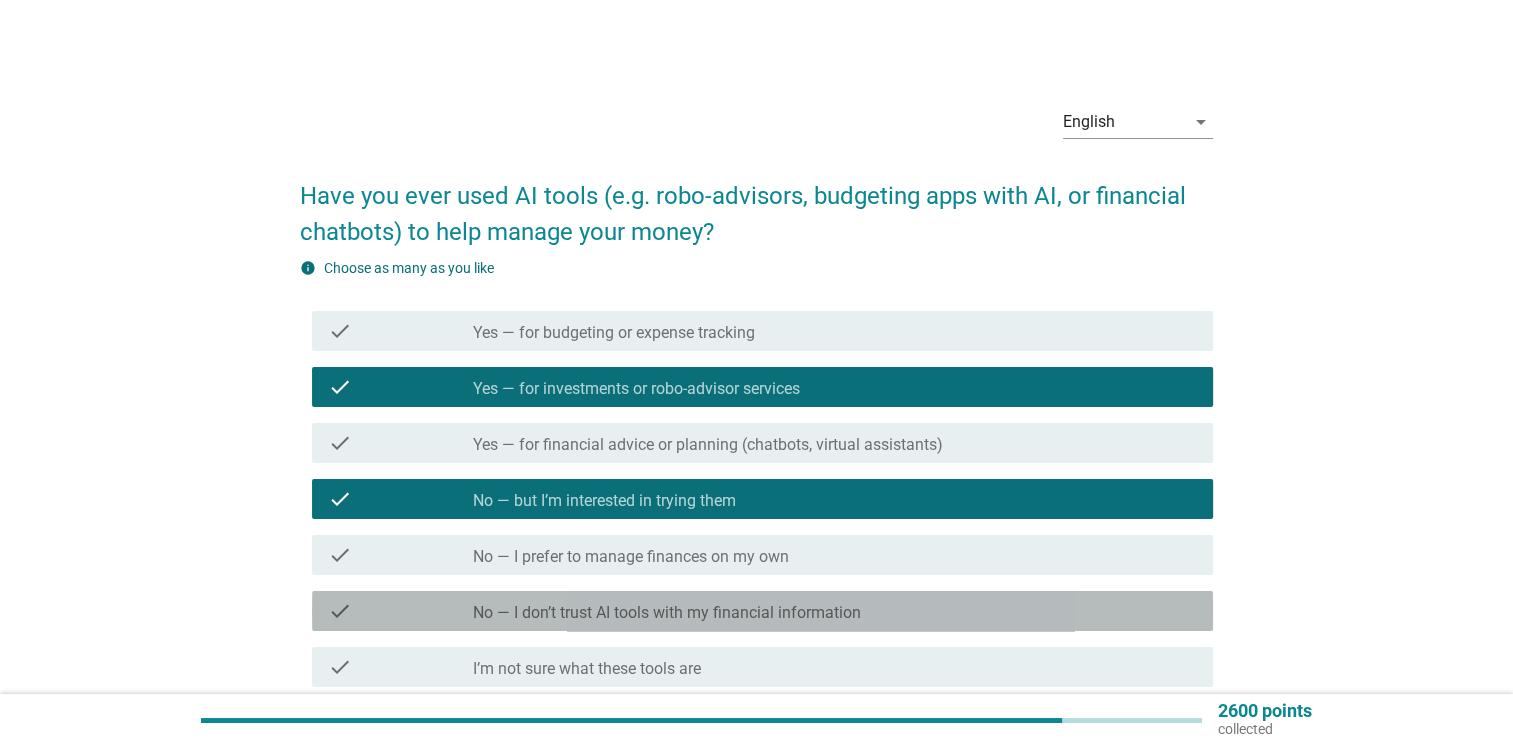 drag, startPoint x: 591, startPoint y: 629, endPoint x: 692, endPoint y: 639, distance: 101.49384 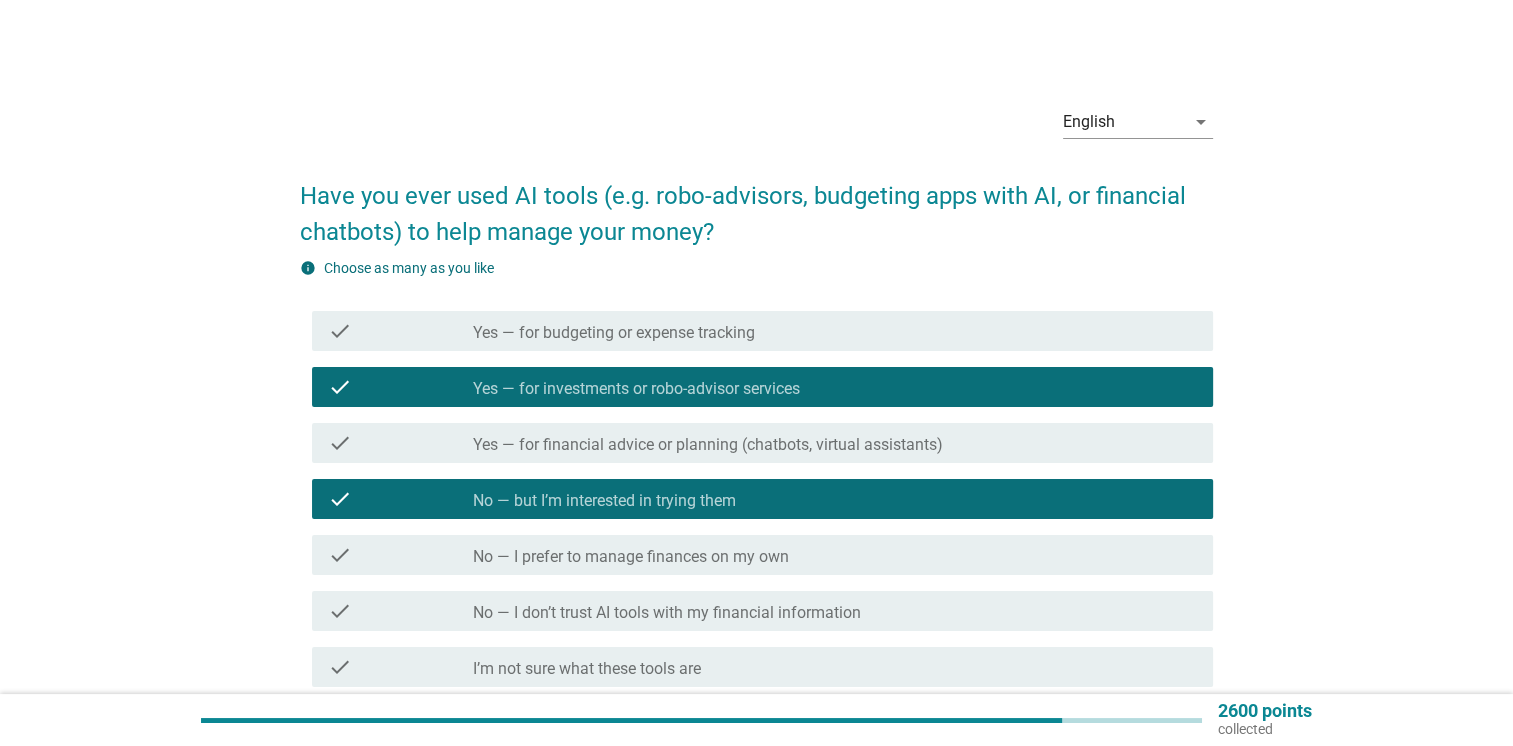 click on "check     check_box_outline_blank No — I don’t trust AI tools with my financial information" at bounding box center (756, 611) 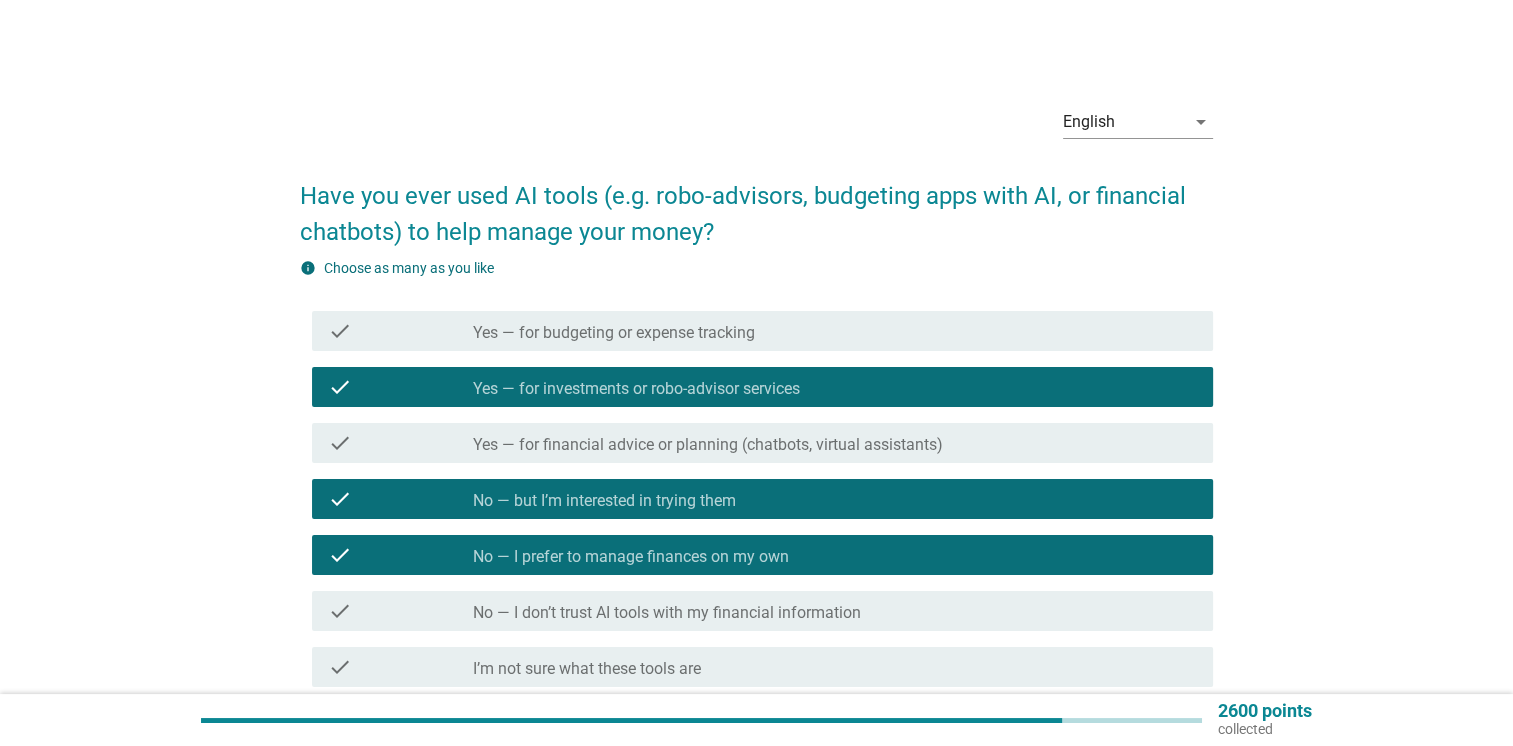 click on "check_box_outline_blank No — I don’t trust AI tools with my financial information" at bounding box center (835, 611) 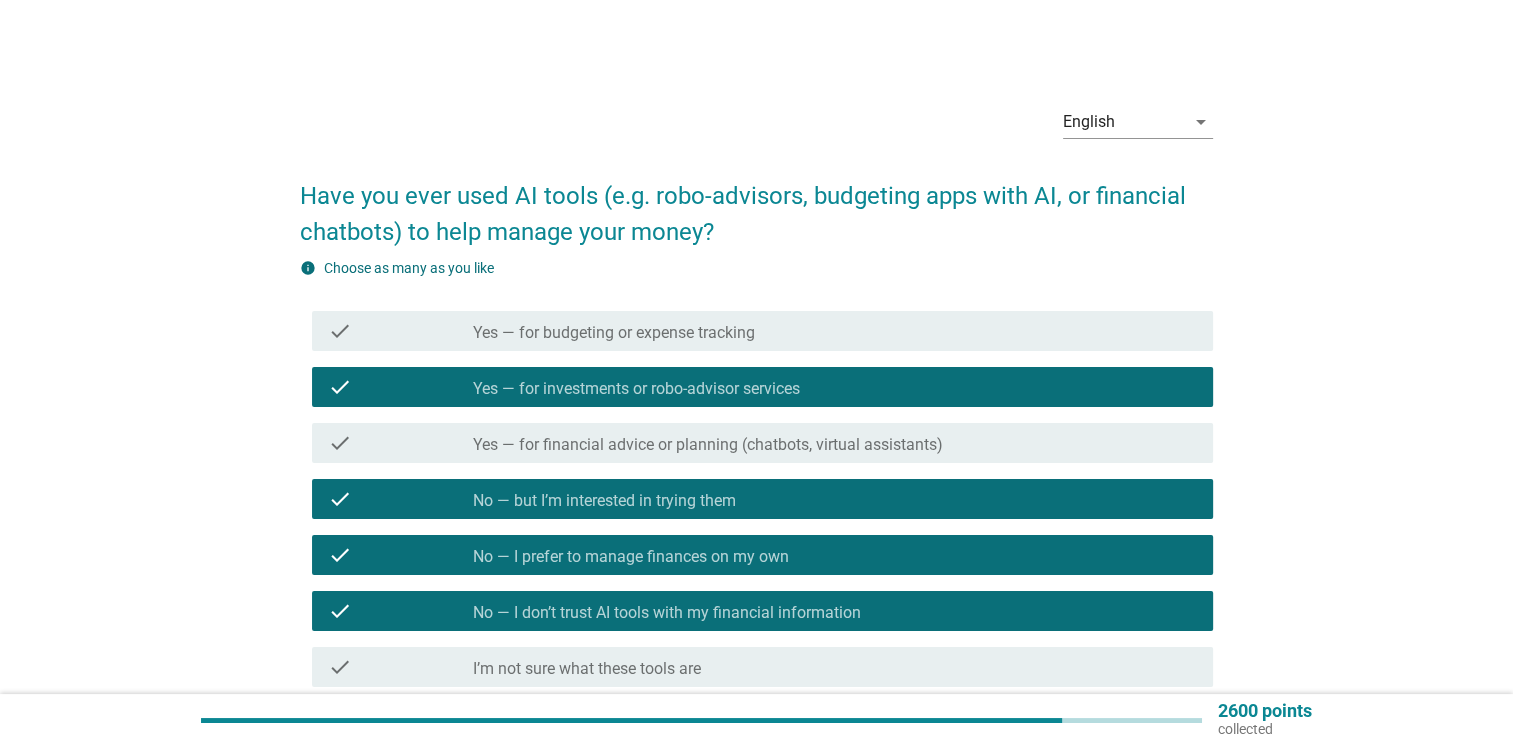 click on "No — I don’t trust AI tools with my financial information" at bounding box center [667, 613] 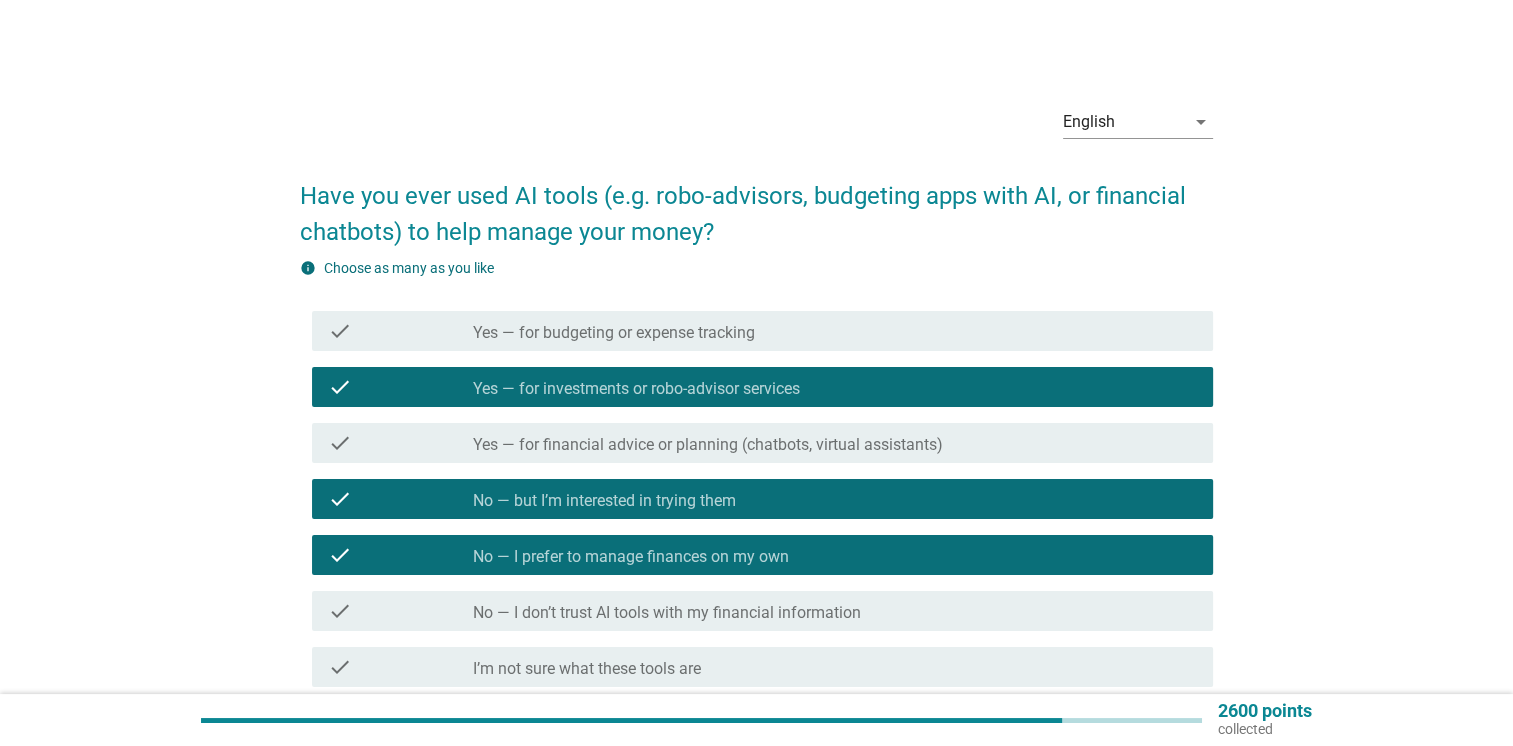 click on "check     check_box_outline_blank Yes — for financial advice or planning (chatbots, virtual assistants)" at bounding box center (756, 443) 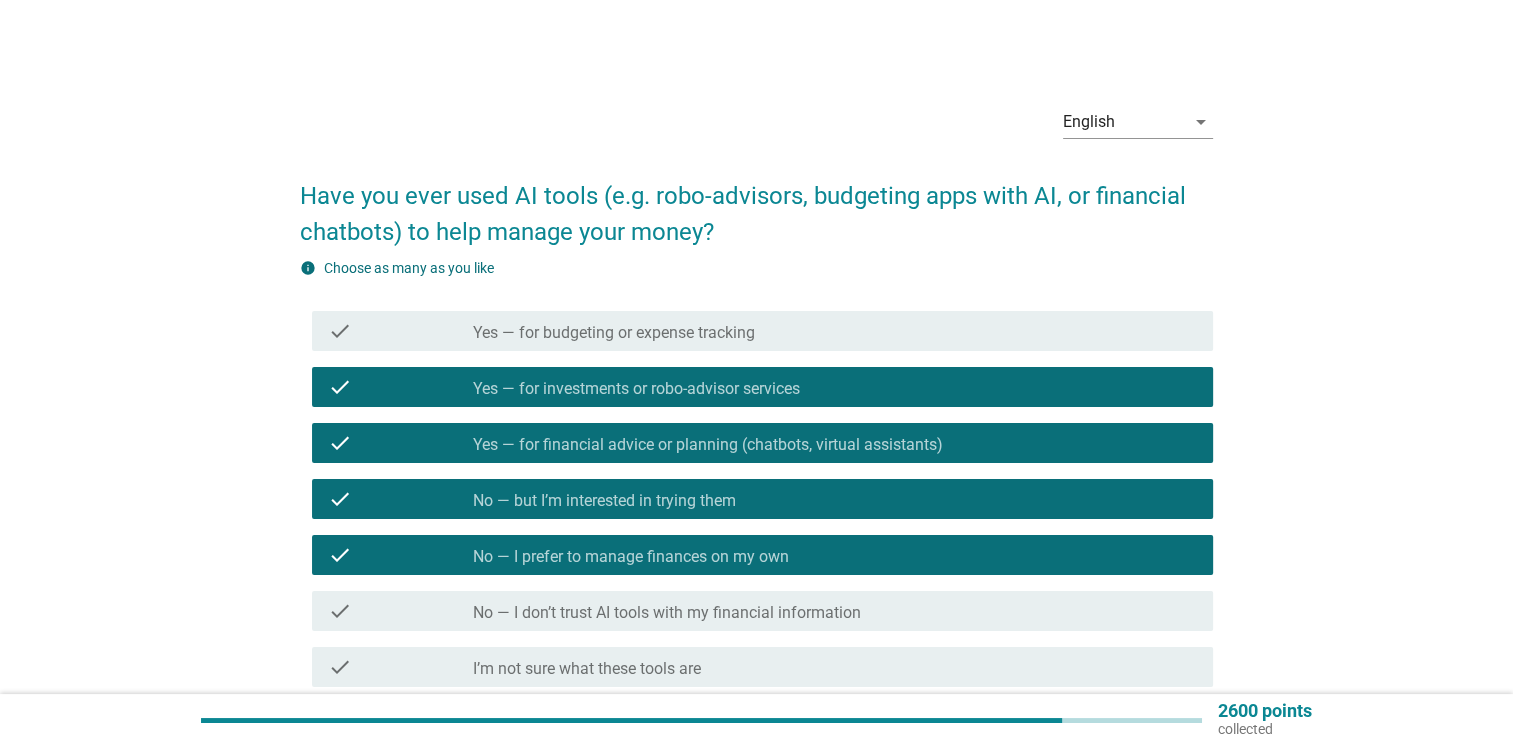 click on "Yes — for budgeting or expense tracking" at bounding box center (614, 333) 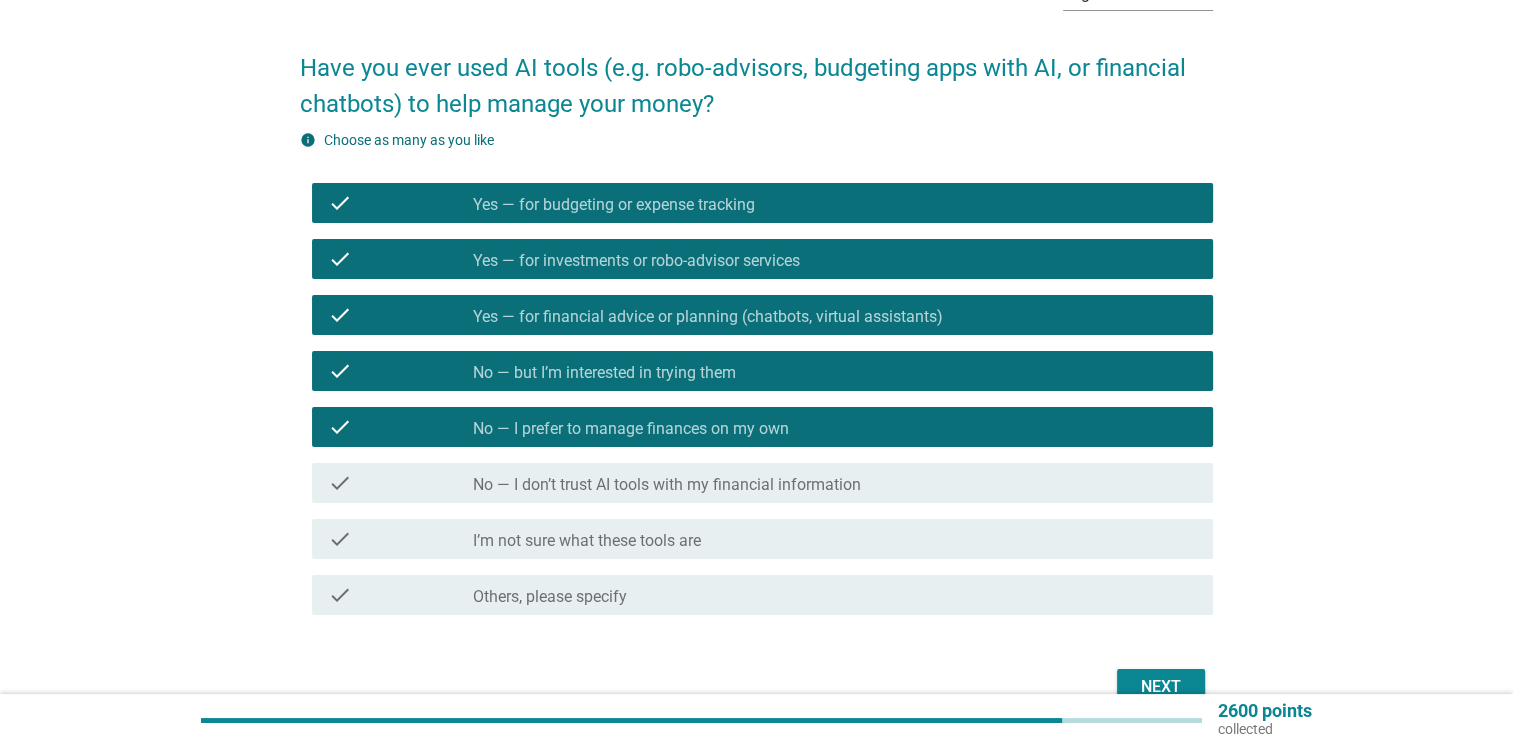 scroll, scrollTop: 200, scrollLeft: 0, axis: vertical 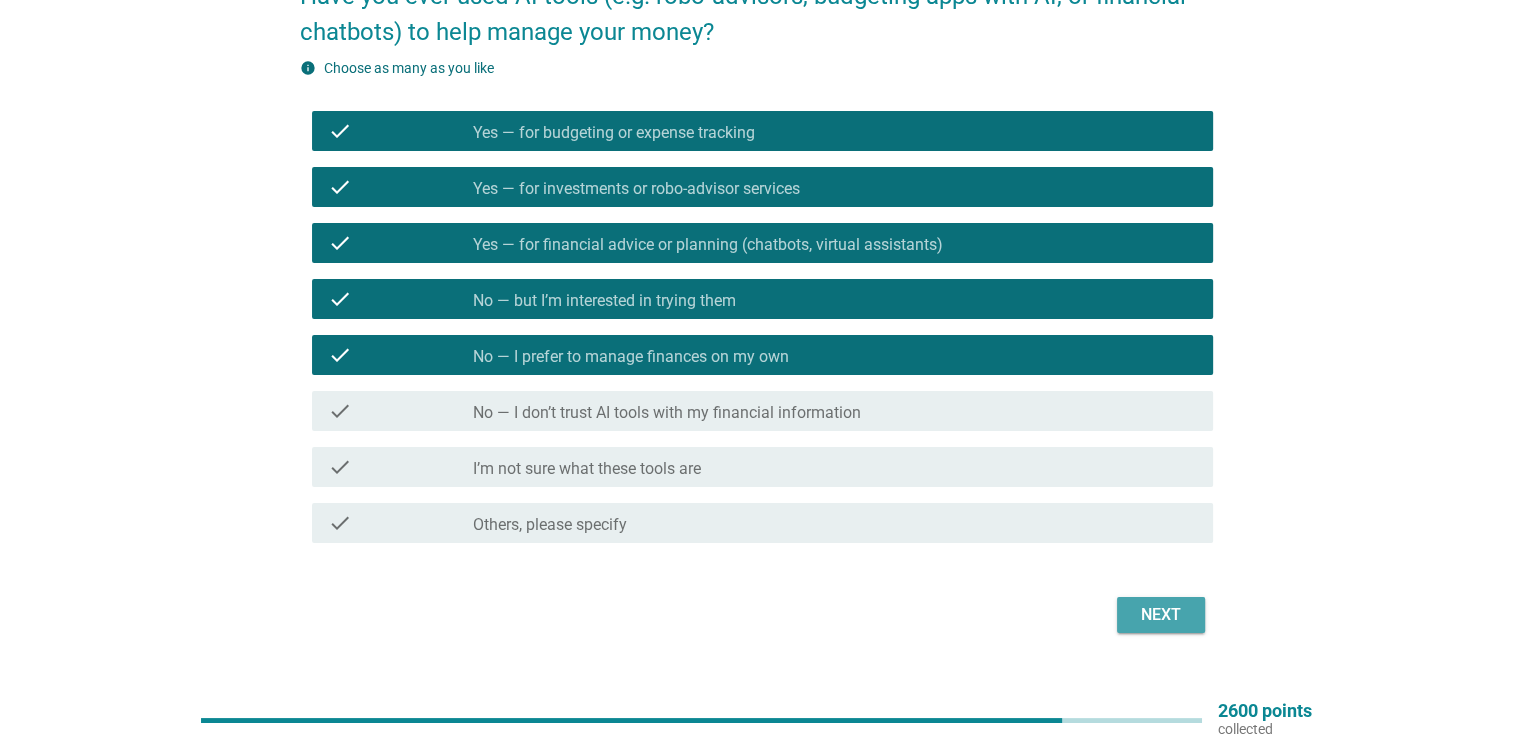 click on "Next" at bounding box center [1161, 615] 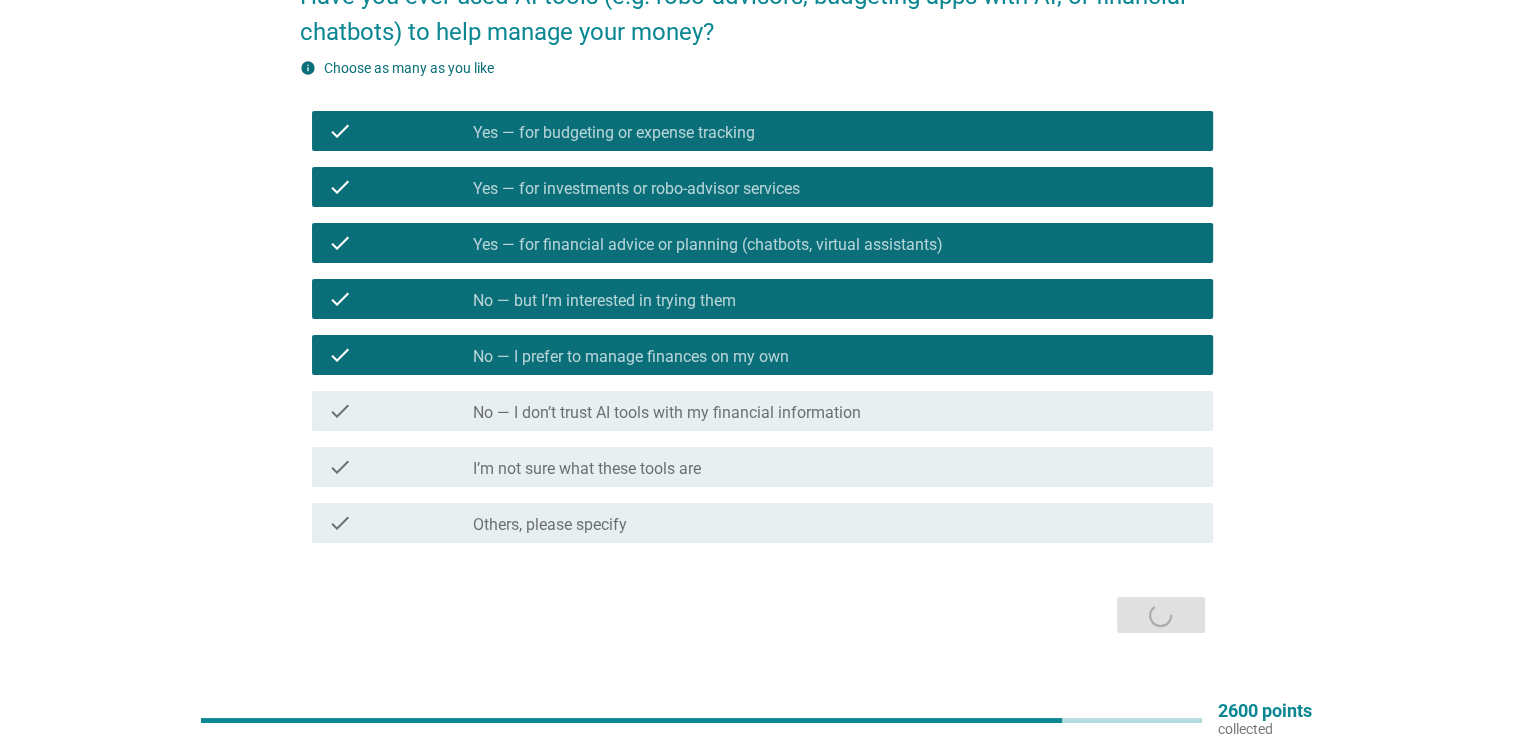 scroll, scrollTop: 0, scrollLeft: 0, axis: both 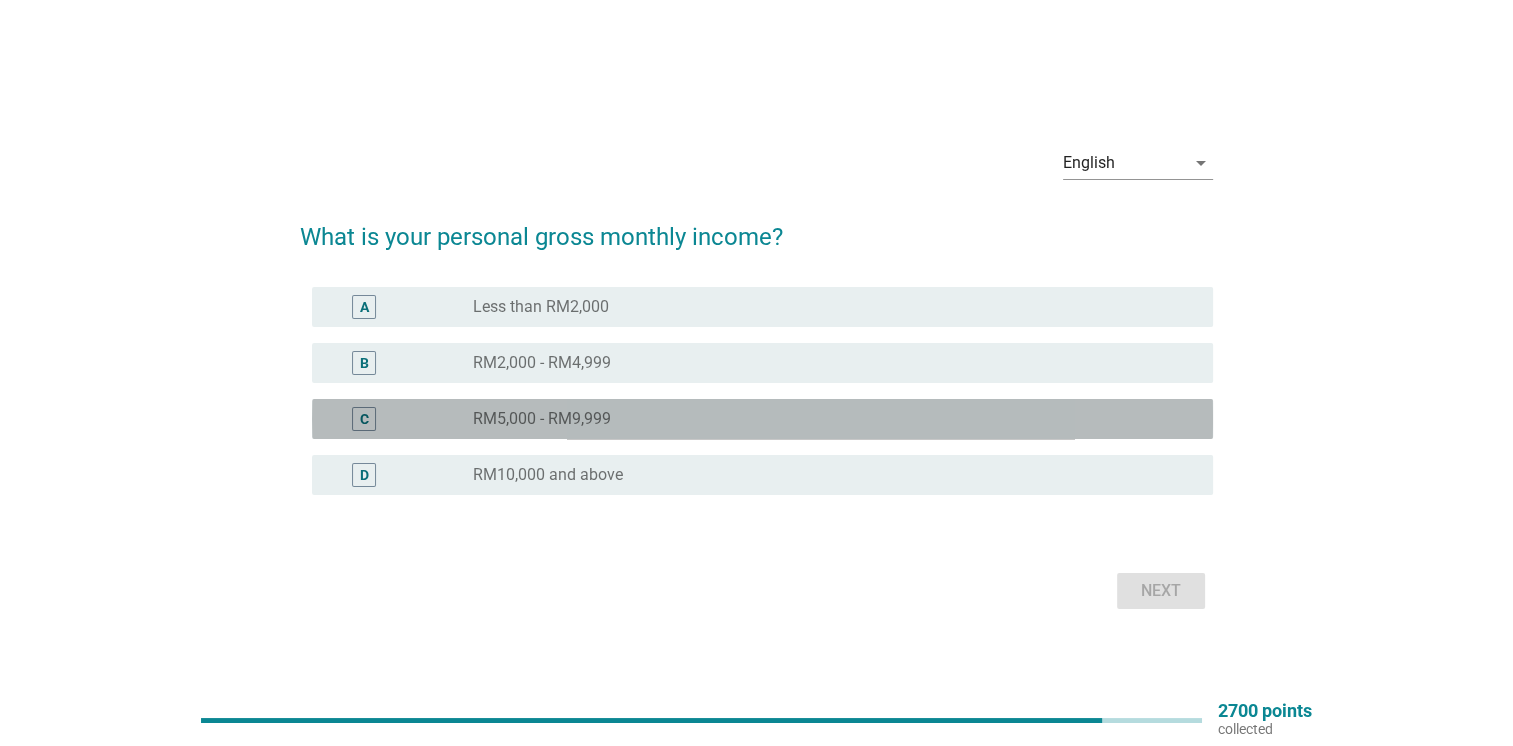 drag, startPoint x: 380, startPoint y: 426, endPoint x: 399, endPoint y: 423, distance: 19.235384 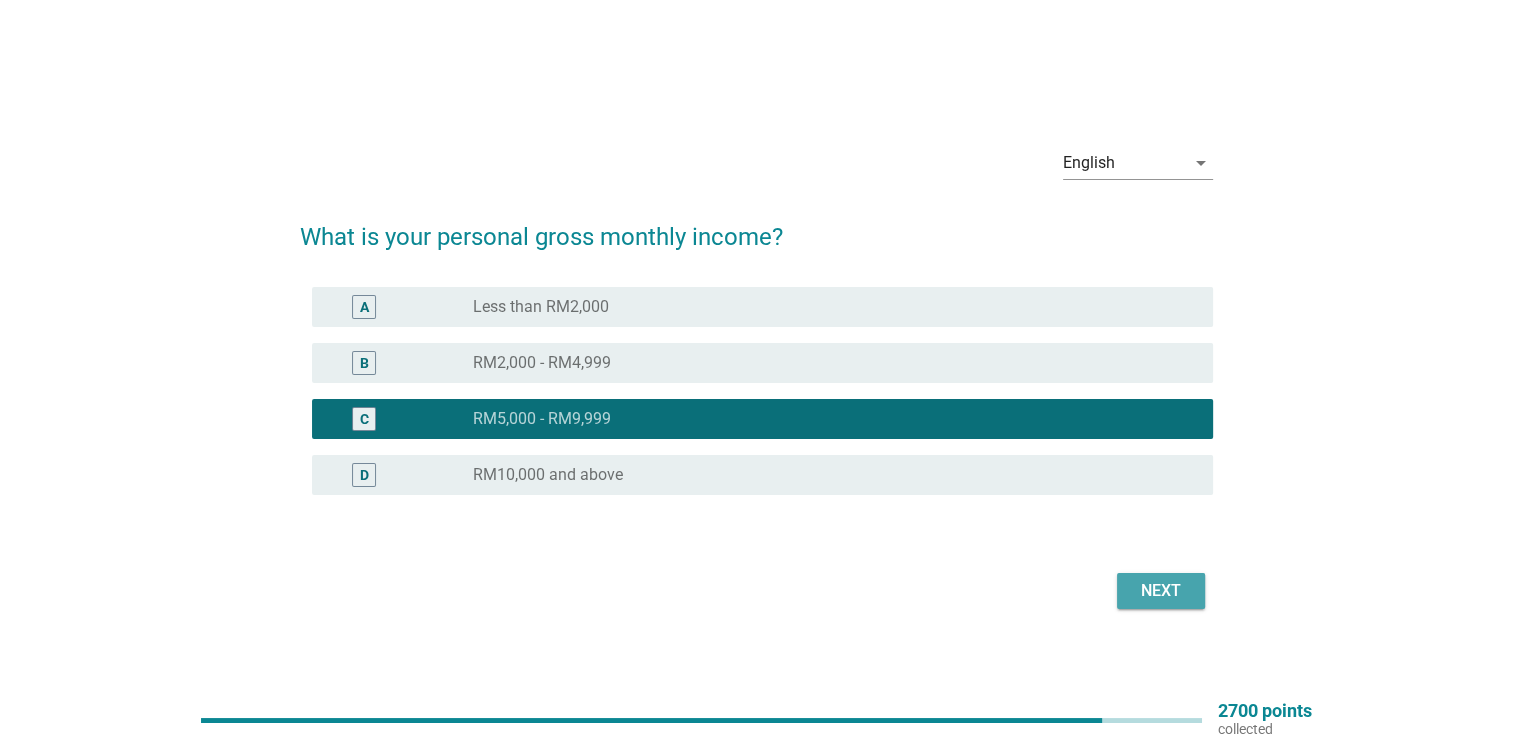 click on "Next" at bounding box center (1161, 591) 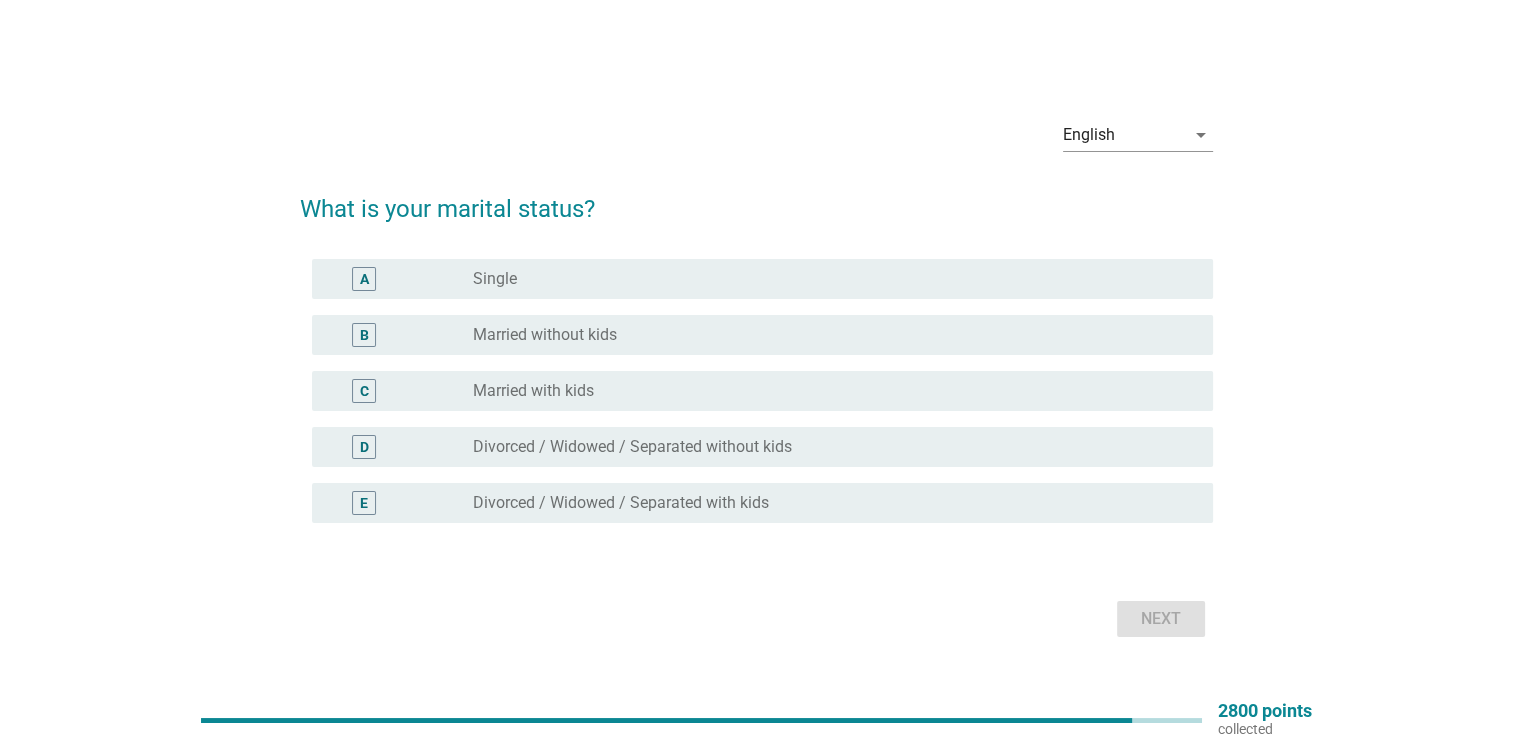 click on "C" at bounding box center [364, 391] 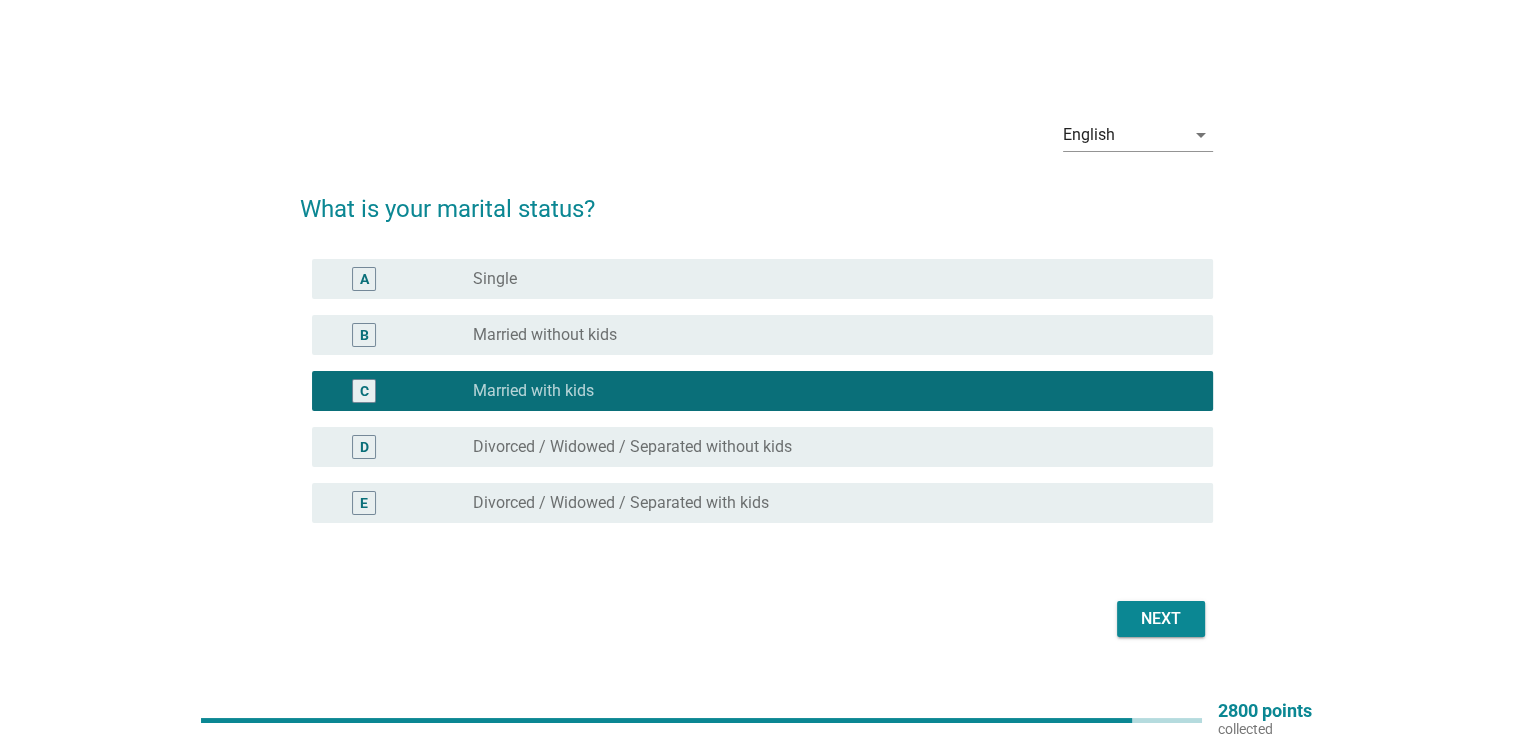 click on "Next" at bounding box center [1161, 619] 